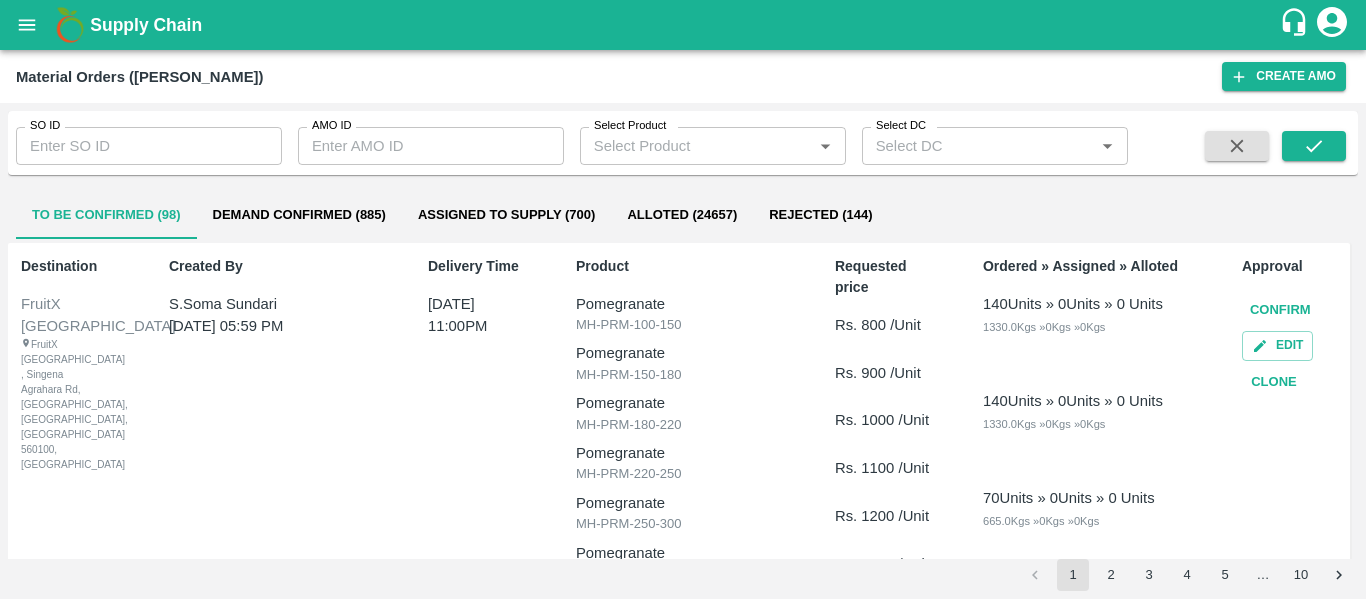 scroll, scrollTop: 0, scrollLeft: 0, axis: both 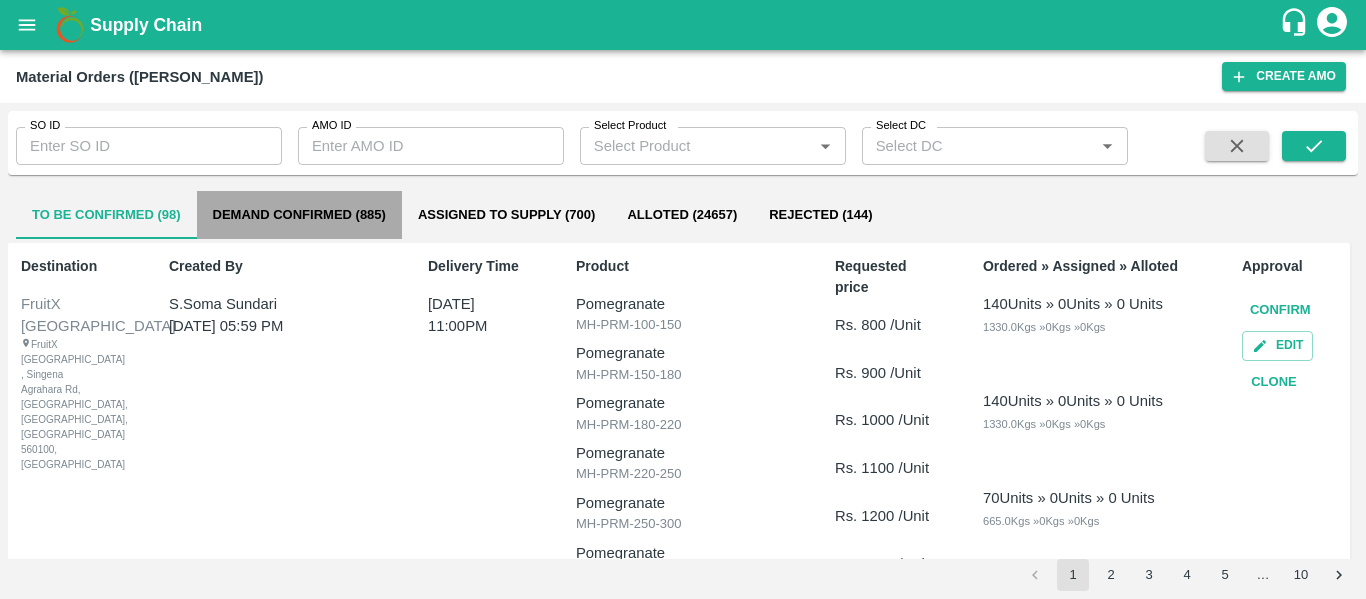 click on "Demand Confirmed (885)" at bounding box center (299, 215) 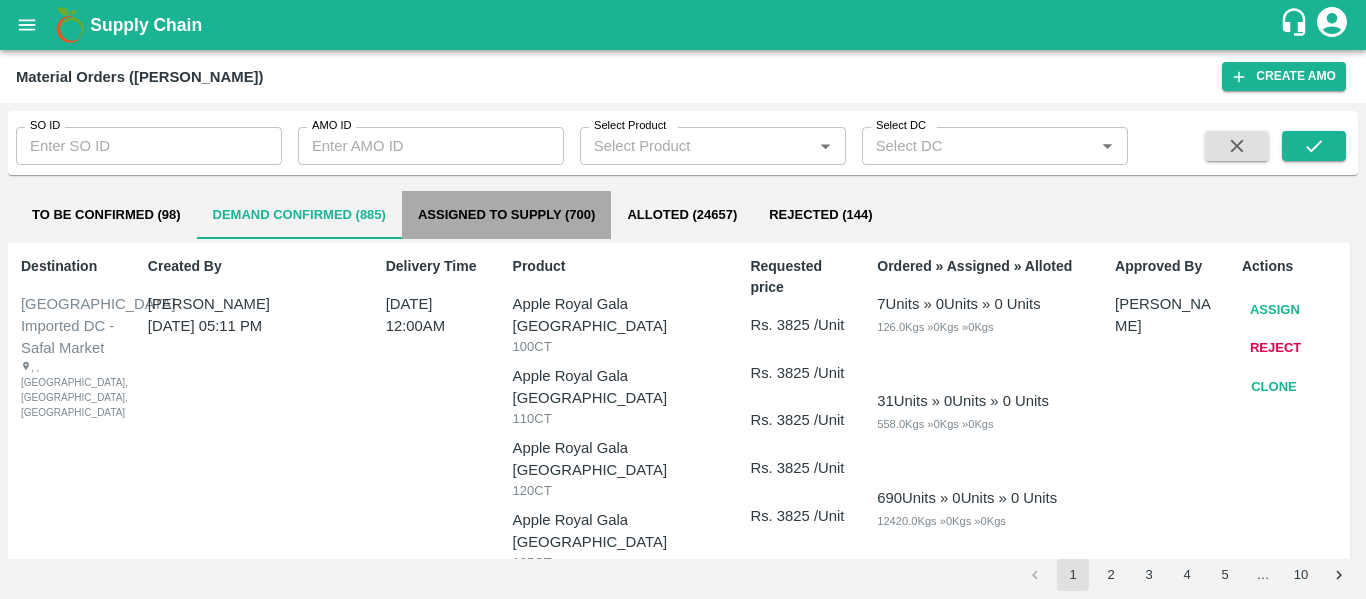 click on "Assigned to Supply (700)" at bounding box center (507, 215) 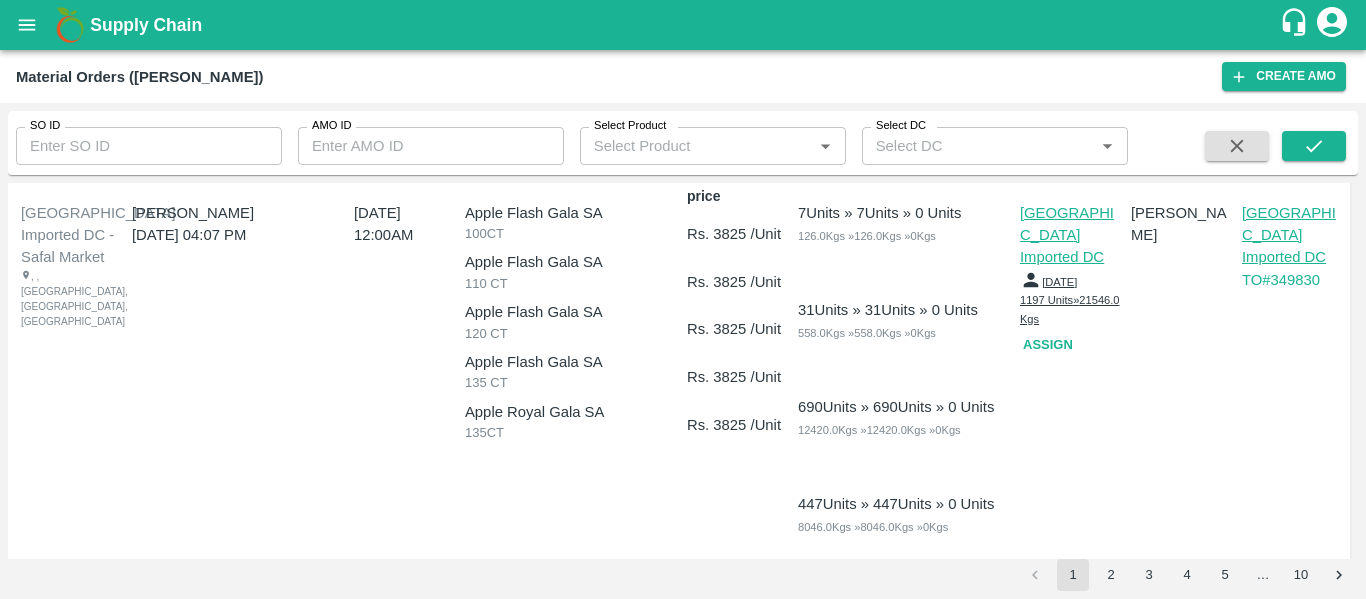 scroll, scrollTop: 0, scrollLeft: 0, axis: both 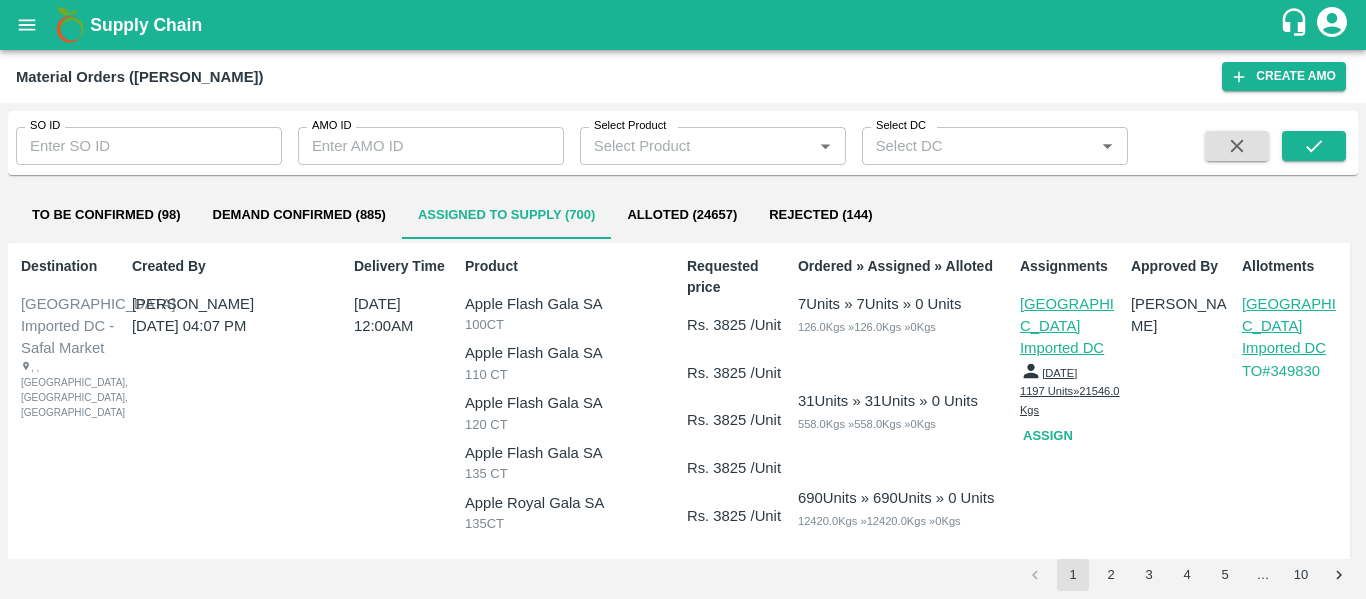 click 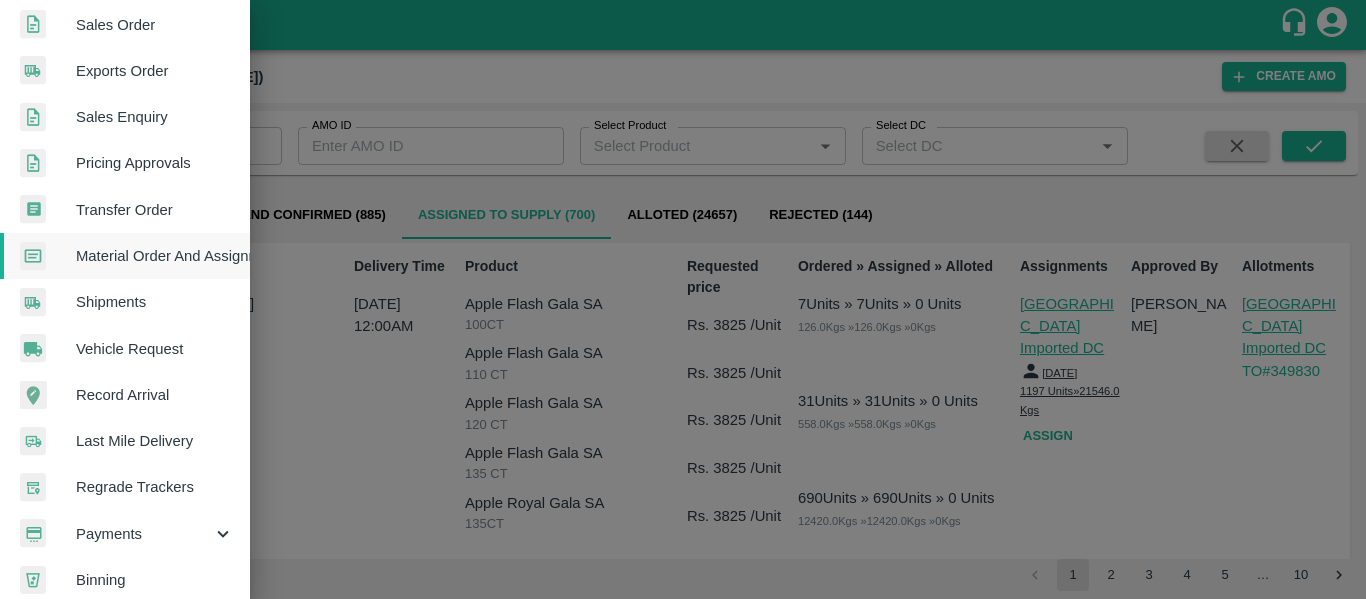 scroll, scrollTop: 540, scrollLeft: 0, axis: vertical 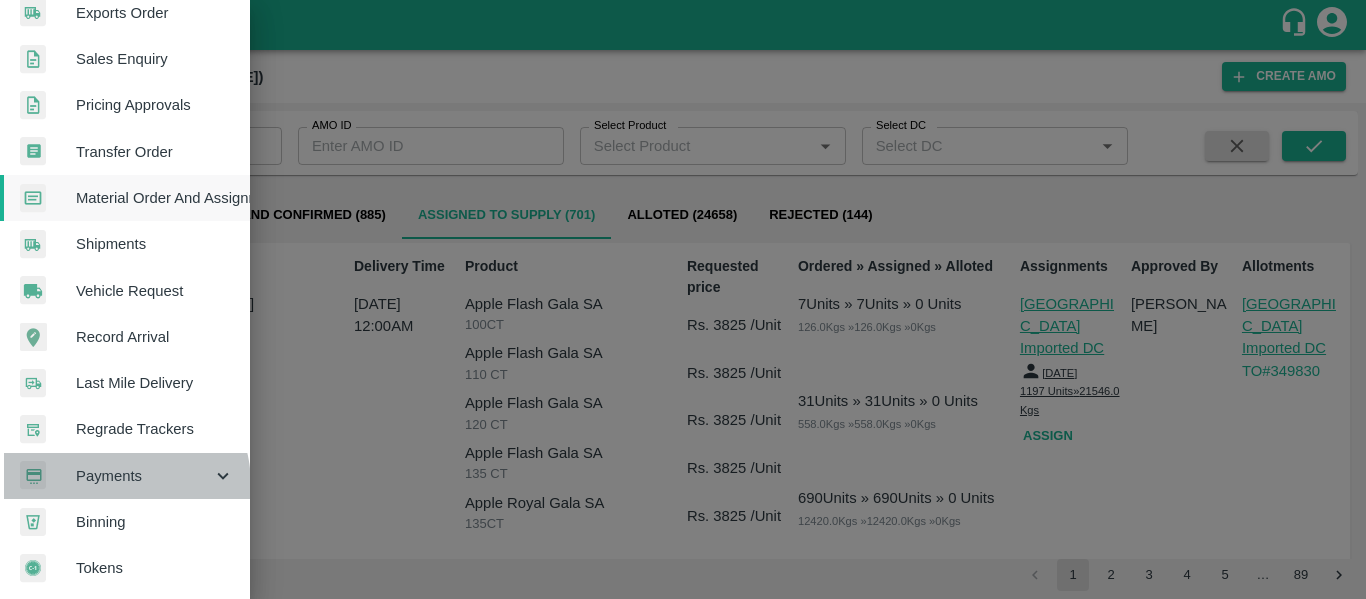 click on "Payments" at bounding box center [144, 476] 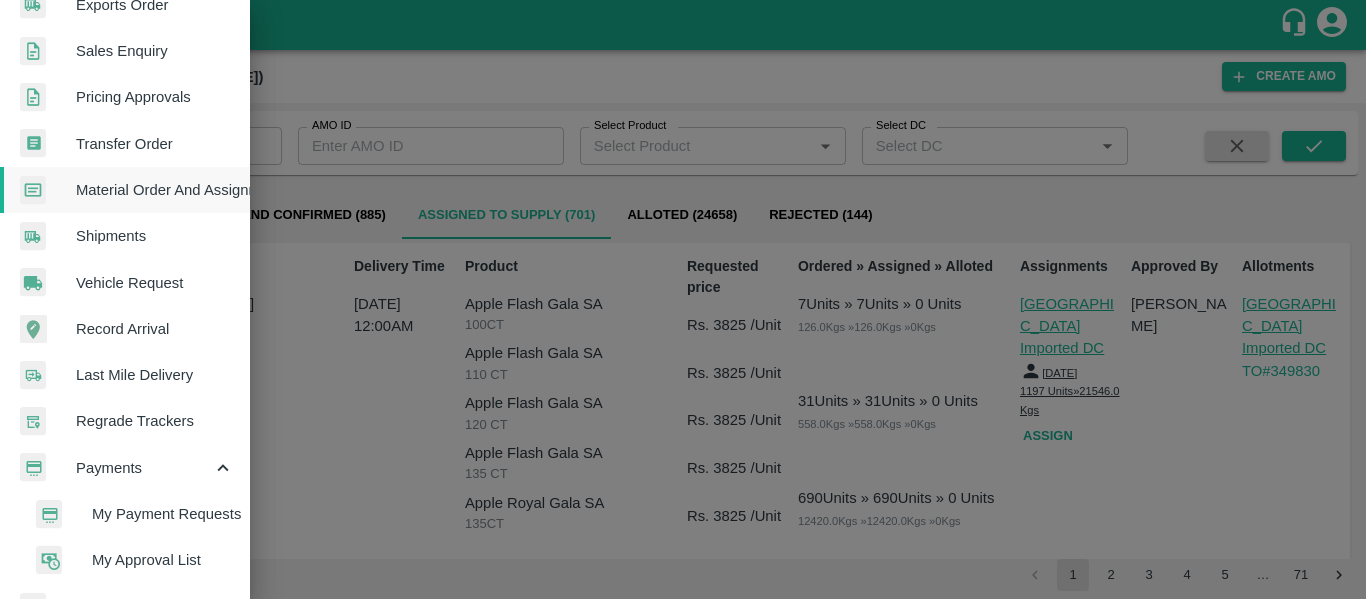 click on "My Payment Requests" at bounding box center (163, 514) 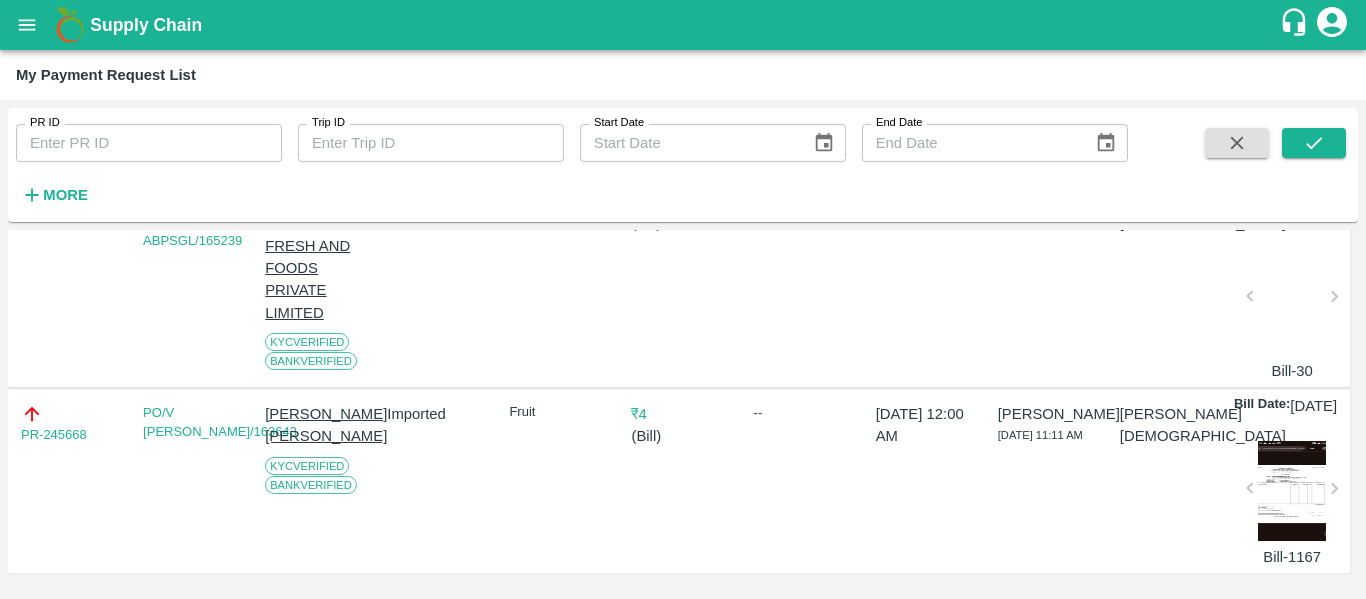 scroll, scrollTop: 0, scrollLeft: 0, axis: both 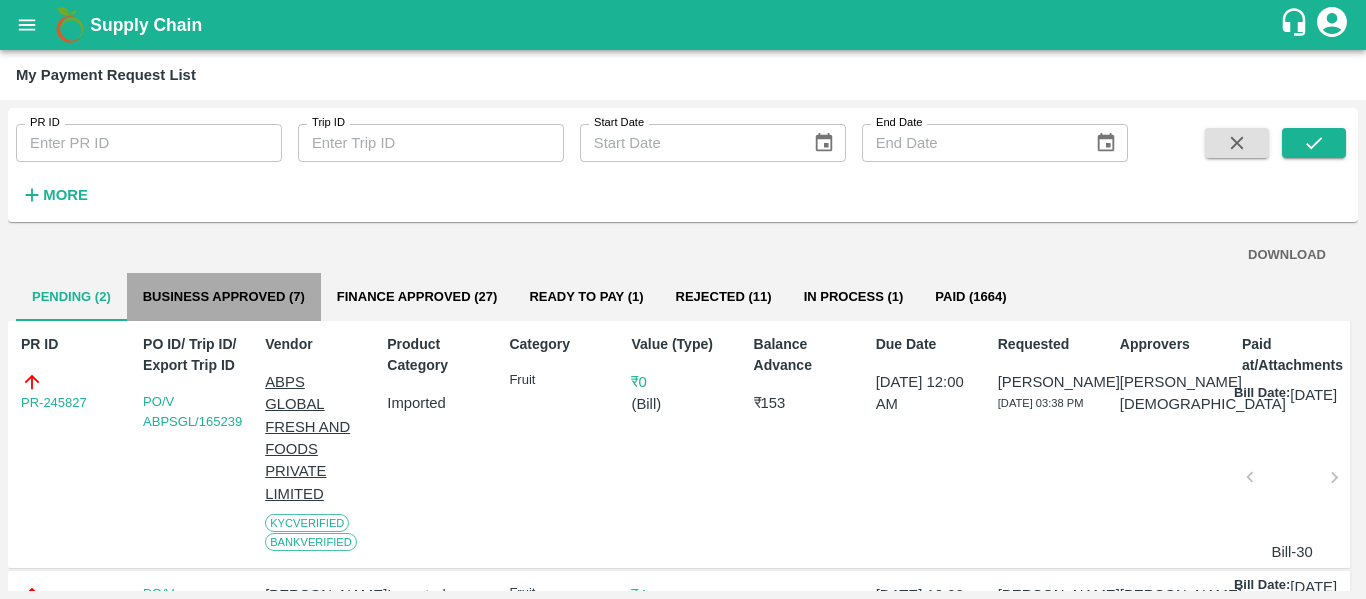 click on "Business Approved (7)" at bounding box center [224, 297] 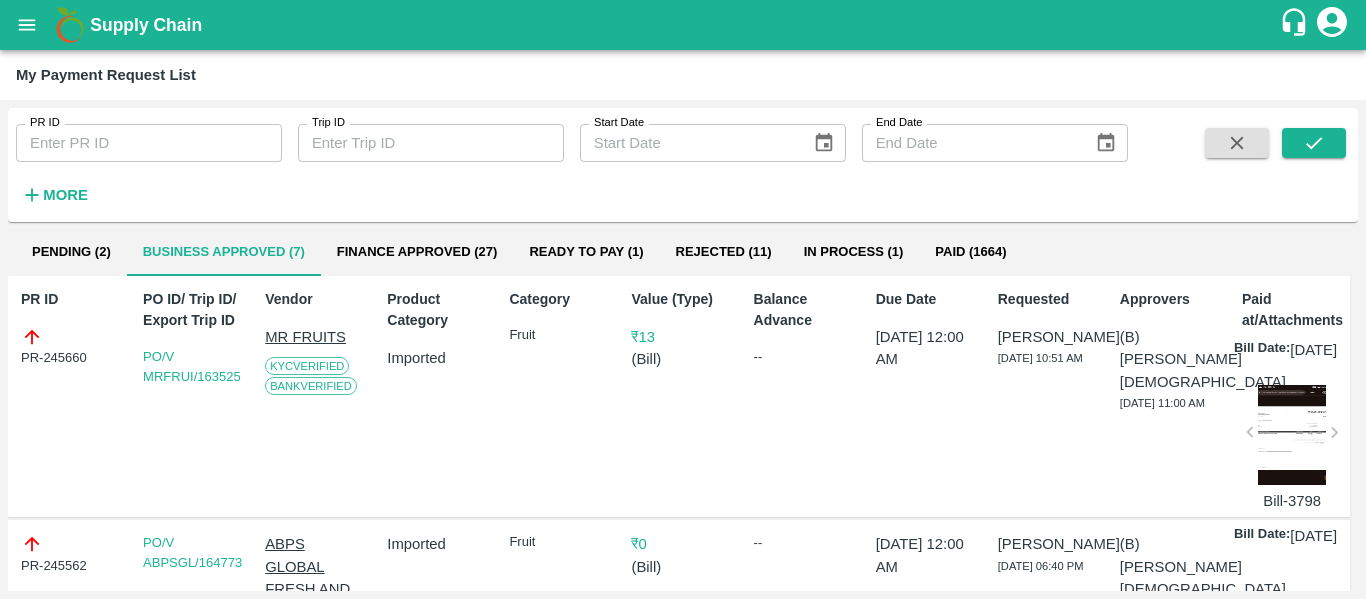 scroll, scrollTop: 0, scrollLeft: 0, axis: both 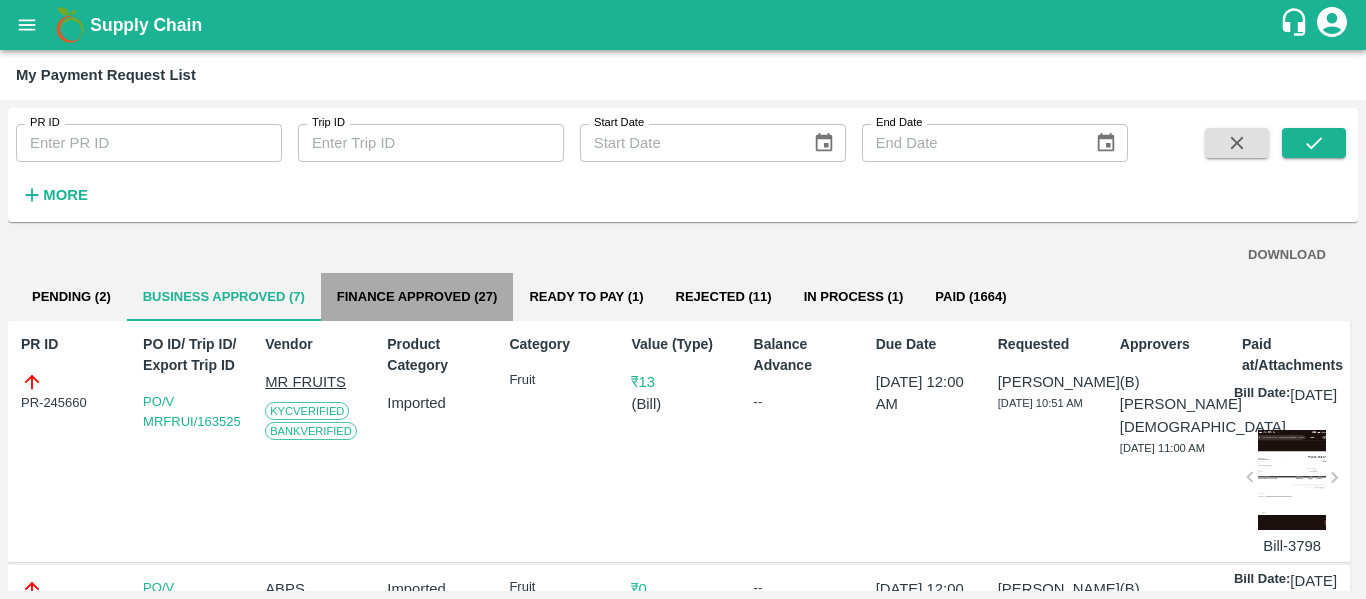 click on "Finance Approved (27)" at bounding box center (417, 297) 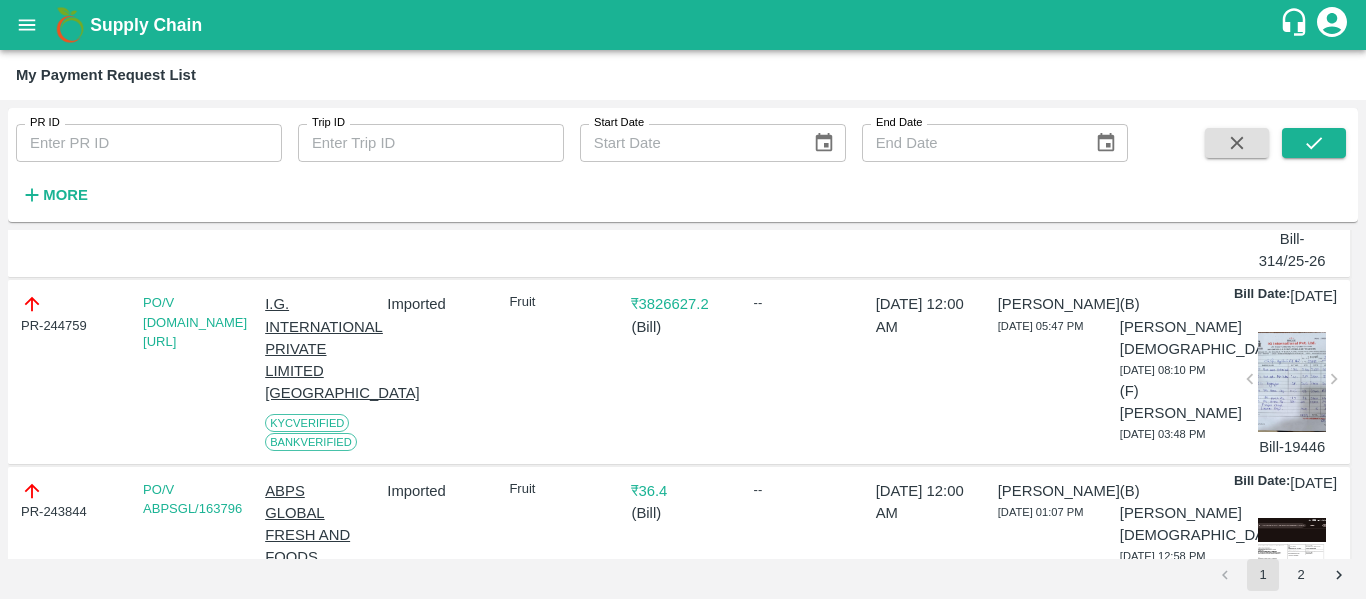 scroll, scrollTop: 265, scrollLeft: 0, axis: vertical 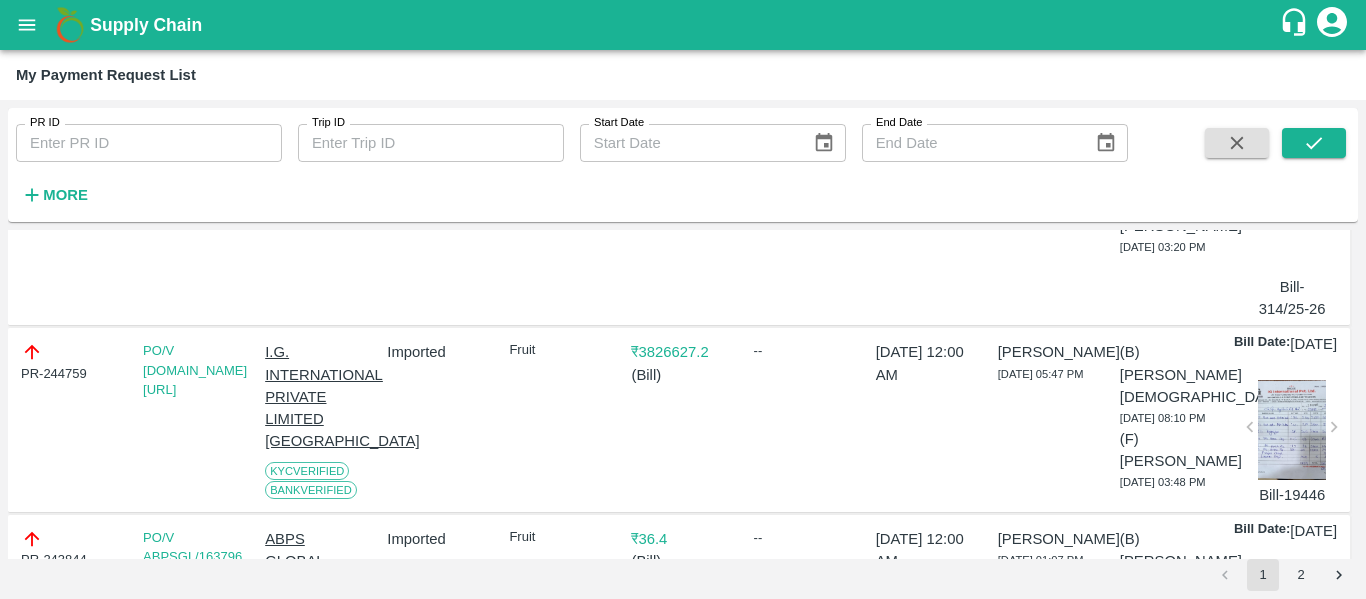 click on "PR-244759" at bounding box center [72, 362] 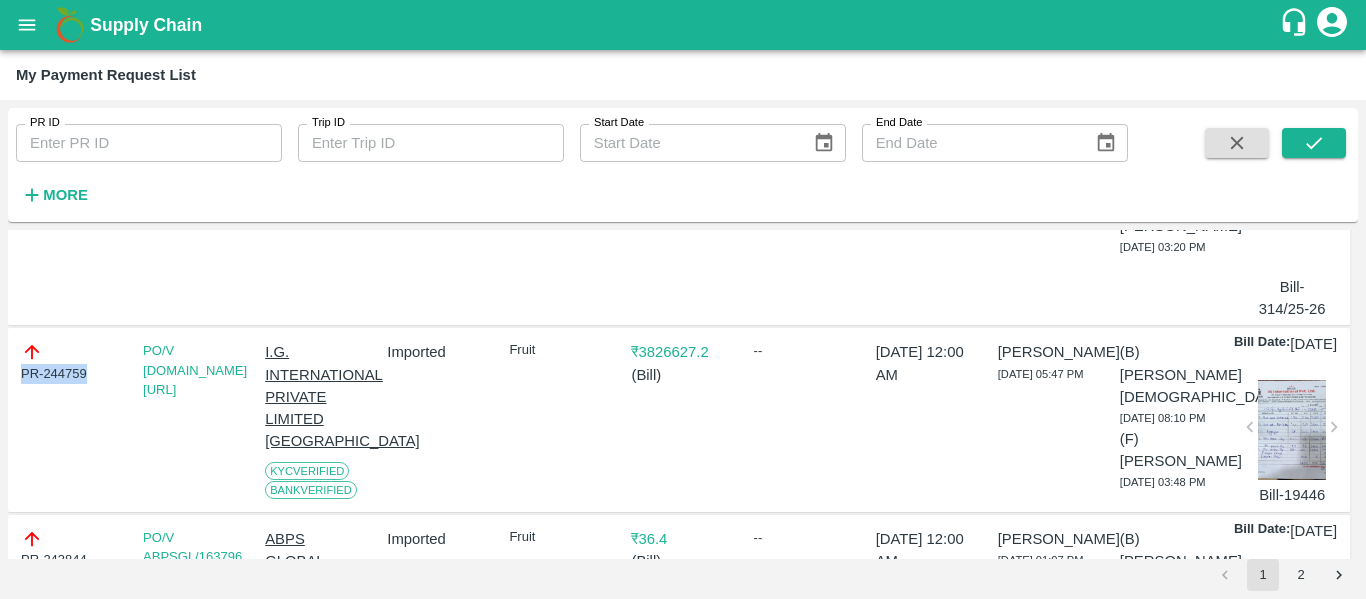 click on "PR-244759" at bounding box center (72, 362) 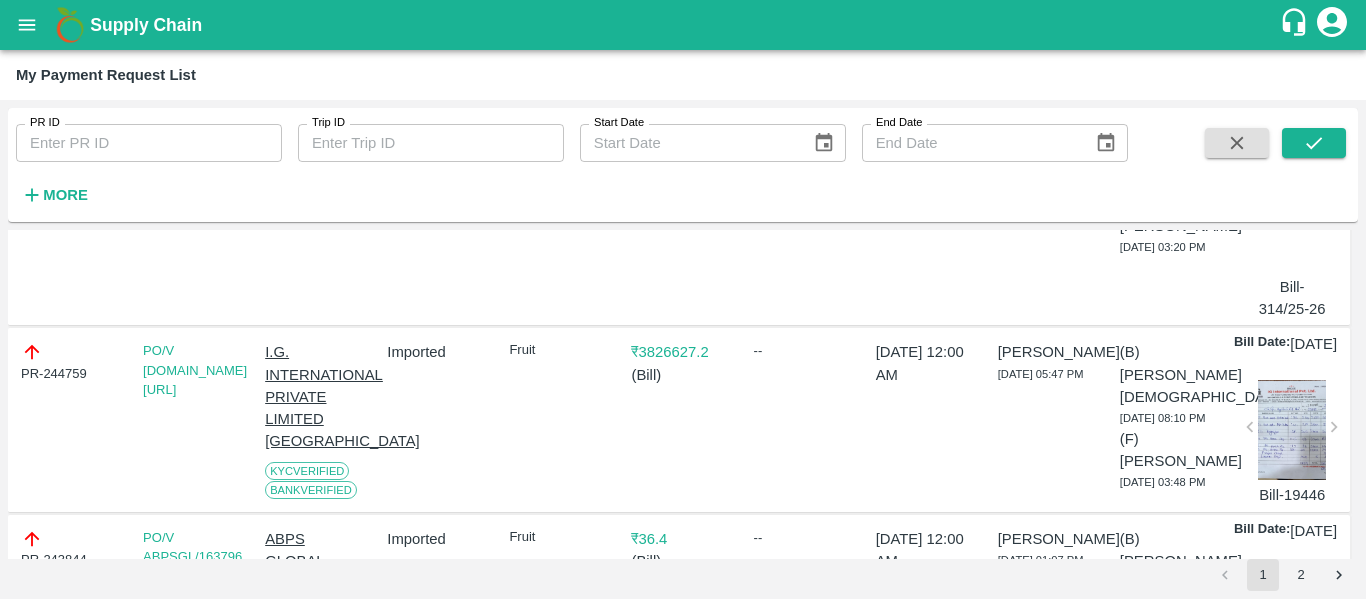 click on "PR-244759" at bounding box center [72, 362] 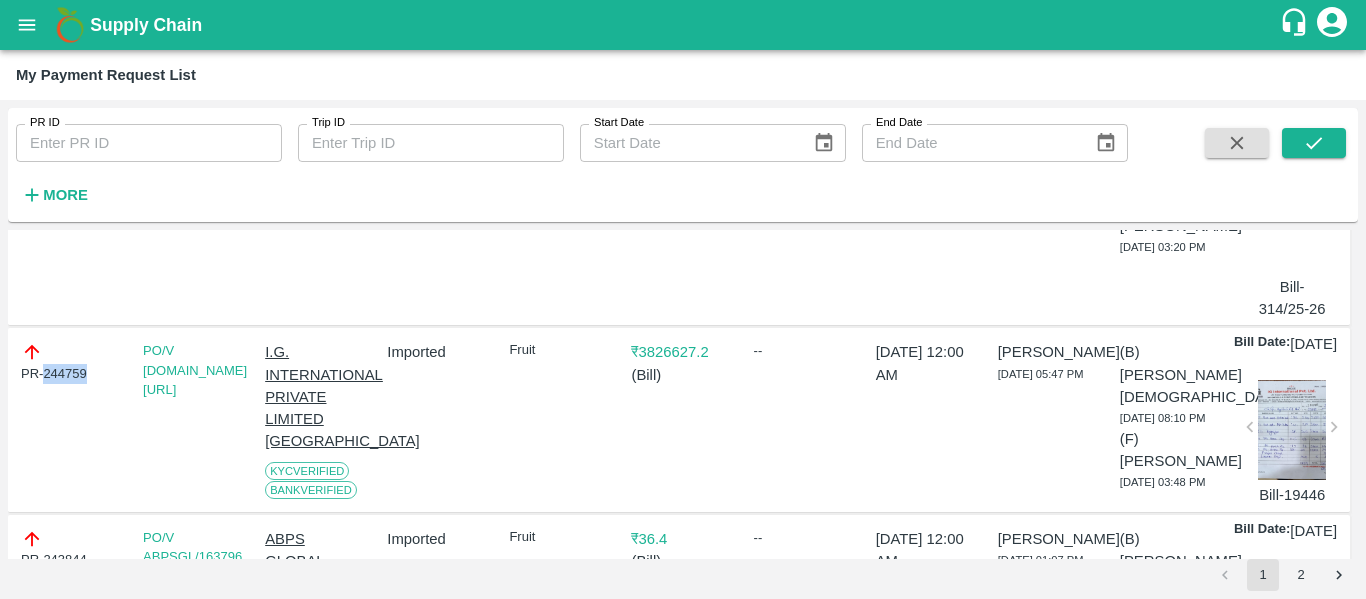 click on "PR-244759" at bounding box center (72, 362) 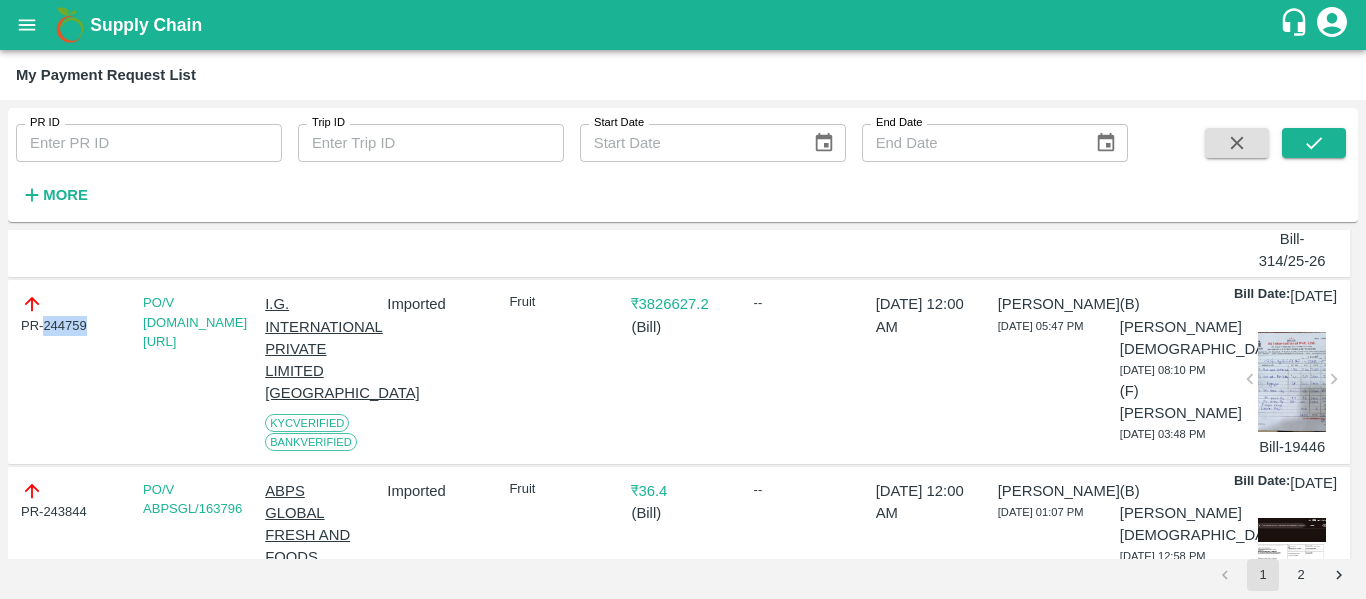 scroll, scrollTop: 314, scrollLeft: 0, axis: vertical 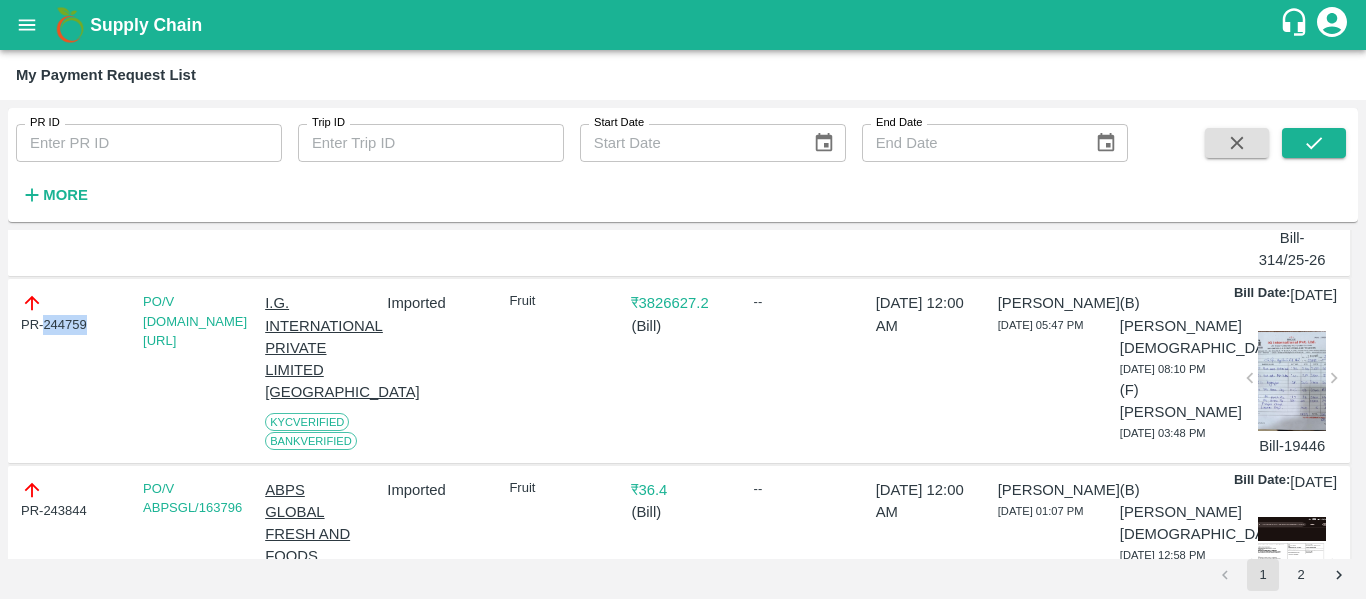 click at bounding box center [27, 25] 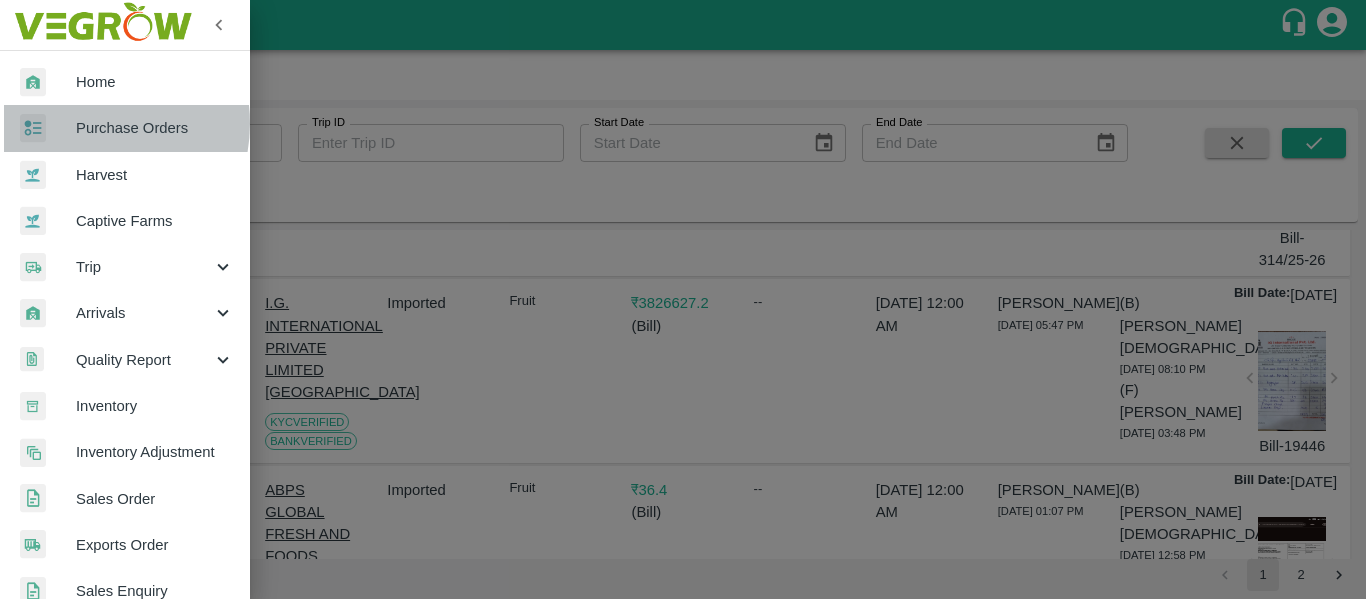 click on "Purchase Orders" at bounding box center [155, 128] 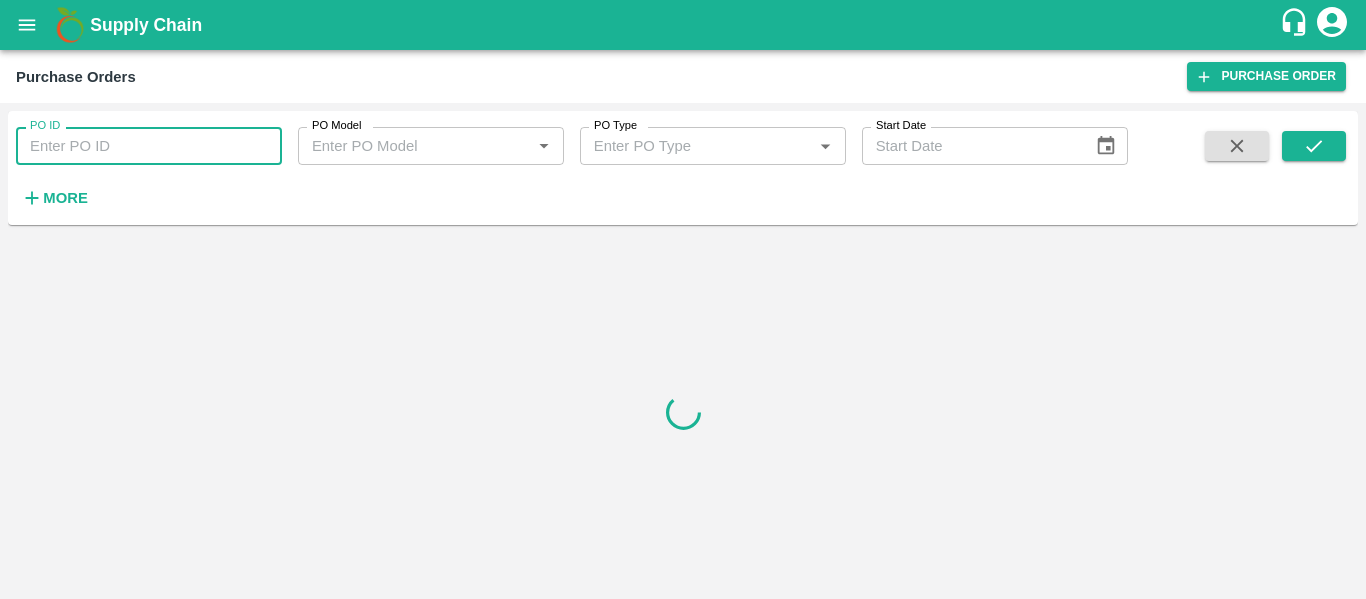 click on "PO ID" at bounding box center [149, 146] 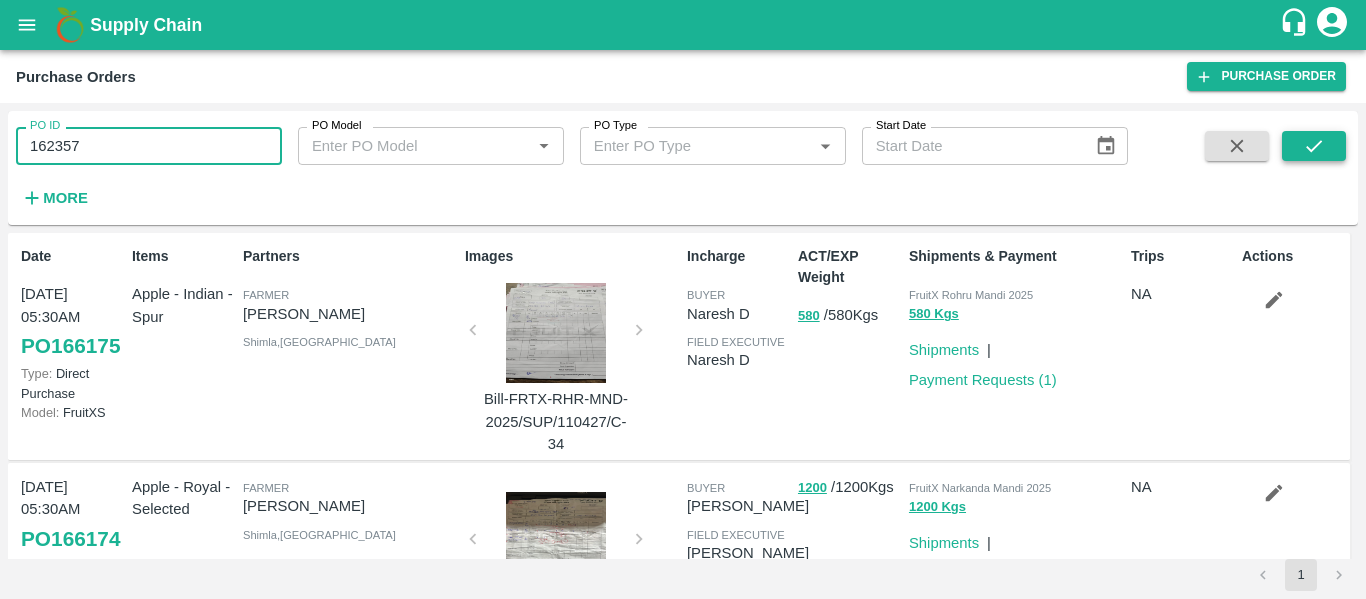 type on "162357" 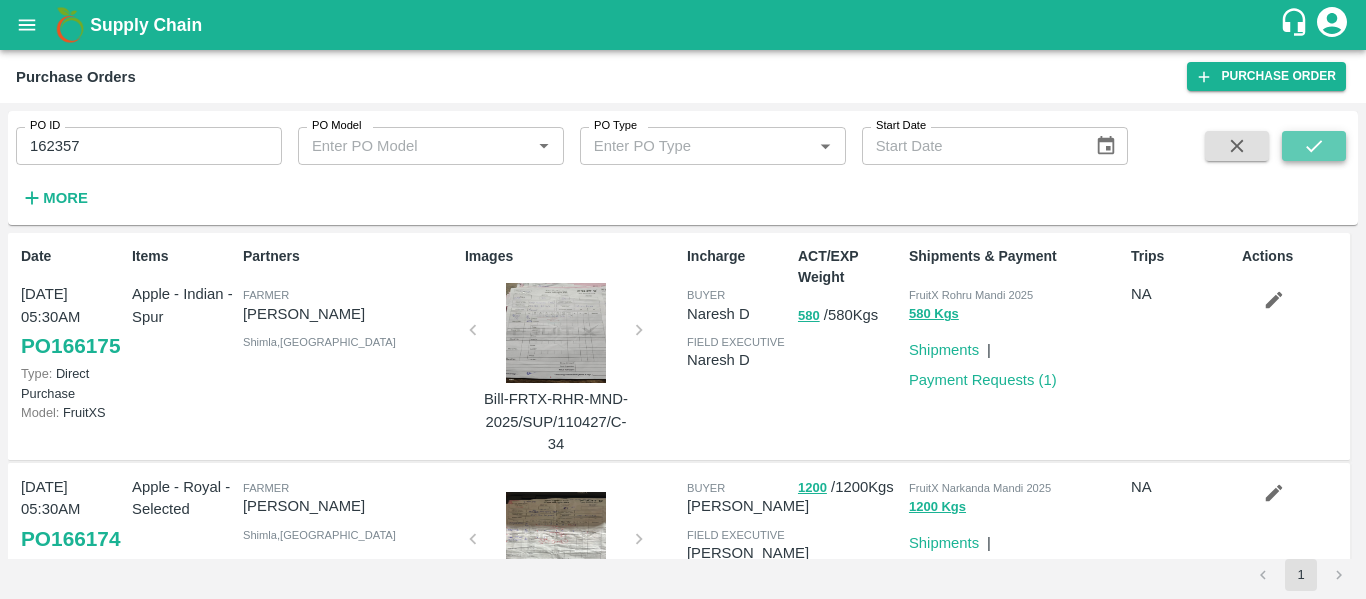 click 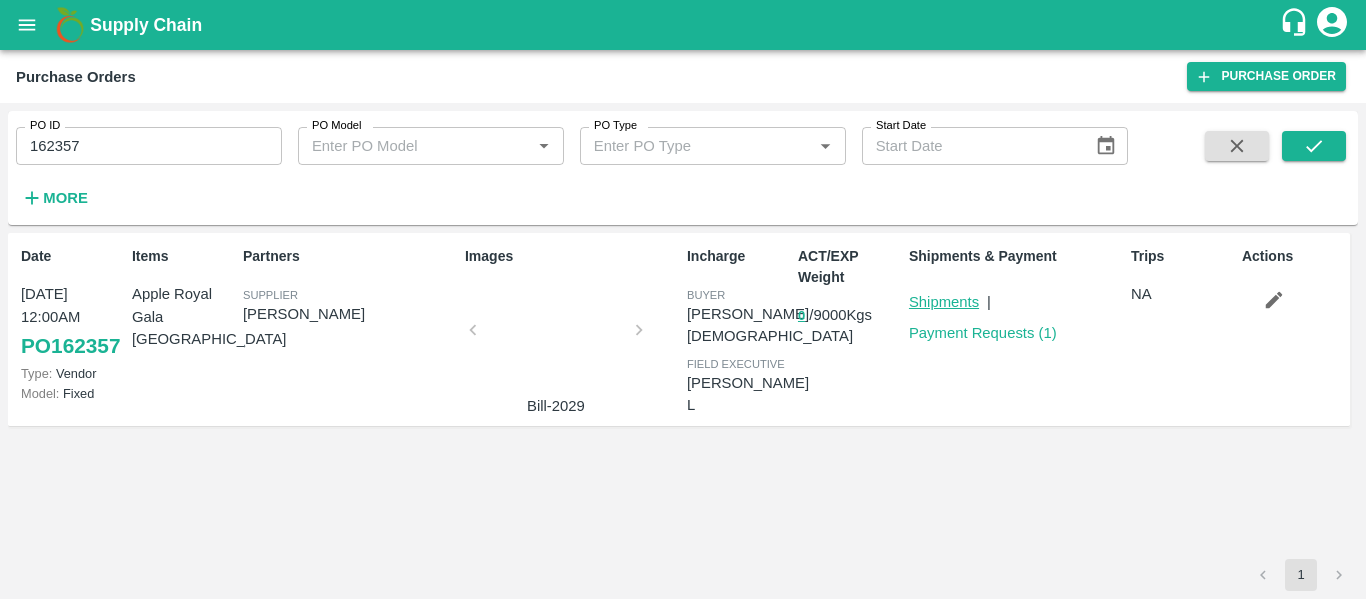 click on "Shipments" at bounding box center (944, 302) 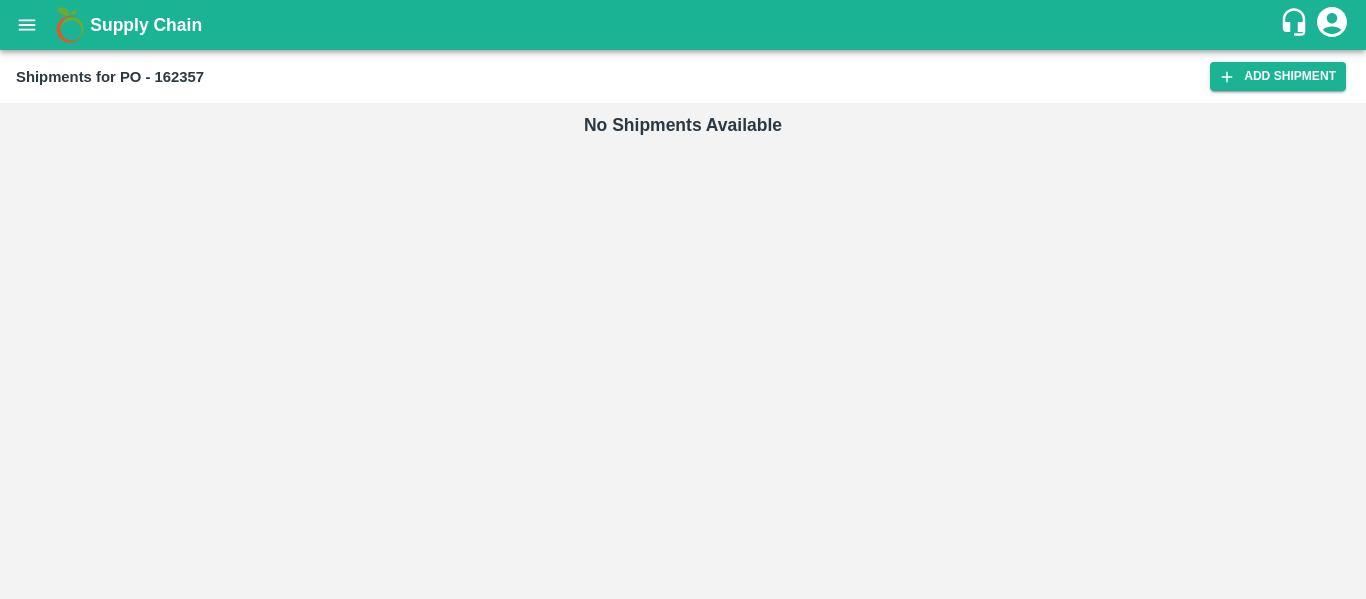 scroll, scrollTop: 0, scrollLeft: 0, axis: both 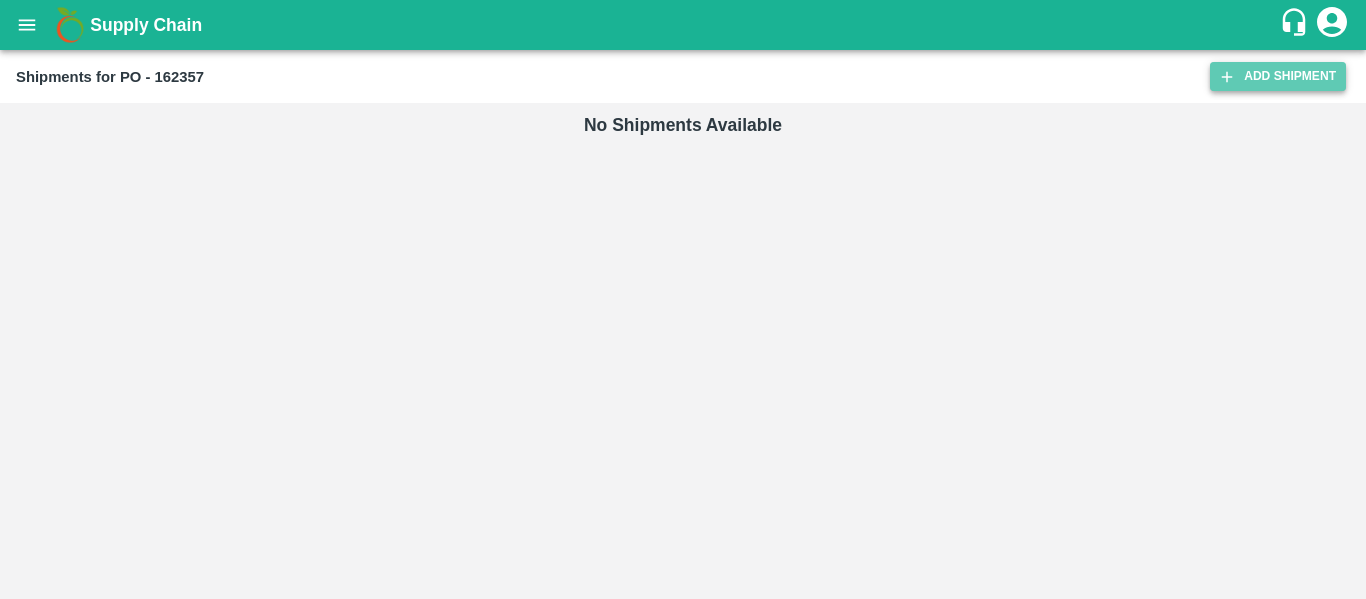 click on "Add Shipment" at bounding box center [1278, 76] 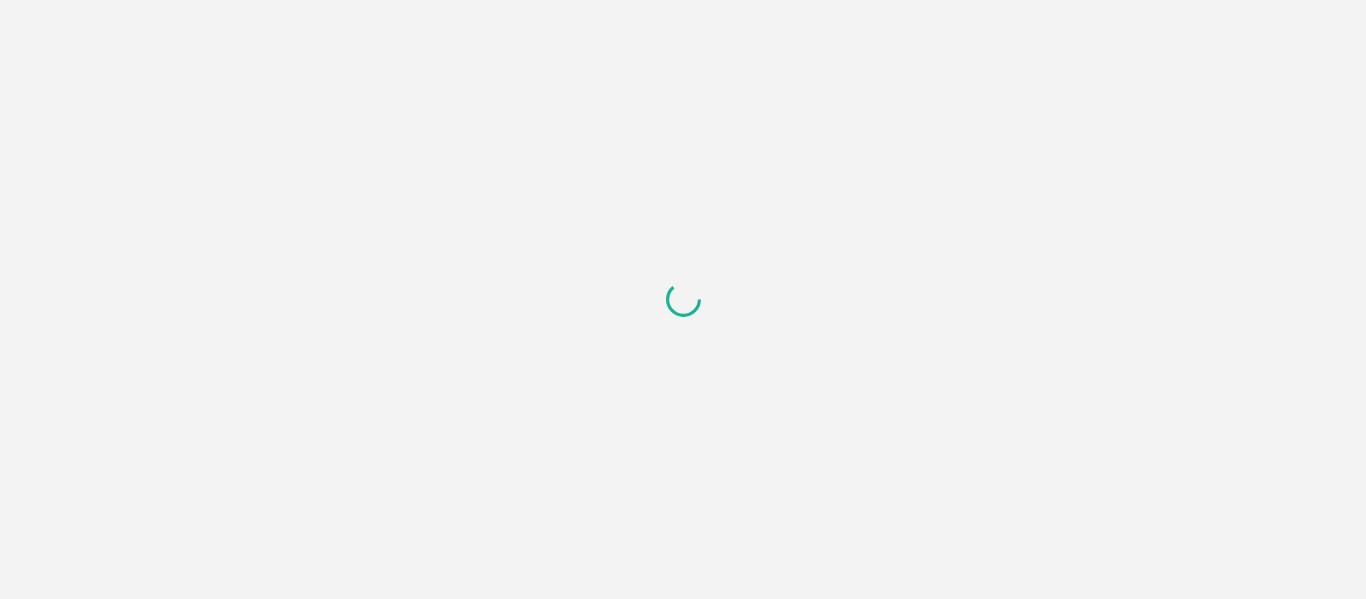 scroll, scrollTop: 0, scrollLeft: 0, axis: both 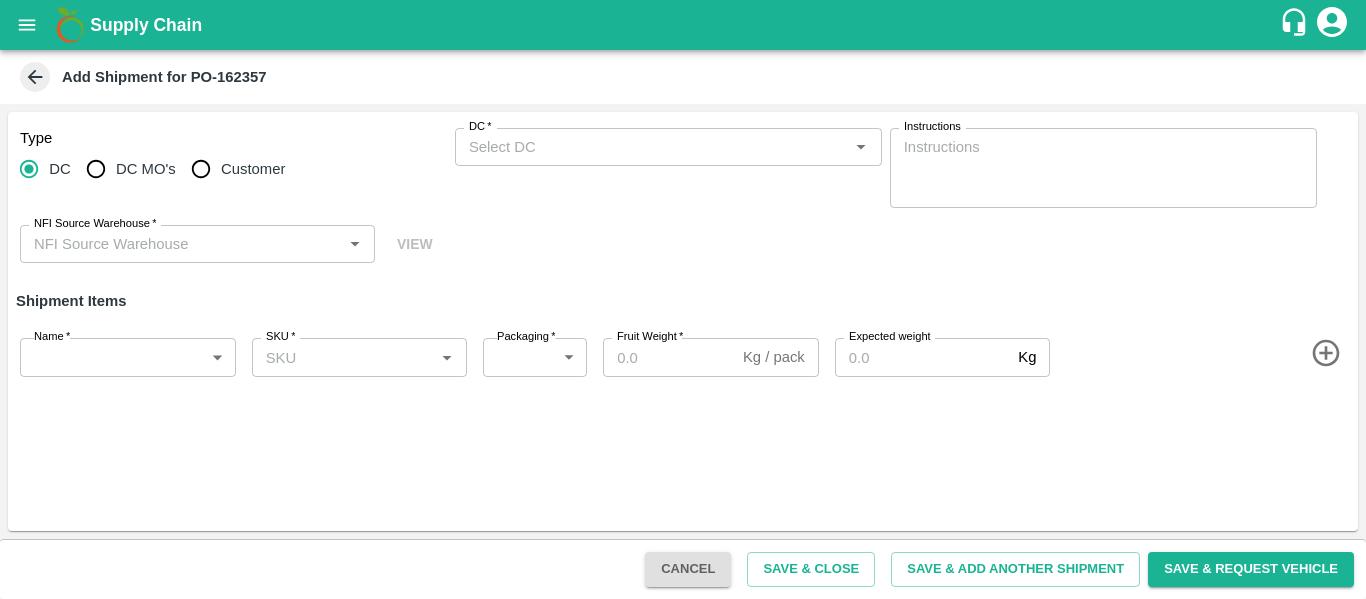 click on "DC   *" at bounding box center (668, 147) 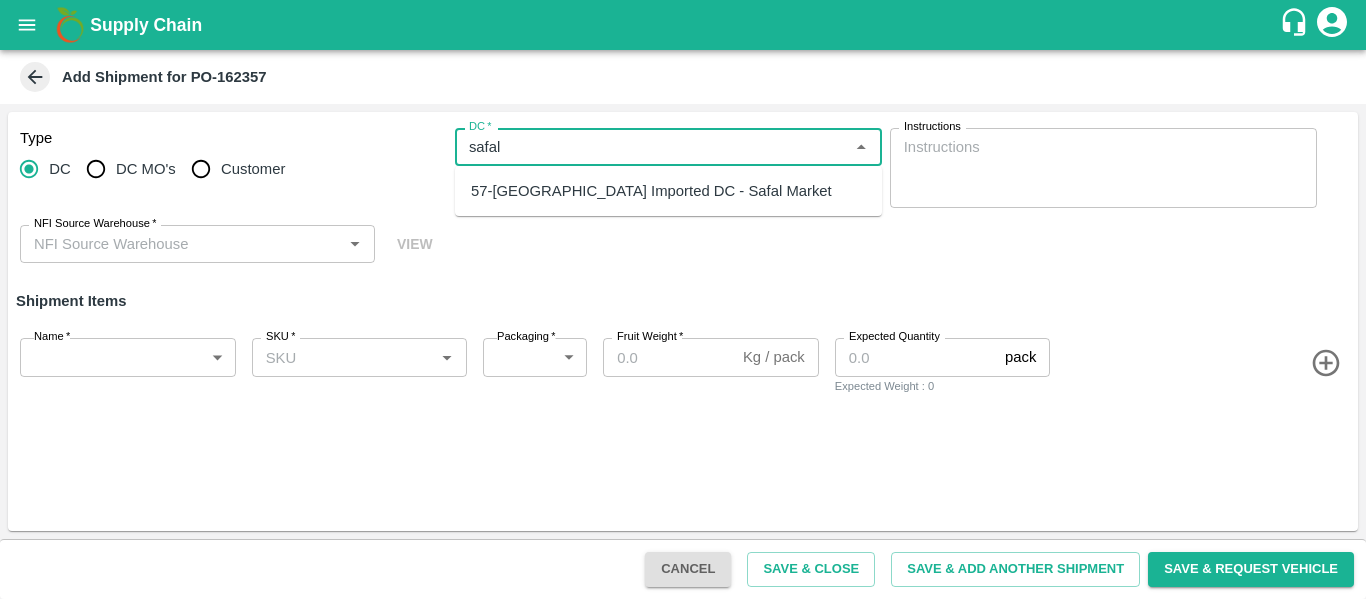 click on "57-Bangalore Imported DC - Safal Market" at bounding box center [651, 191] 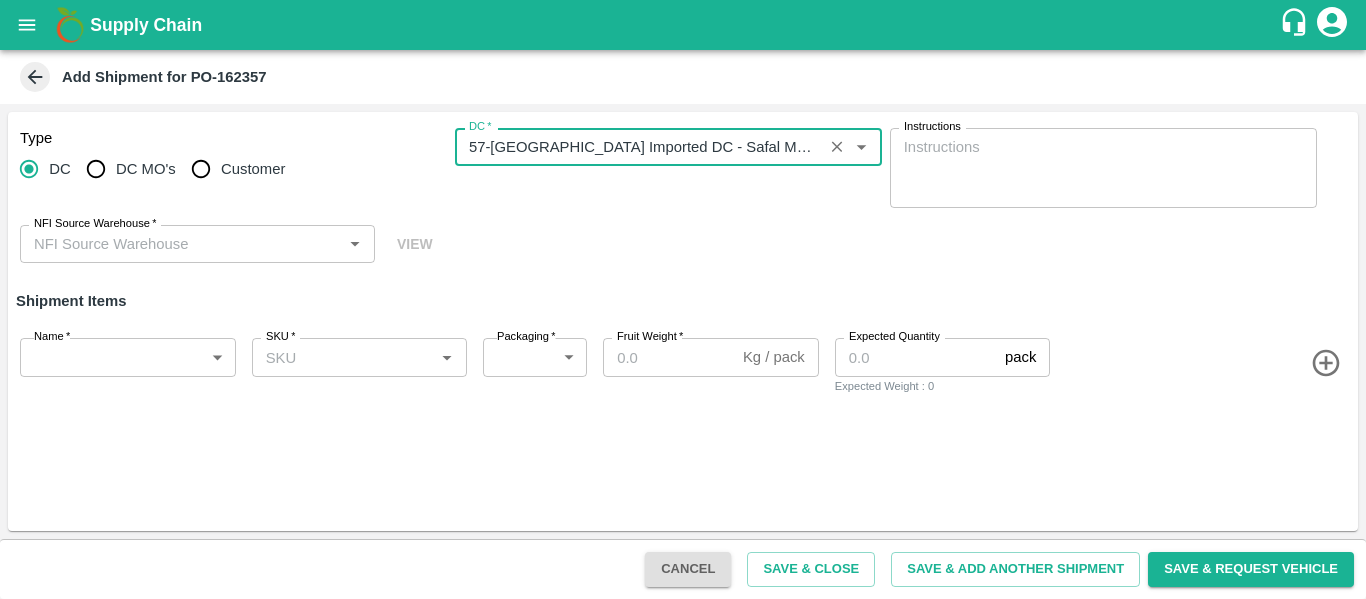 type on "57-Bangalore Imported DC - Safal Market" 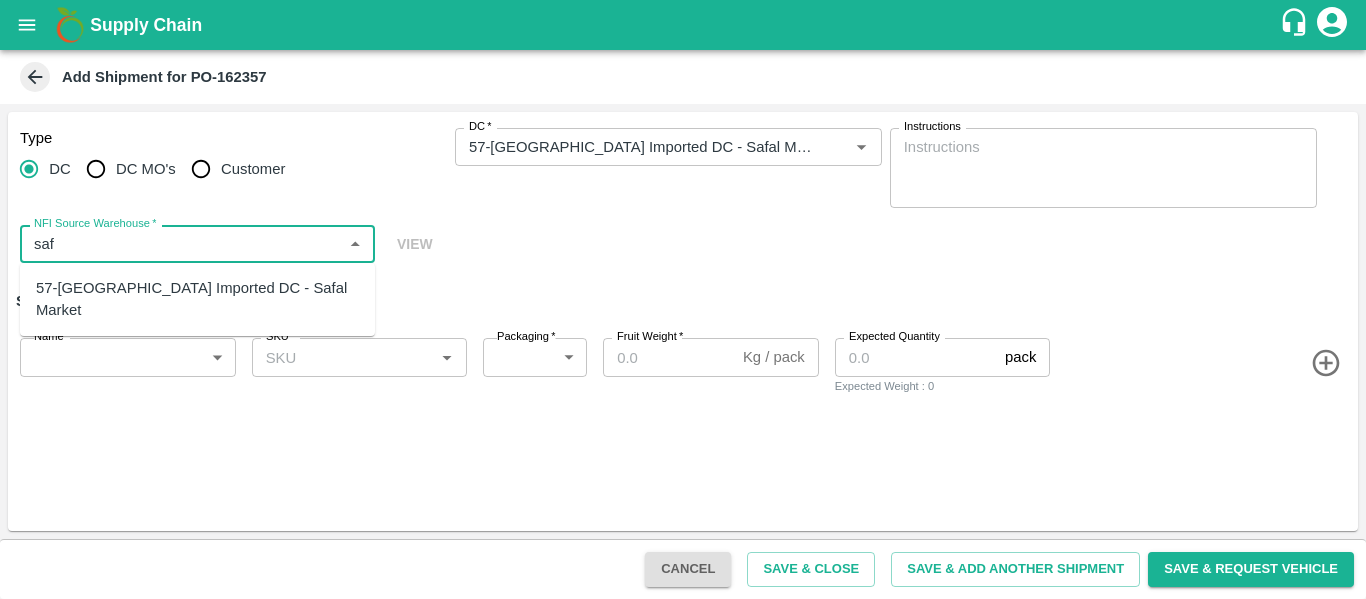 click on "57-Bangalore Imported DC - Safal Market" at bounding box center (197, 299) 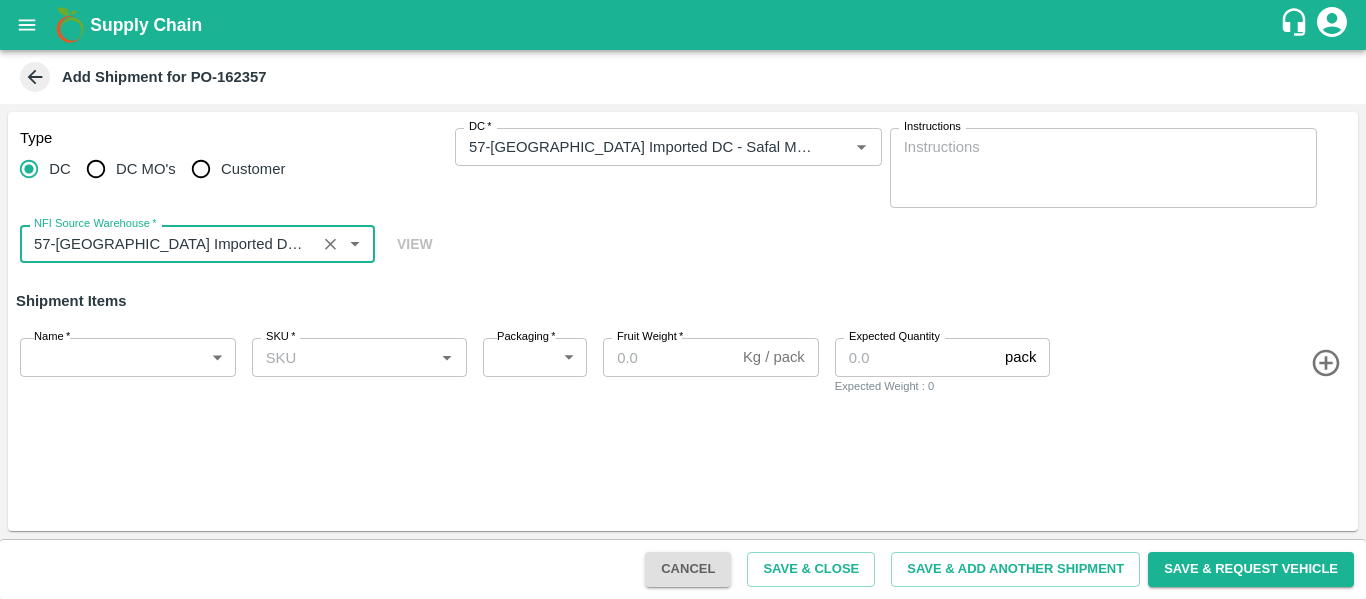type on "57-Bangalore Imported DC - Safal Market" 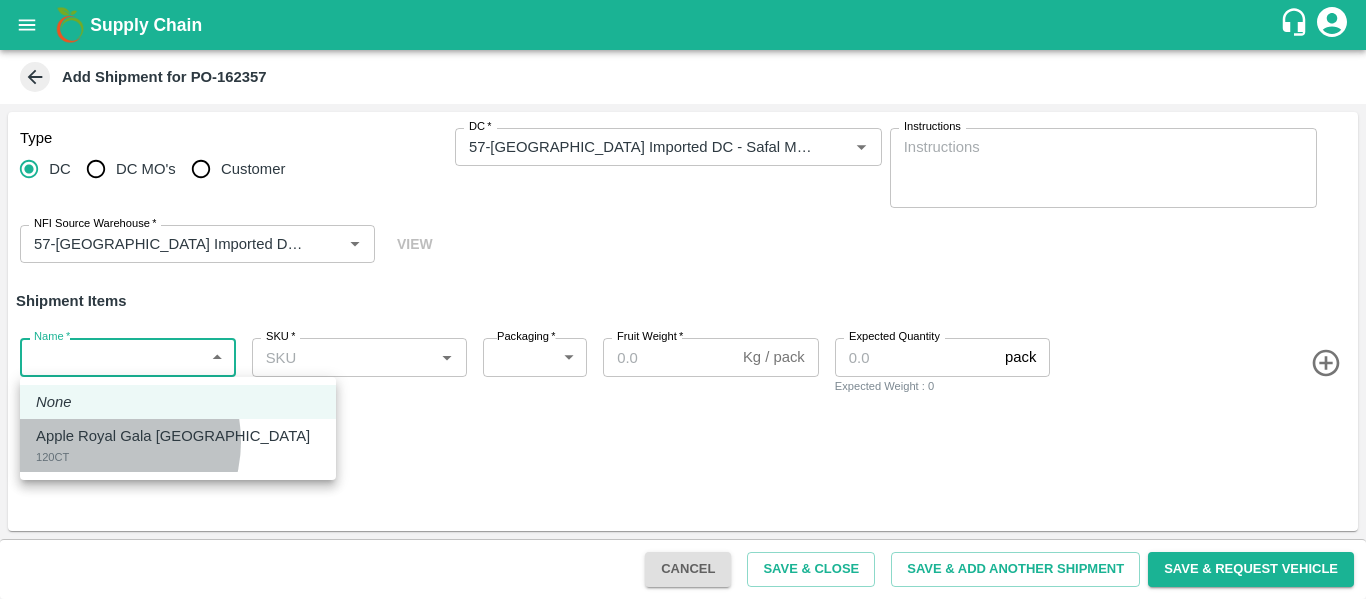 click on "Apple Royal Gala [GEOGRAPHIC_DATA]" at bounding box center [173, 436] 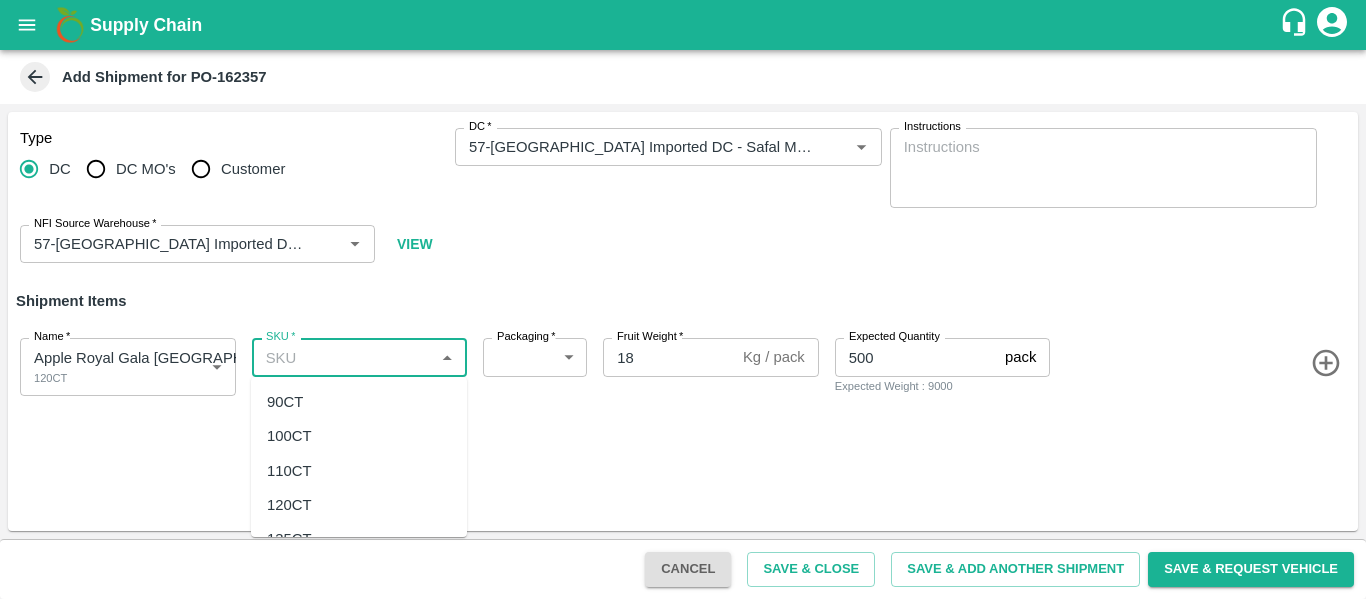 click on "SKU   *" at bounding box center (343, 357) 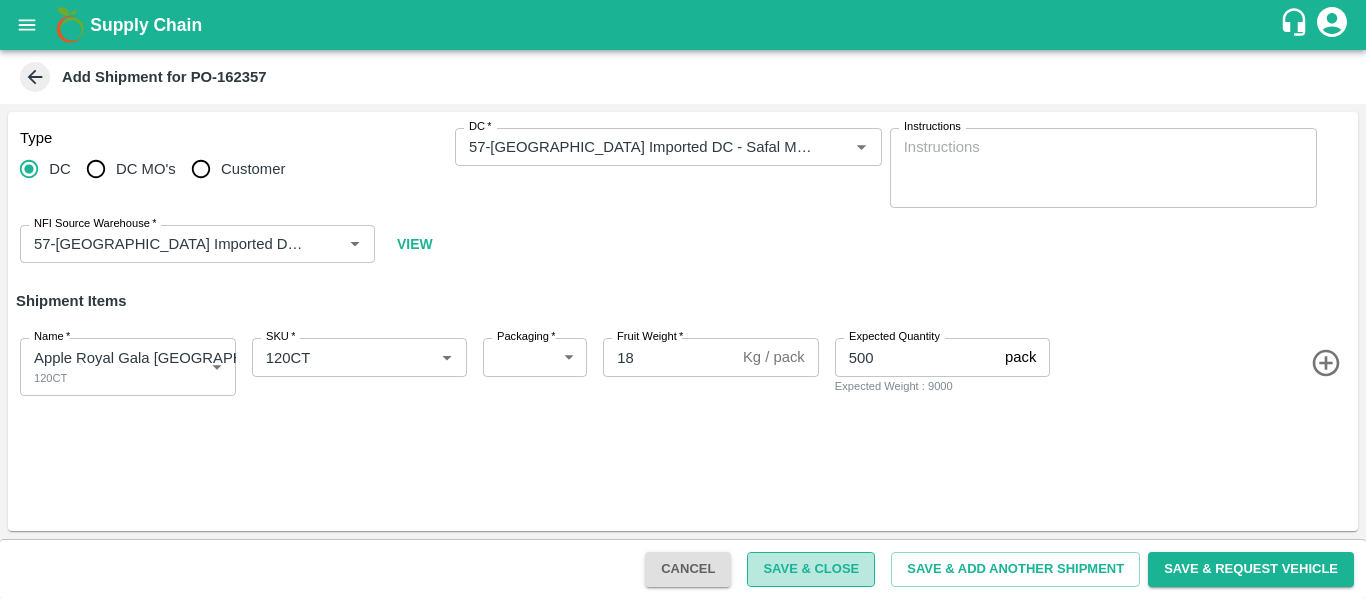 click on "Save & Close" at bounding box center [811, 569] 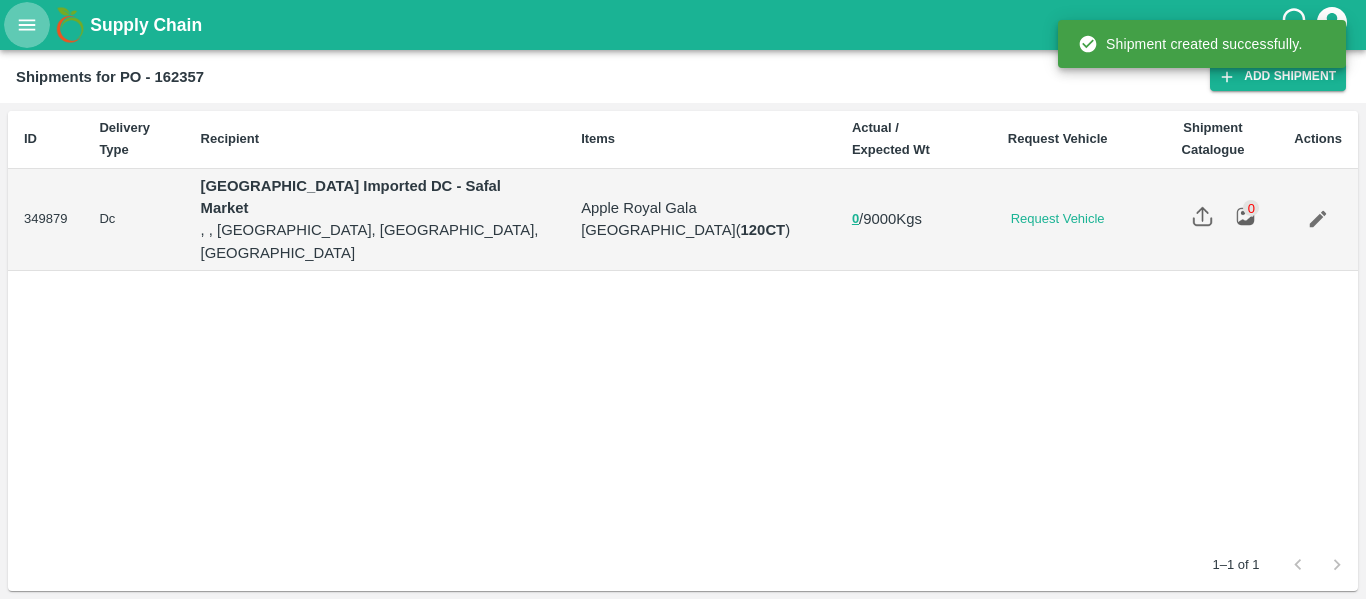 click 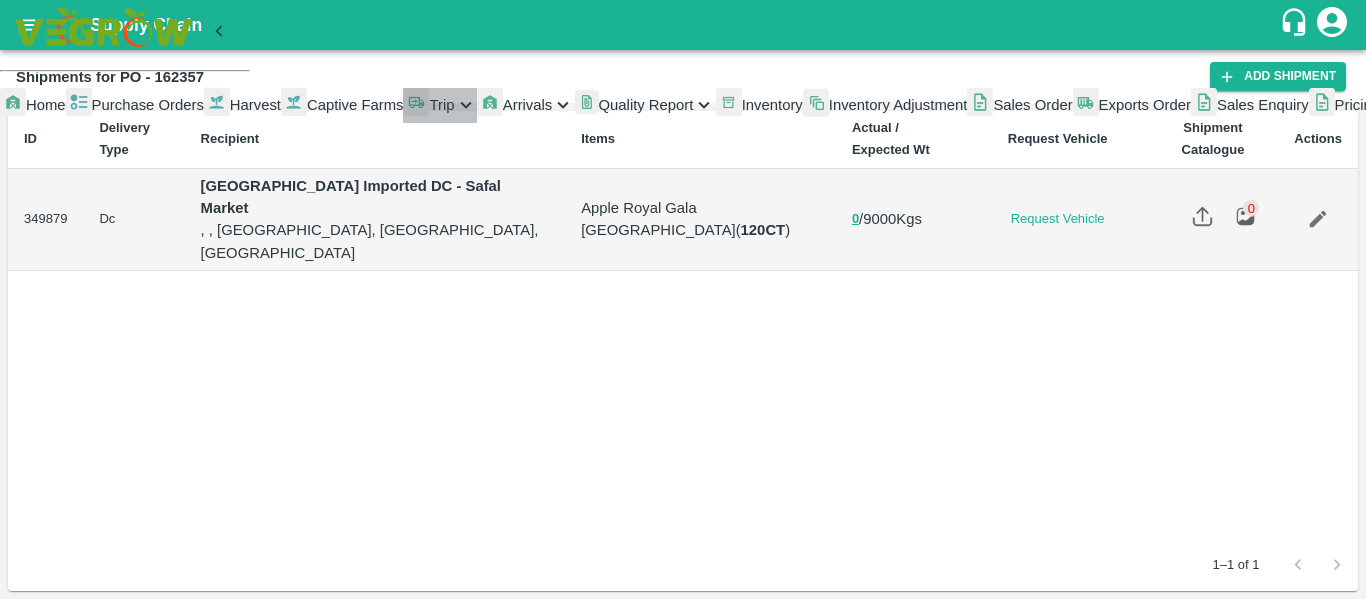 click on "Trip" at bounding box center [441, 105] 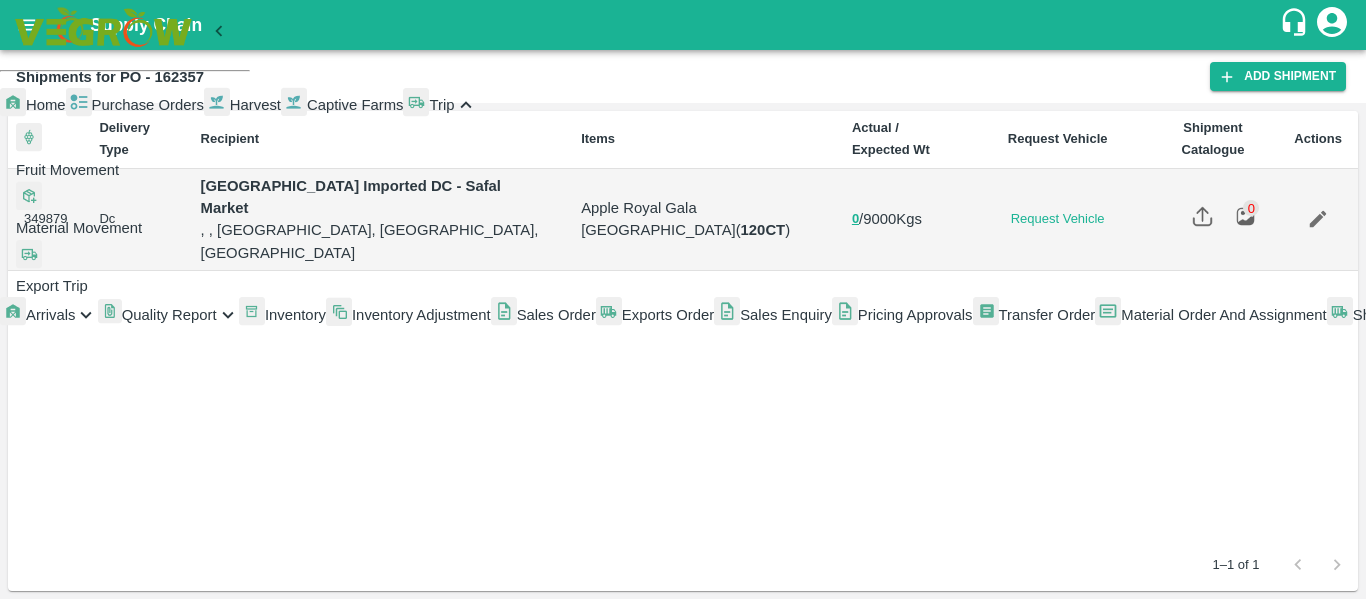 click on "Fruit Movement" at bounding box center [67, 170] 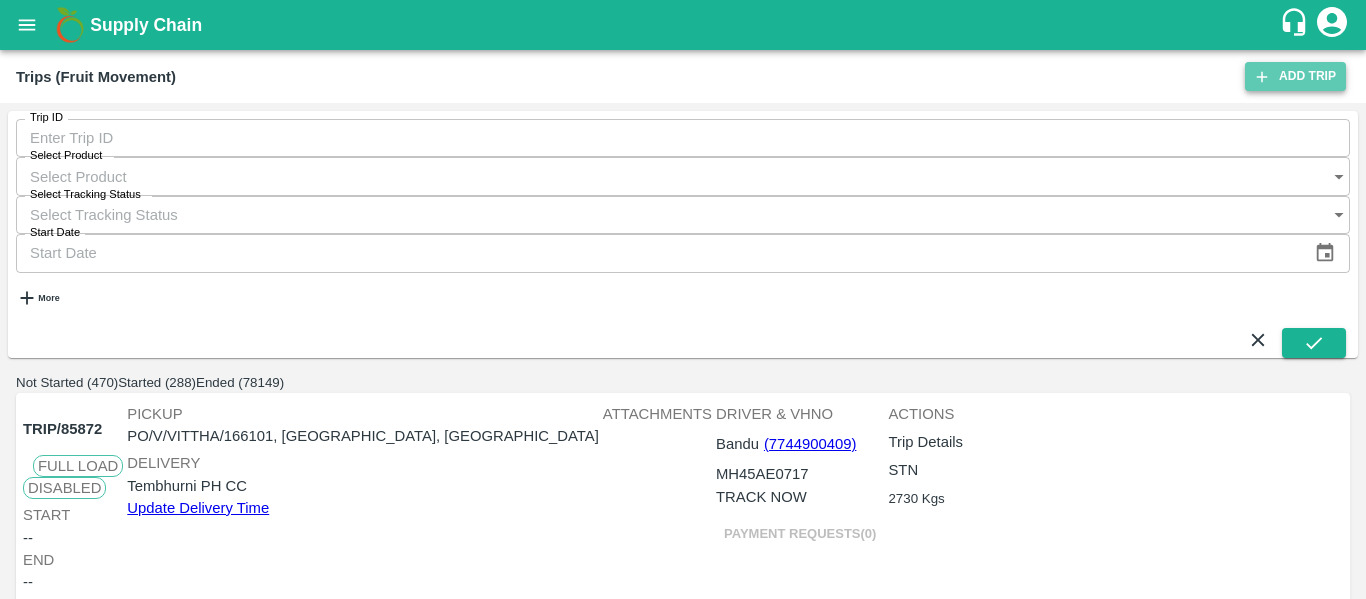 click on "Add Trip" at bounding box center [1295, 76] 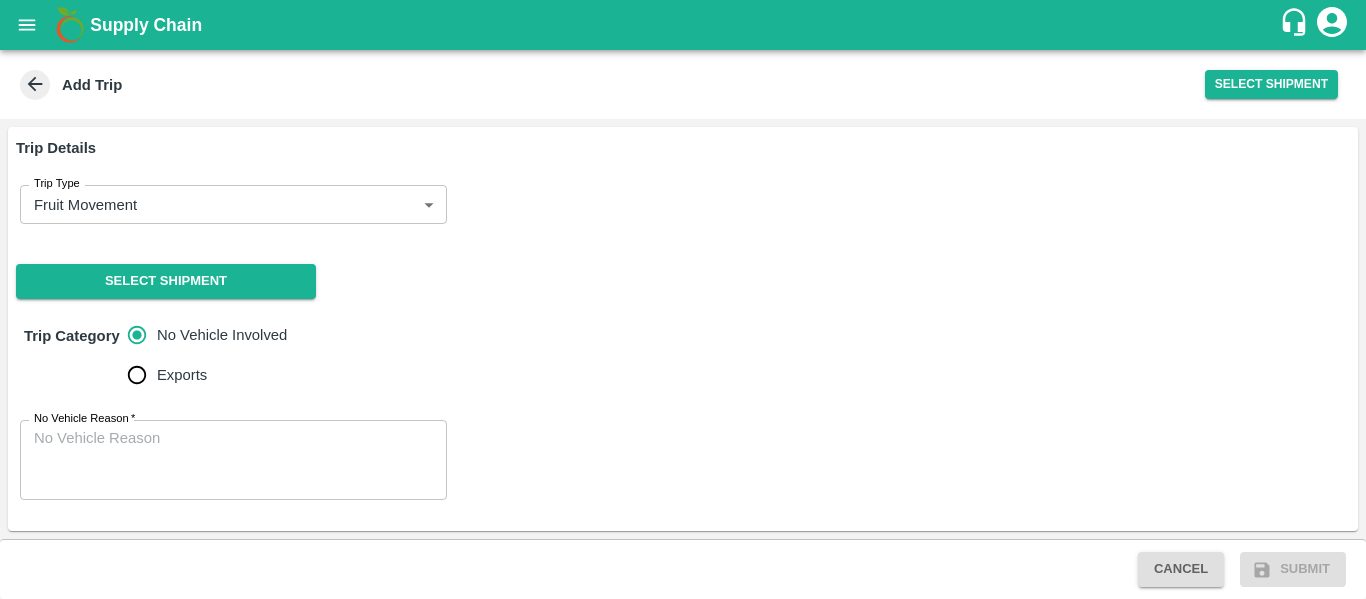 scroll, scrollTop: 0, scrollLeft: 0, axis: both 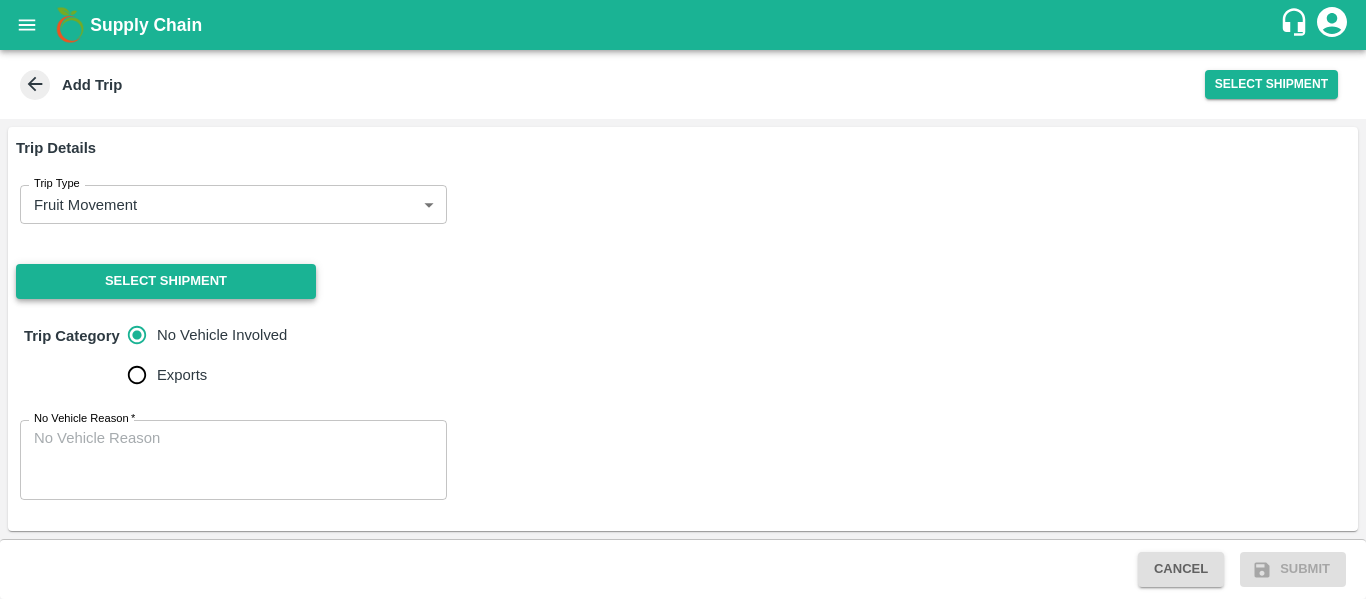 click on "Select Shipment" at bounding box center (166, 281) 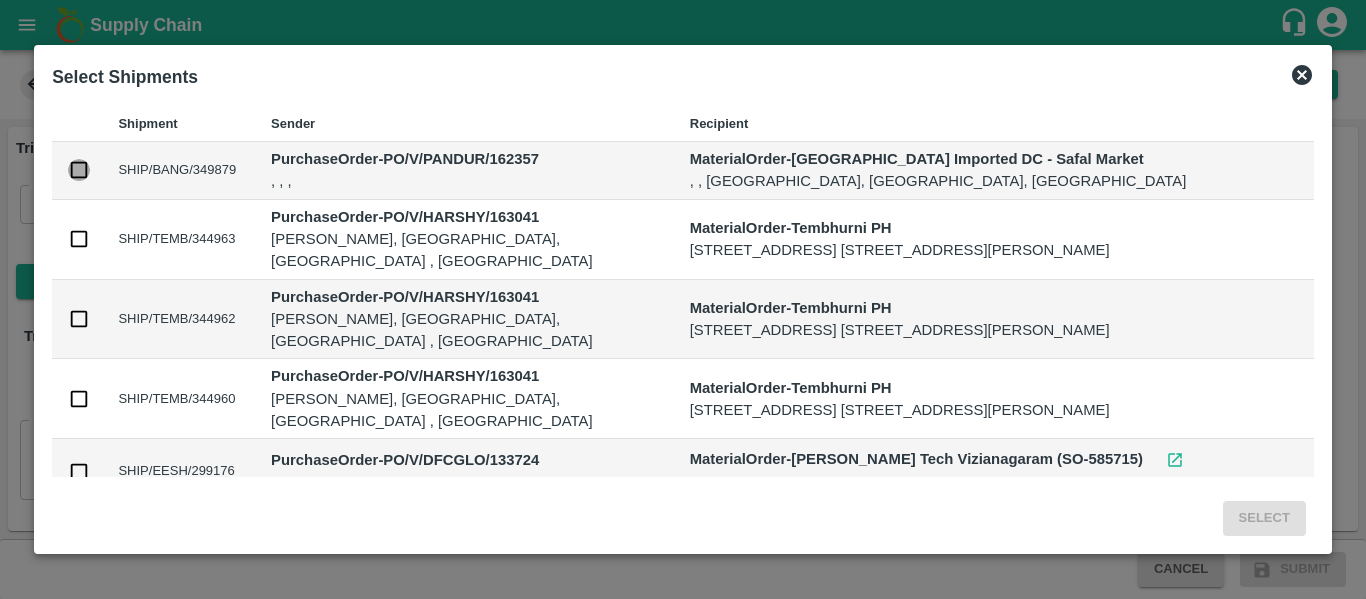 click at bounding box center (79, 170) 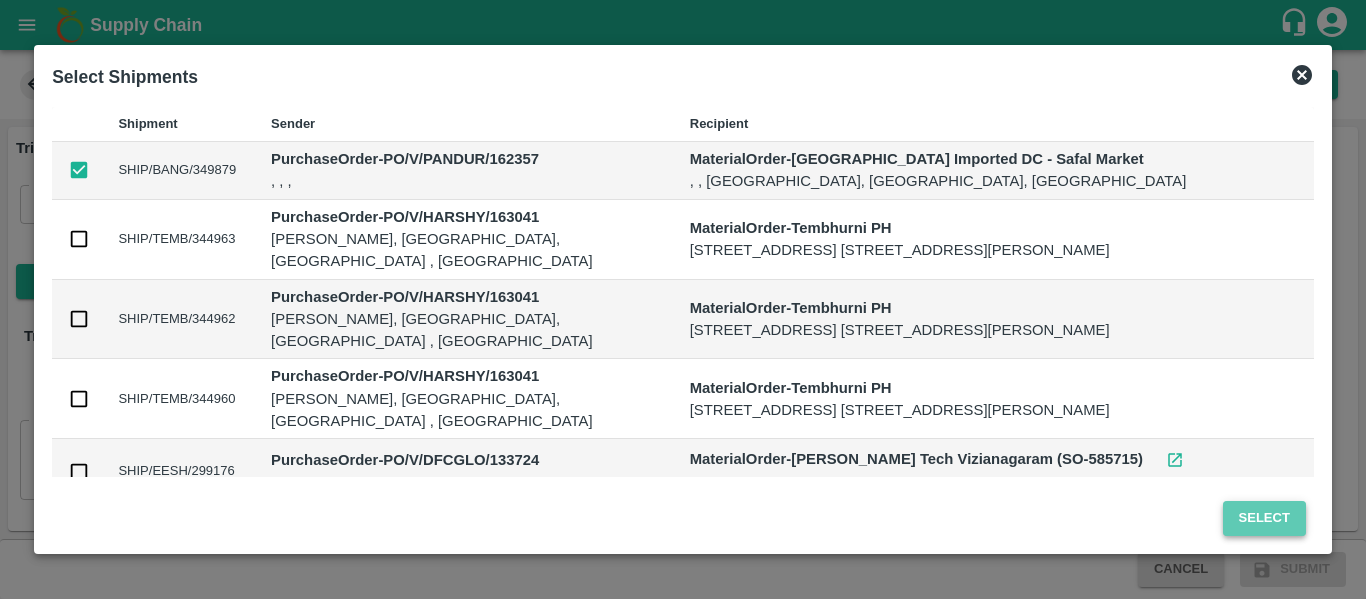 click on "Select" at bounding box center [1264, 518] 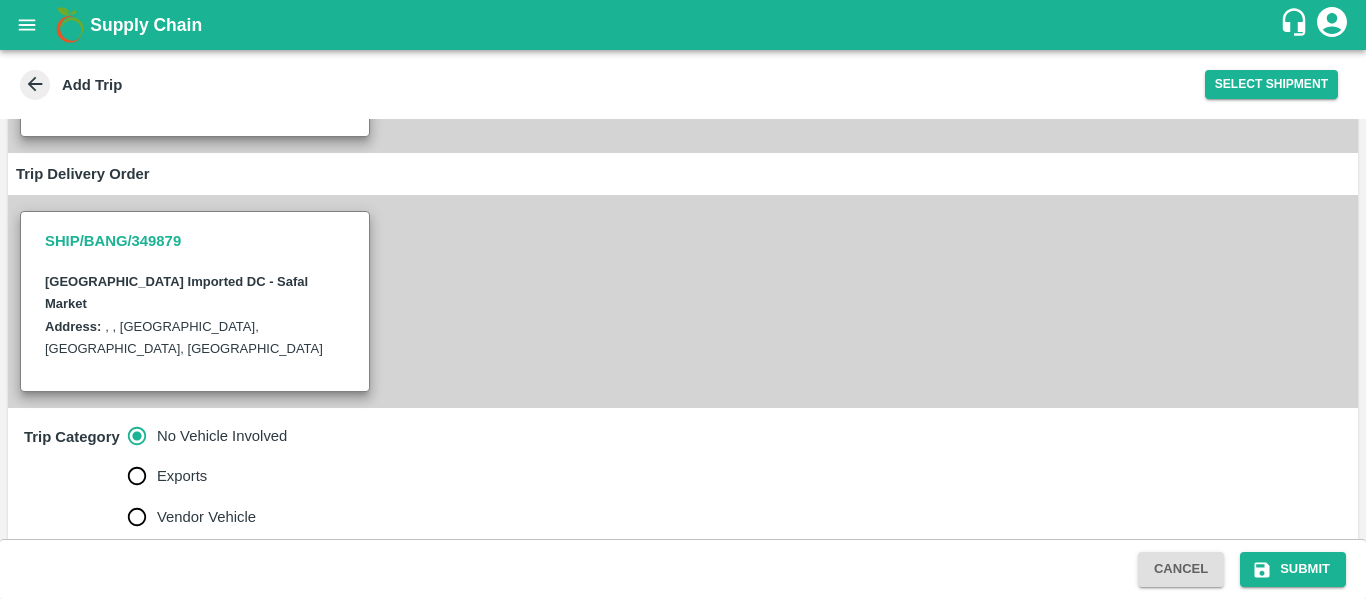 scroll, scrollTop: 321, scrollLeft: 0, axis: vertical 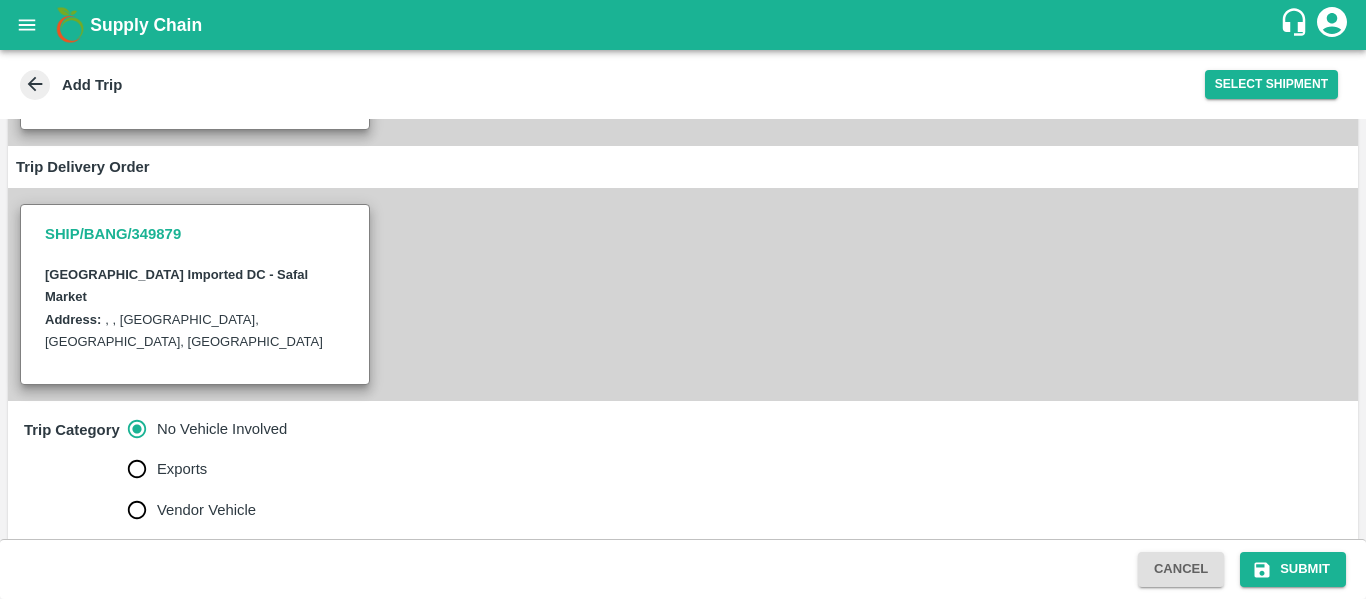click on "No Vehicle Reason   *" at bounding box center (84, 553) 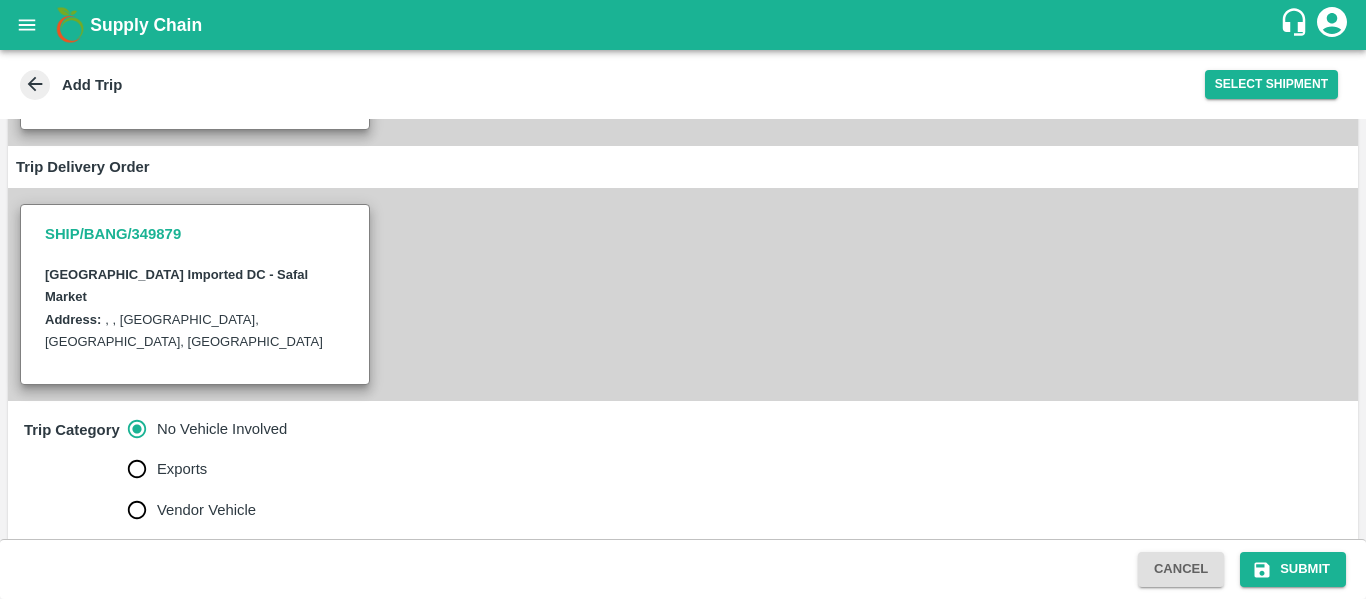 scroll, scrollTop: 395, scrollLeft: 0, axis: vertical 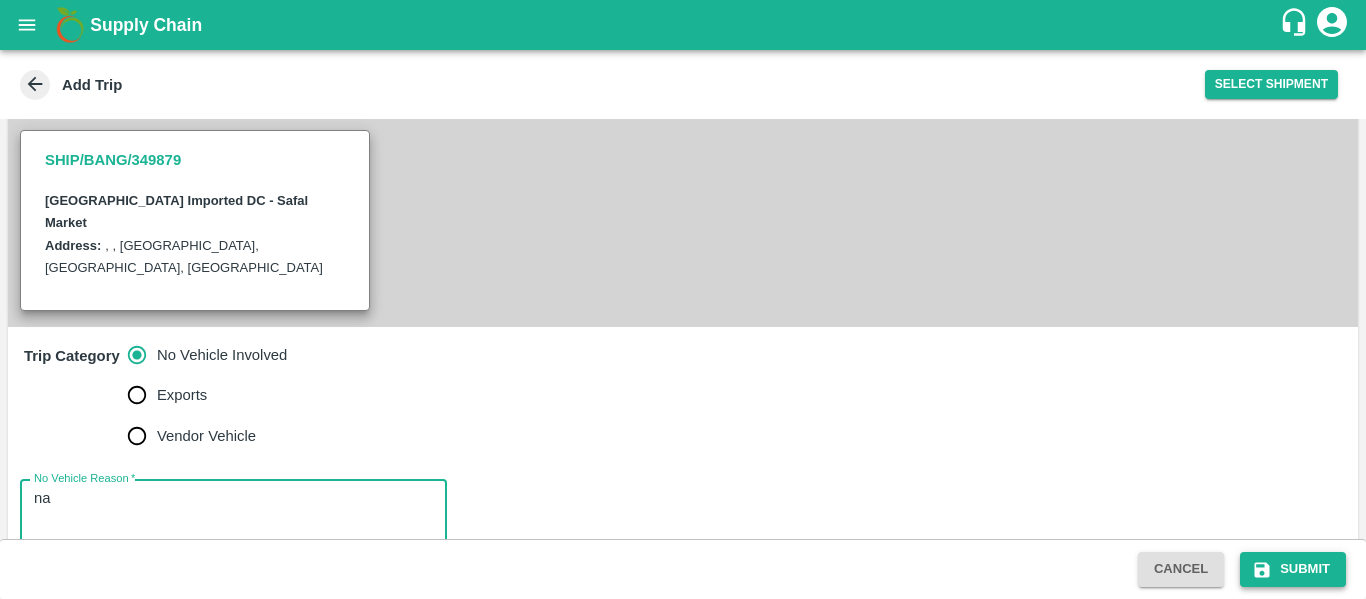 type on "na" 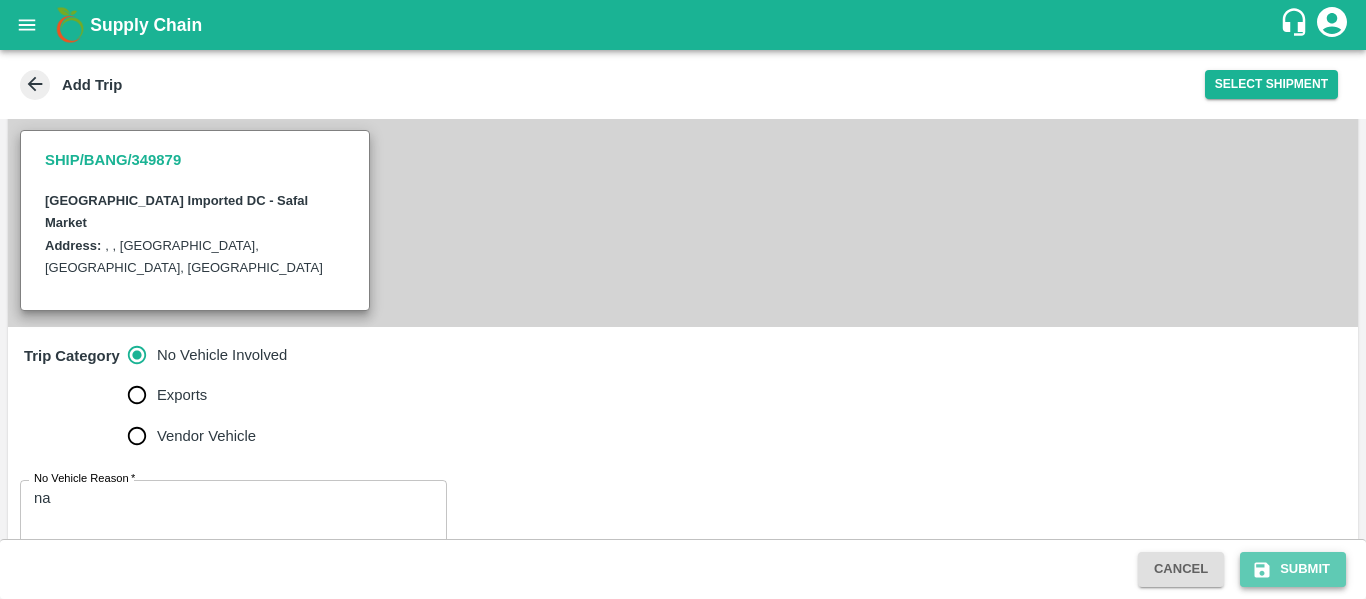 click on "Submit" at bounding box center (1293, 569) 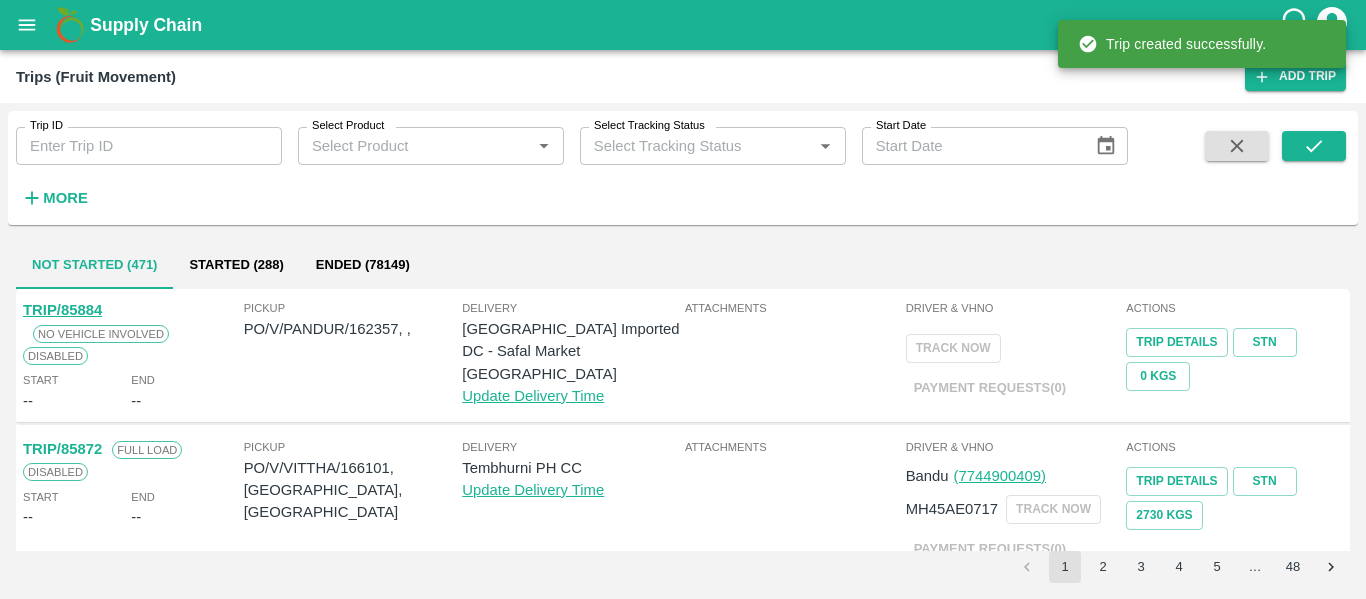 click on "PO/V/PANDUR/162357, ," at bounding box center [353, 329] 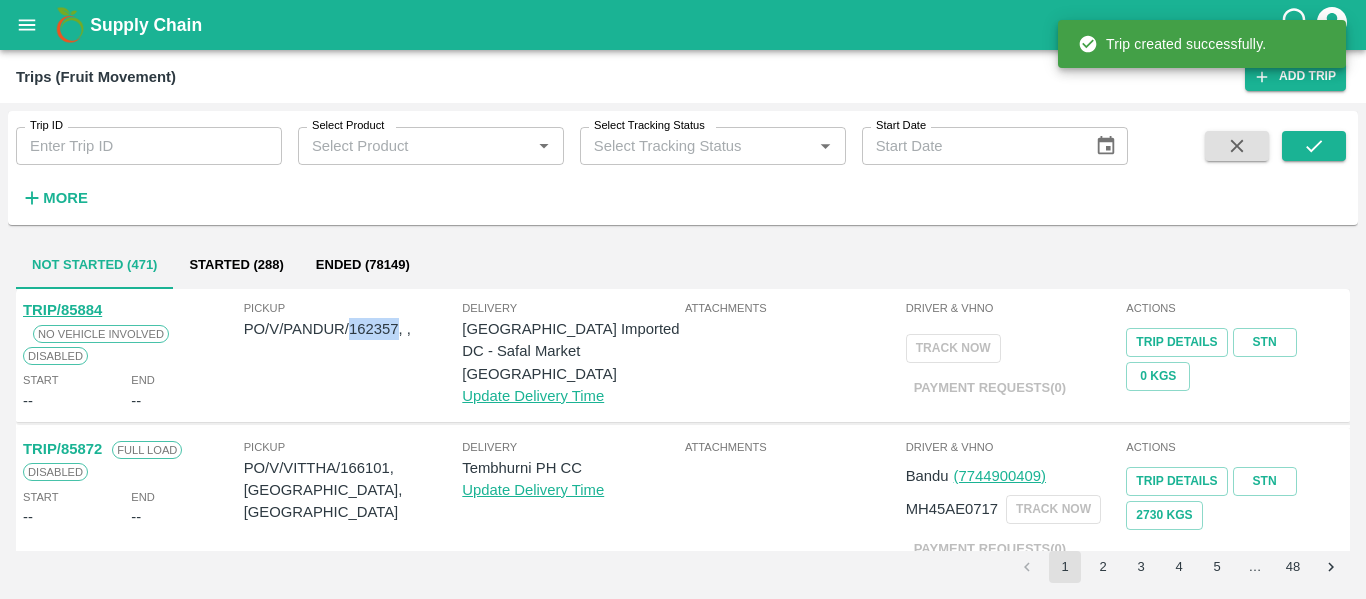click on "PO/V/PANDUR/162357, ," at bounding box center [353, 329] 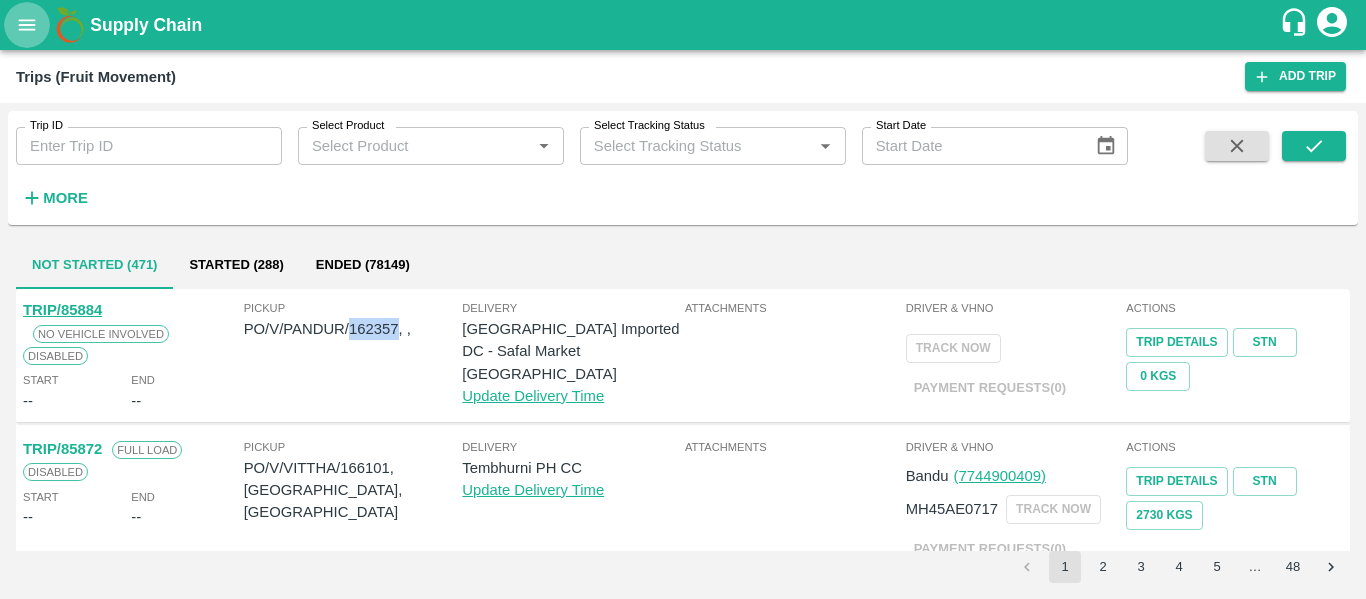 click 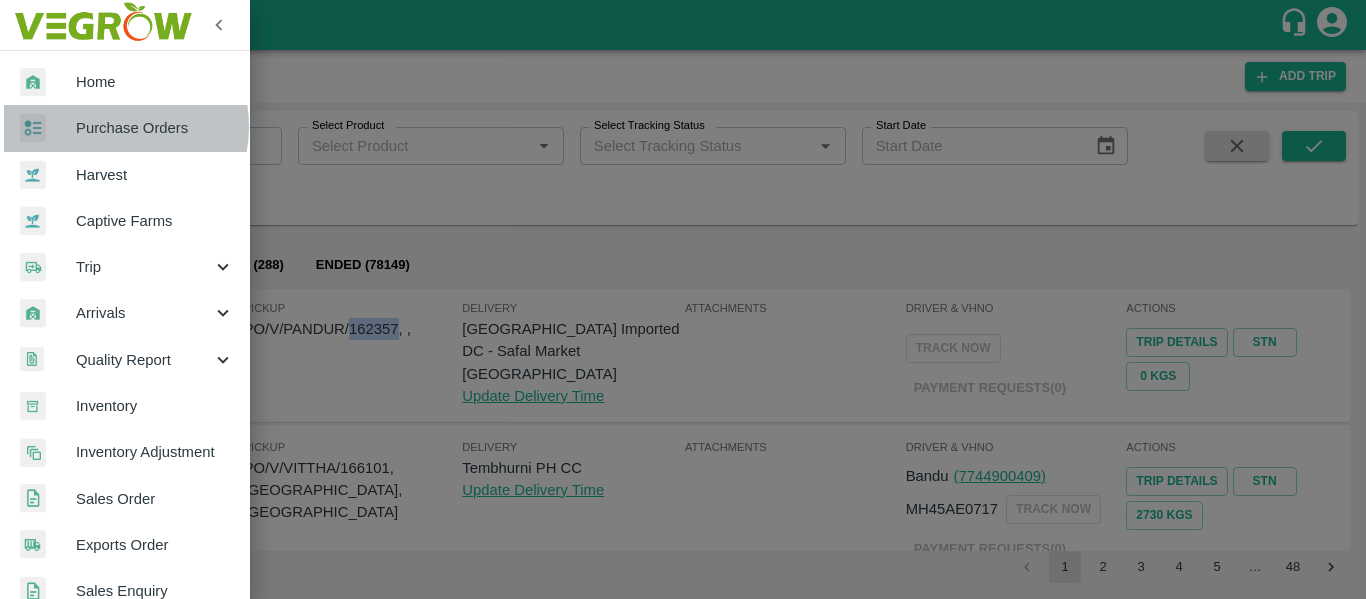 click on "Purchase Orders" at bounding box center (155, 128) 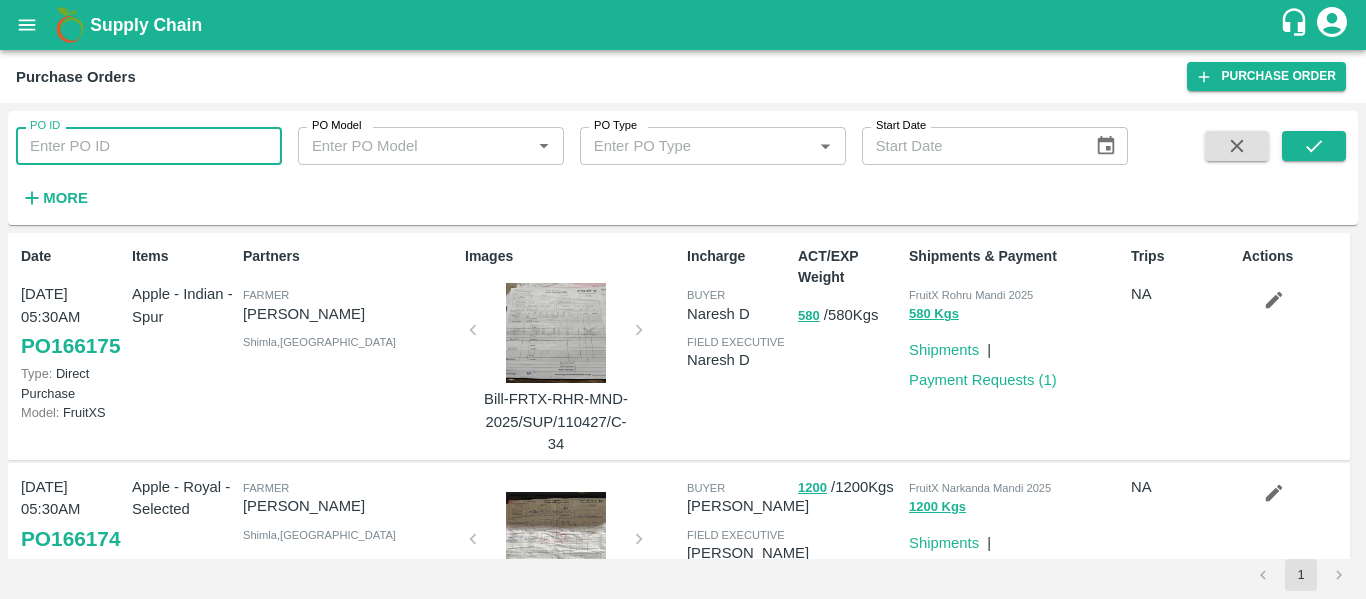 click on "PO ID" at bounding box center (149, 146) 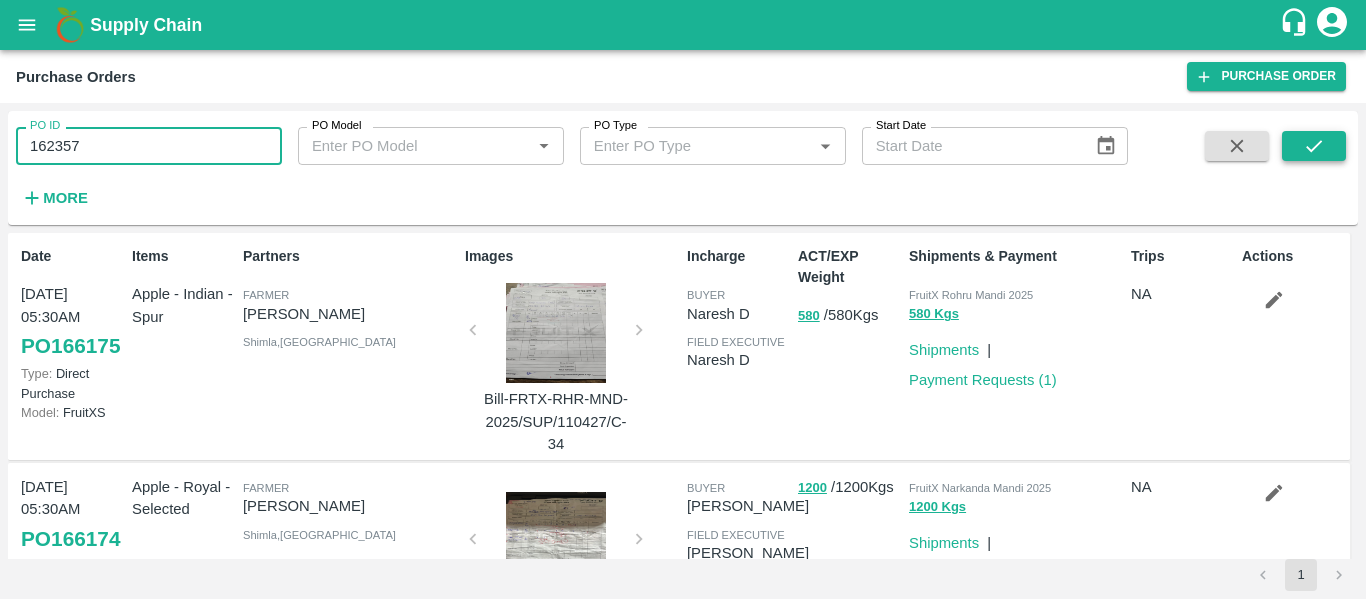 type on "162357" 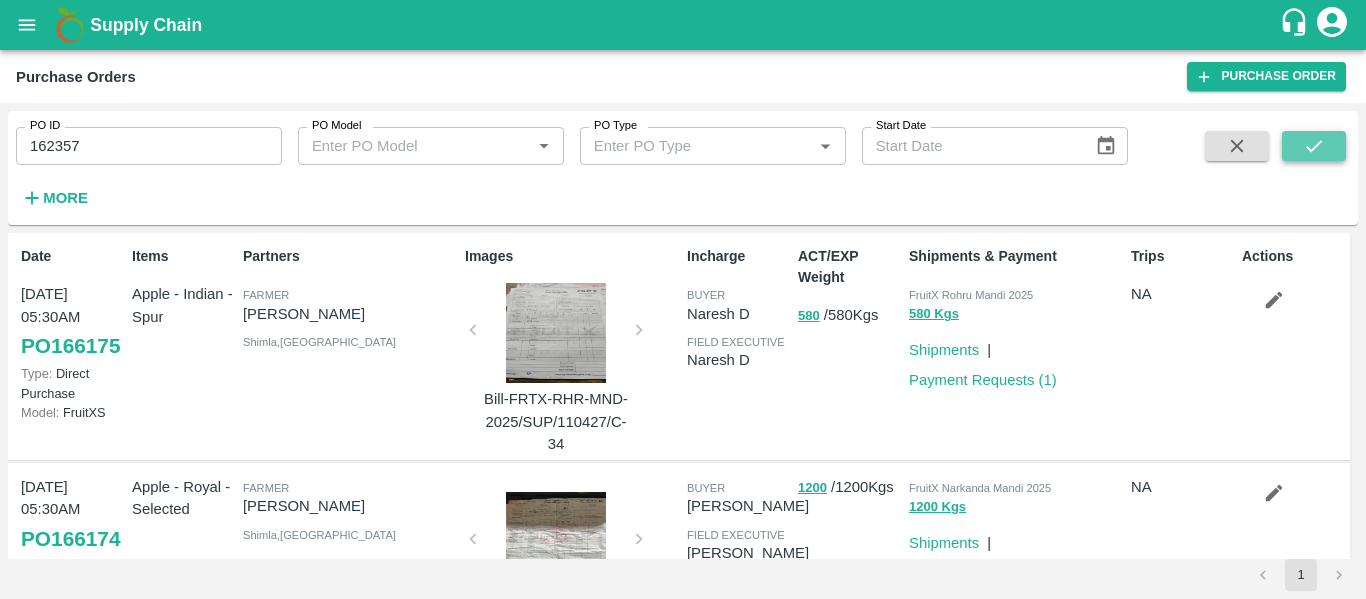 click at bounding box center (1314, 146) 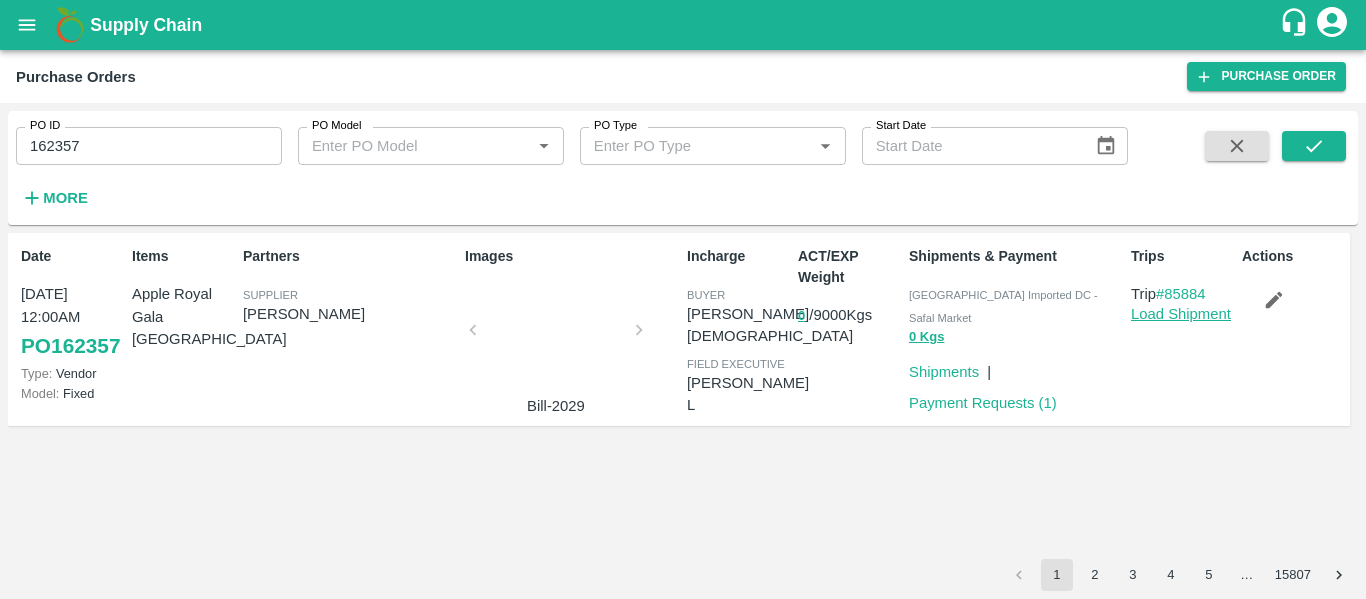 click on "Load Shipment" at bounding box center [1181, 314] 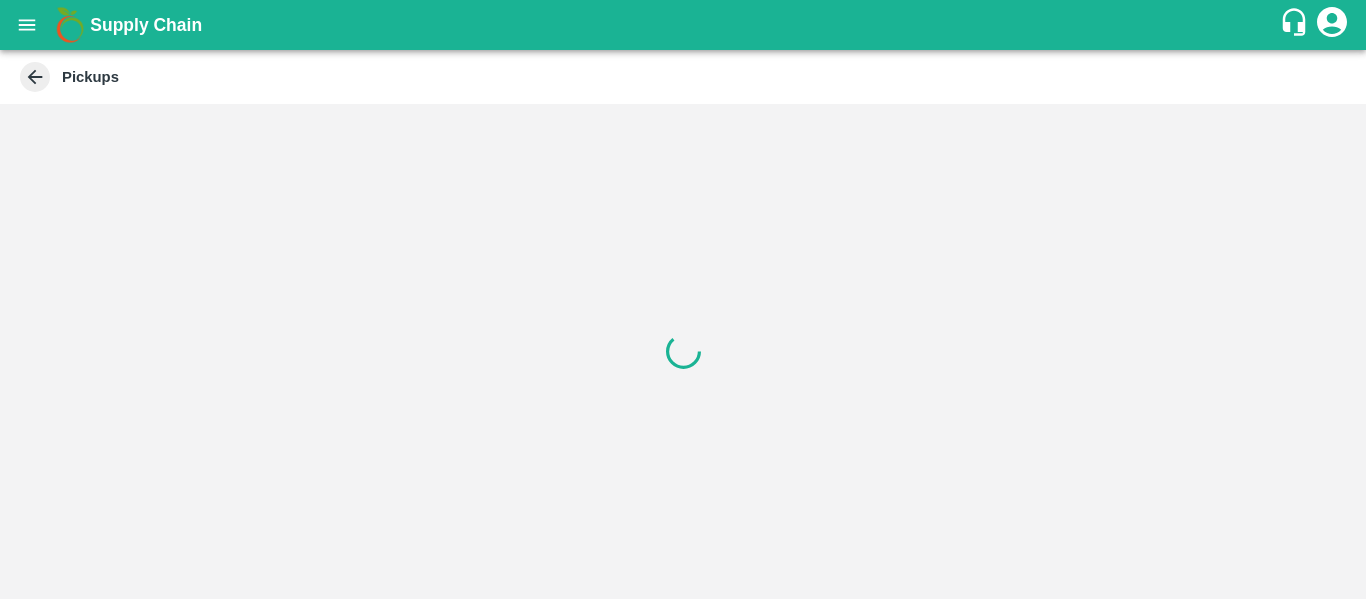 scroll, scrollTop: 0, scrollLeft: 0, axis: both 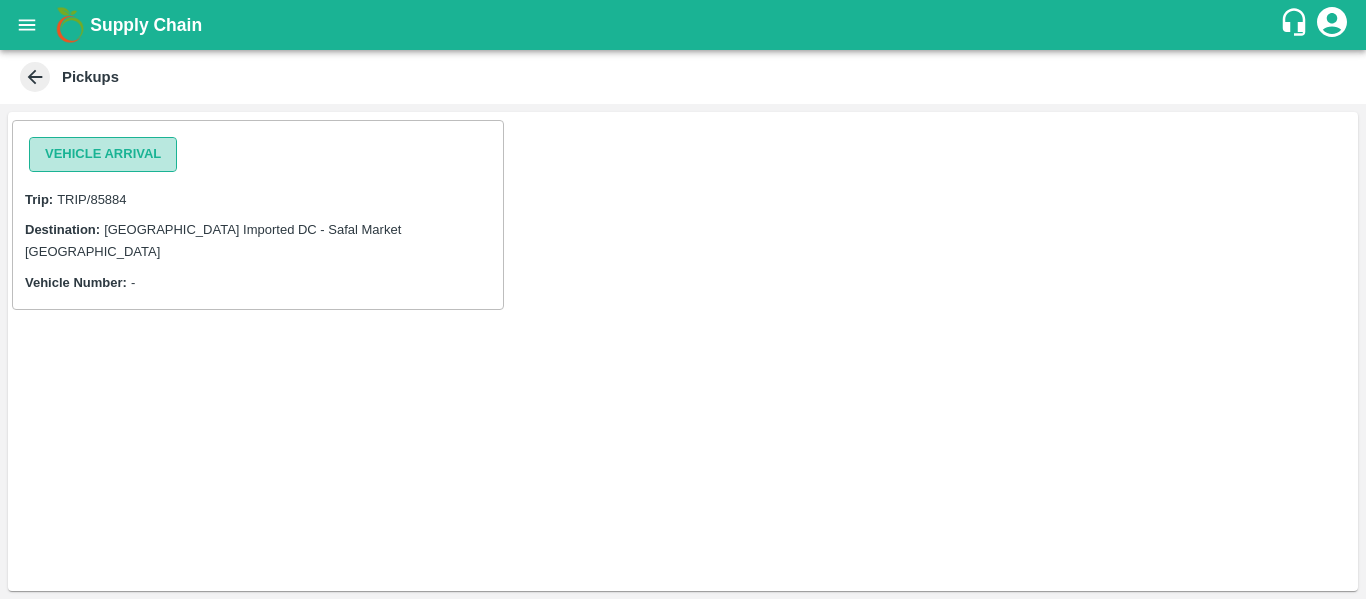 click on "Vehicle Arrival" at bounding box center [103, 154] 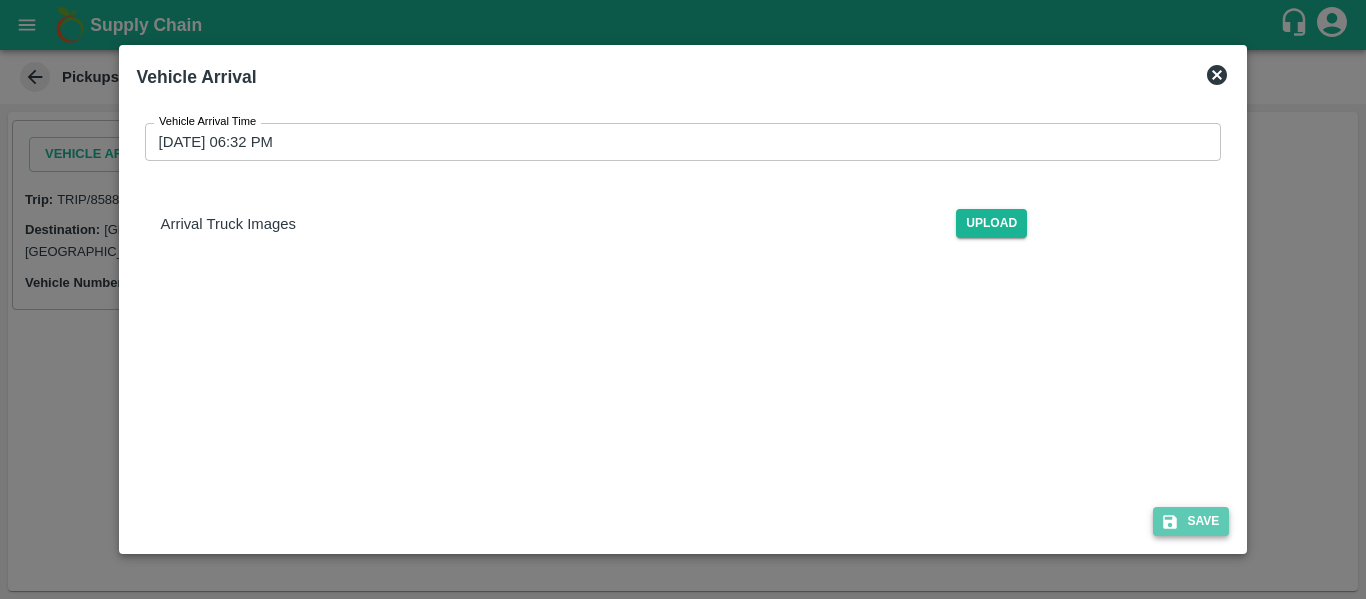 click on "Save" at bounding box center [1191, 521] 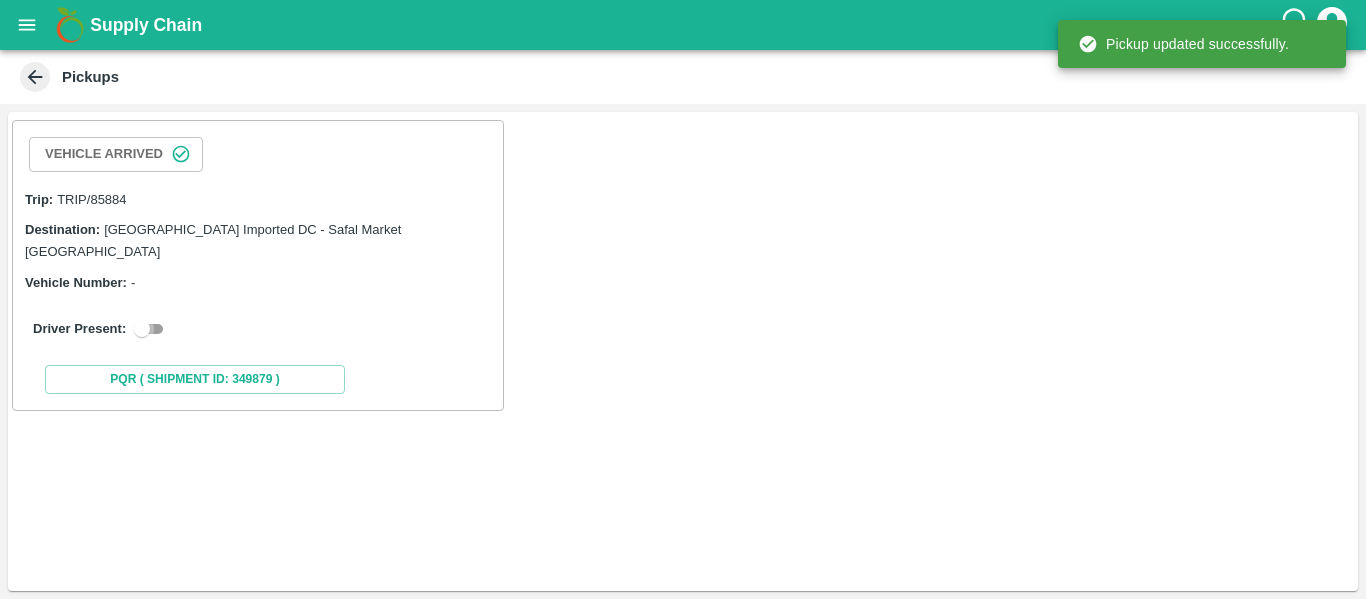 click at bounding box center [142, 329] 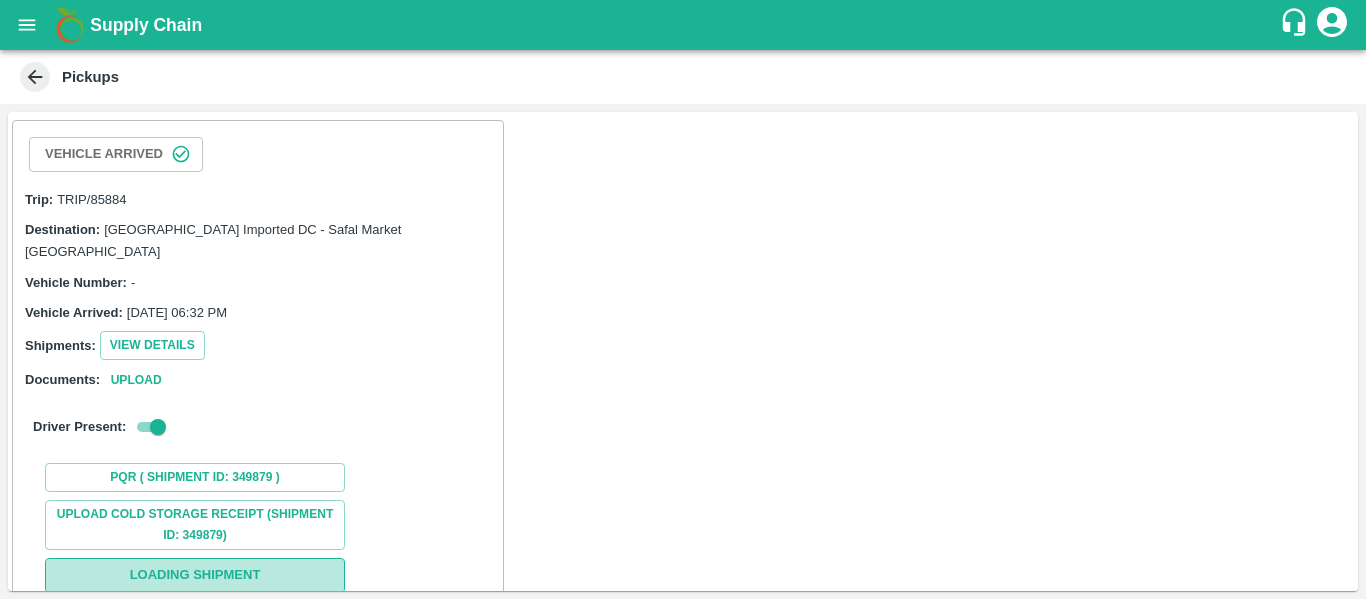click on "Loading Shipment" at bounding box center [195, 575] 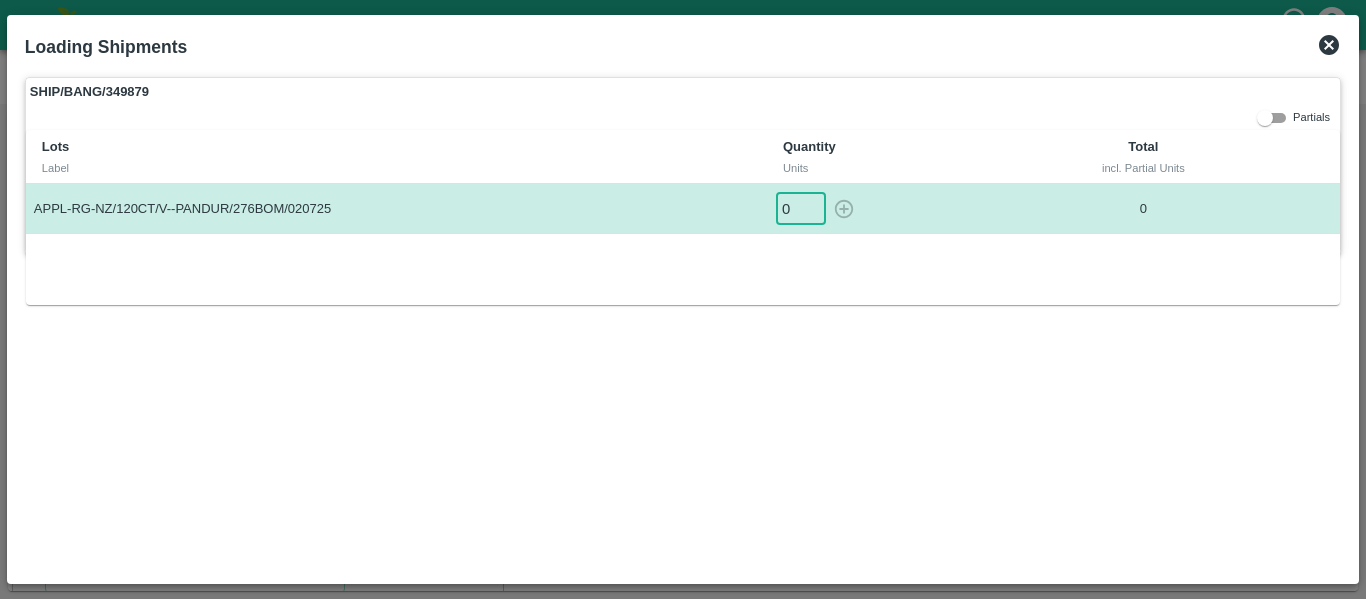 click on "0" at bounding box center (801, 208) 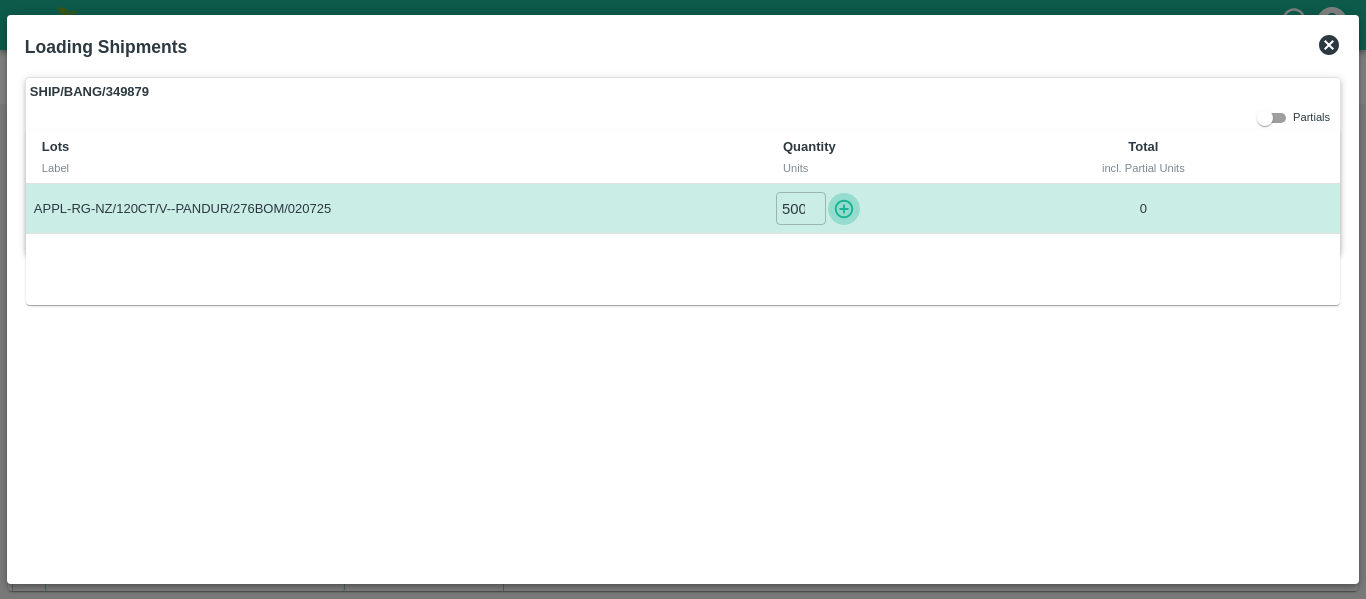 click 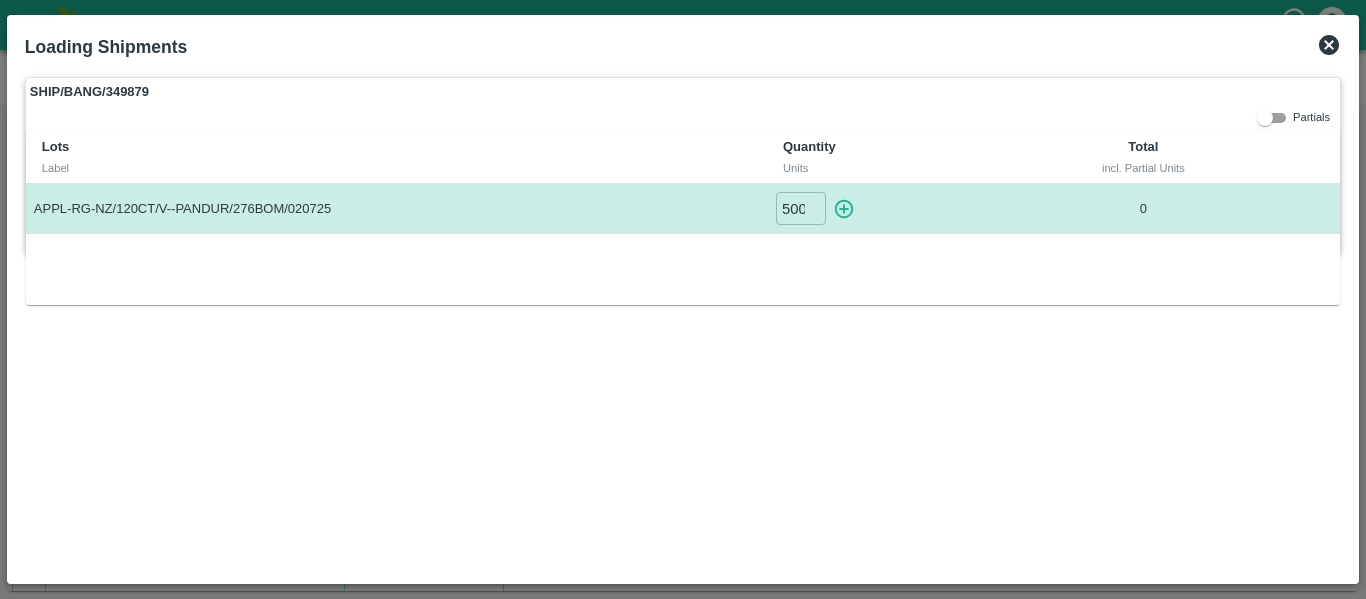type on "0" 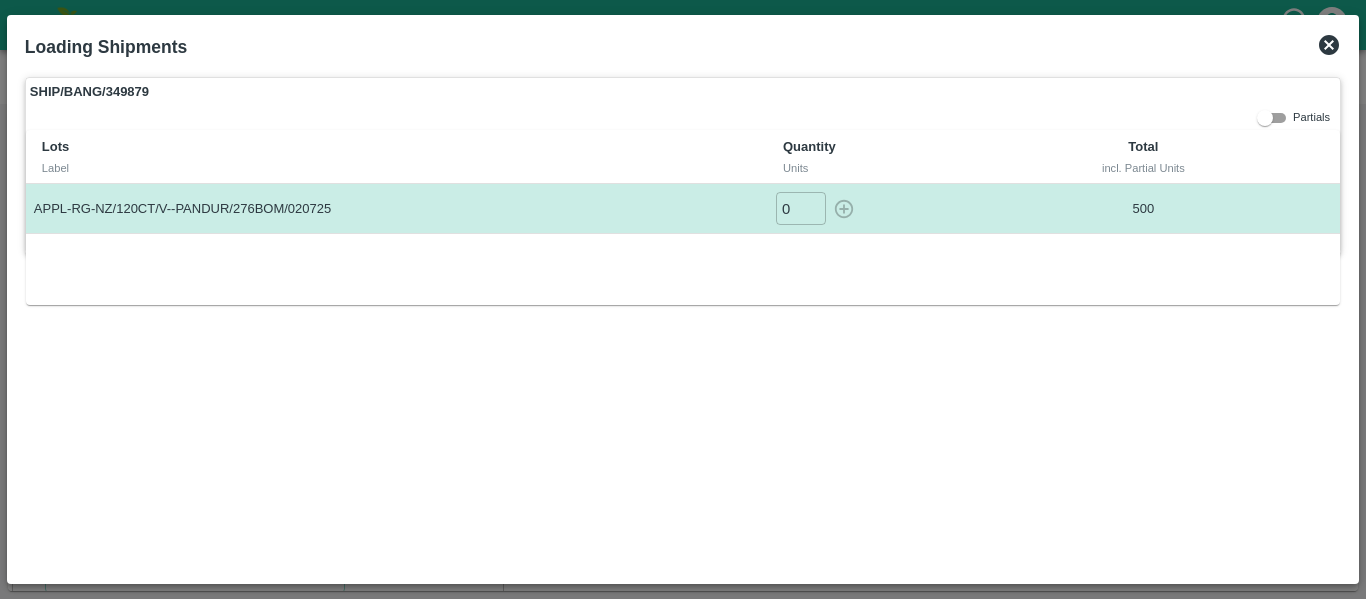 click on "Loading Shipments" at bounding box center (683, 47) 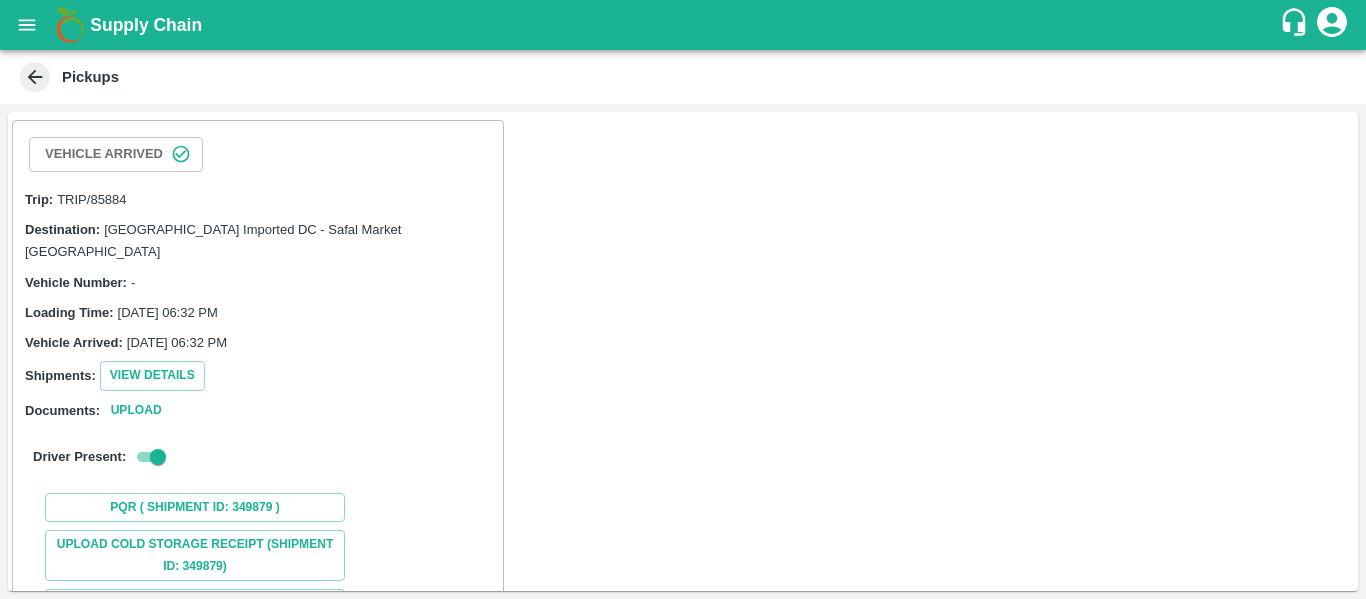 scroll, scrollTop: 188, scrollLeft: 0, axis: vertical 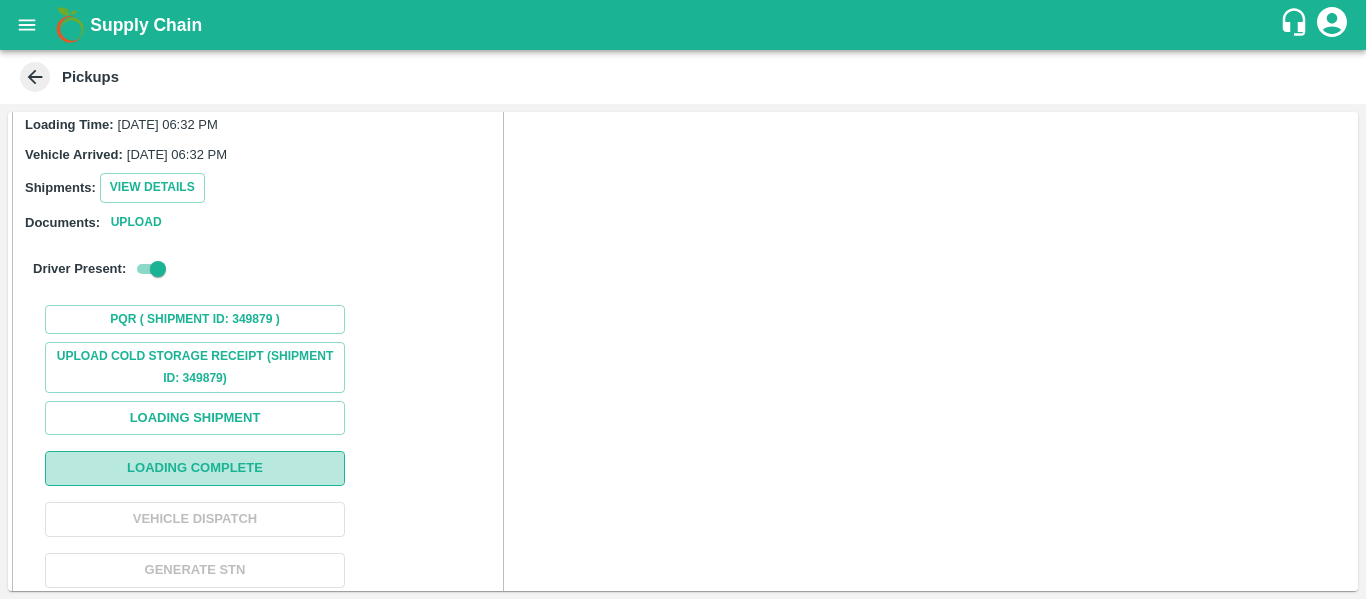 click on "Loading Complete" at bounding box center (195, 468) 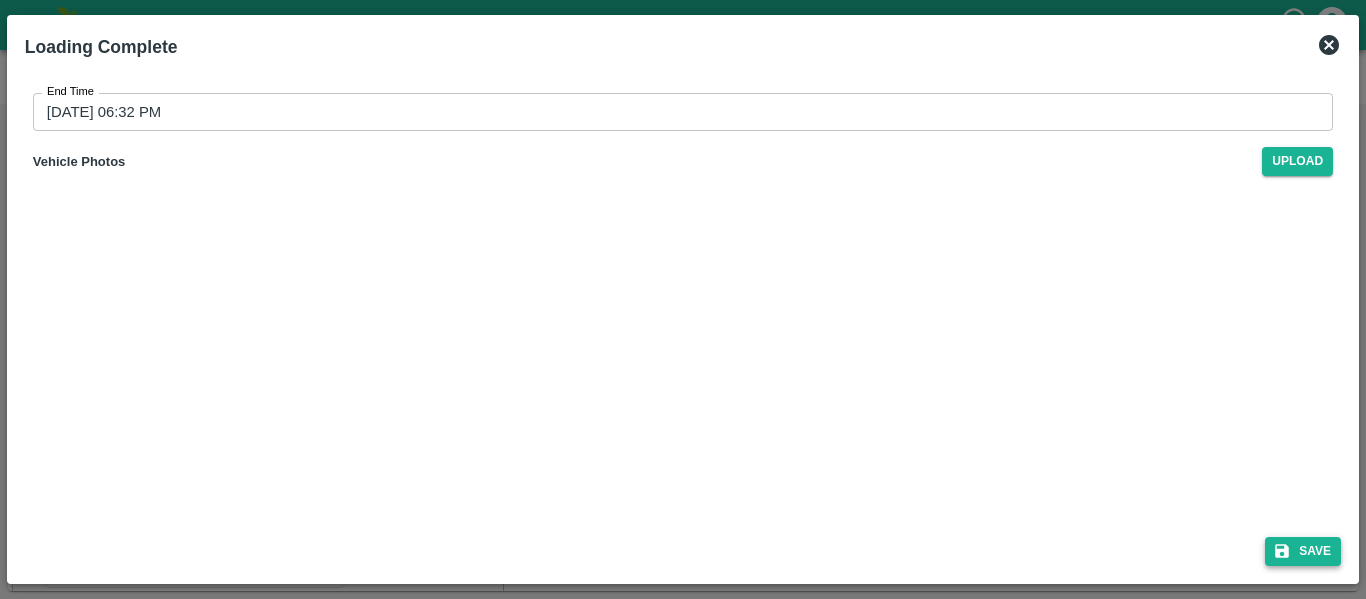 click on "Save" at bounding box center (1303, 551) 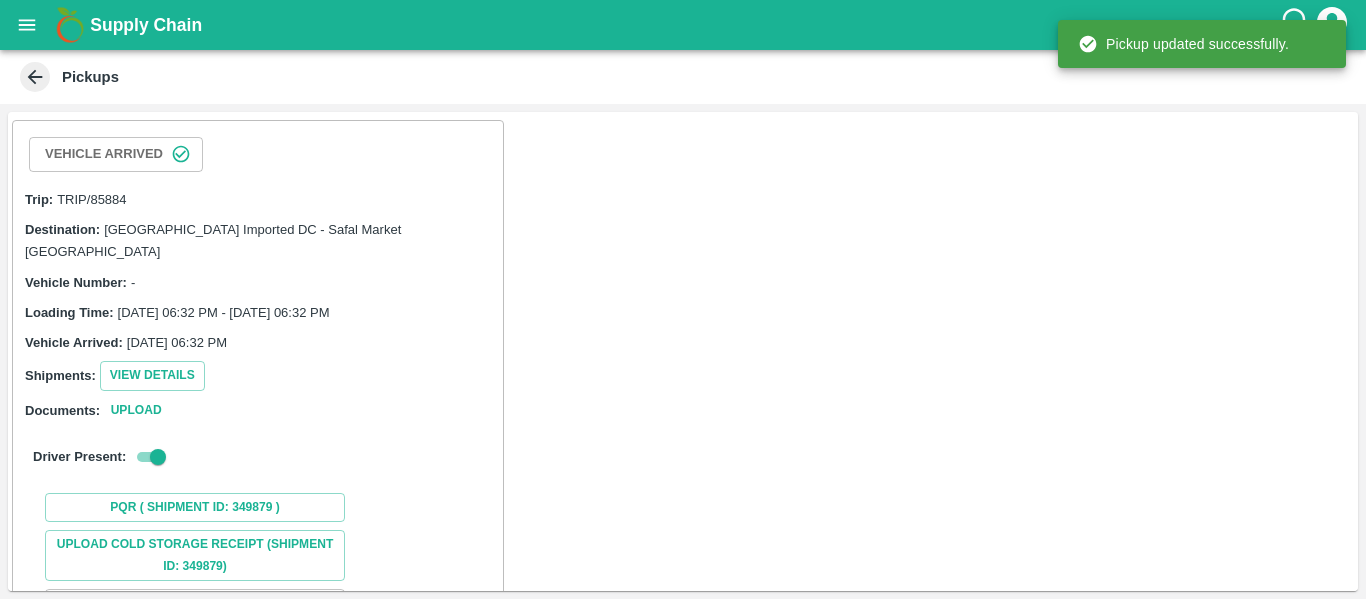 scroll, scrollTop: 188, scrollLeft: 0, axis: vertical 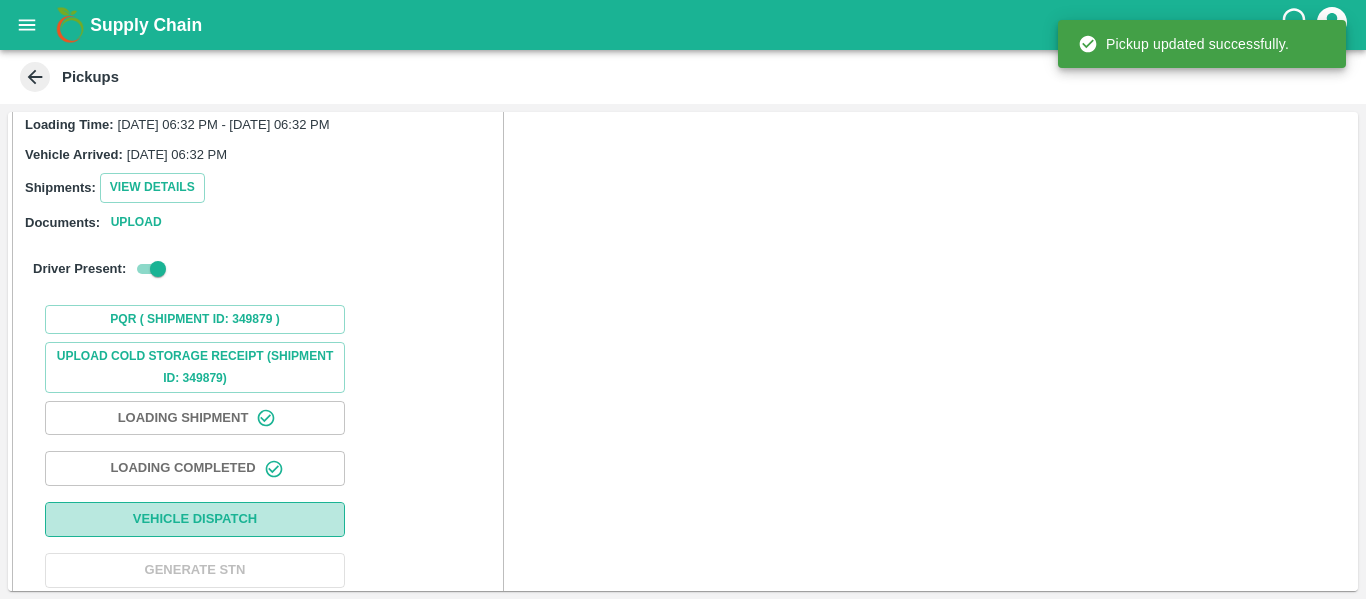 click on "Vehicle Dispatch" at bounding box center (195, 519) 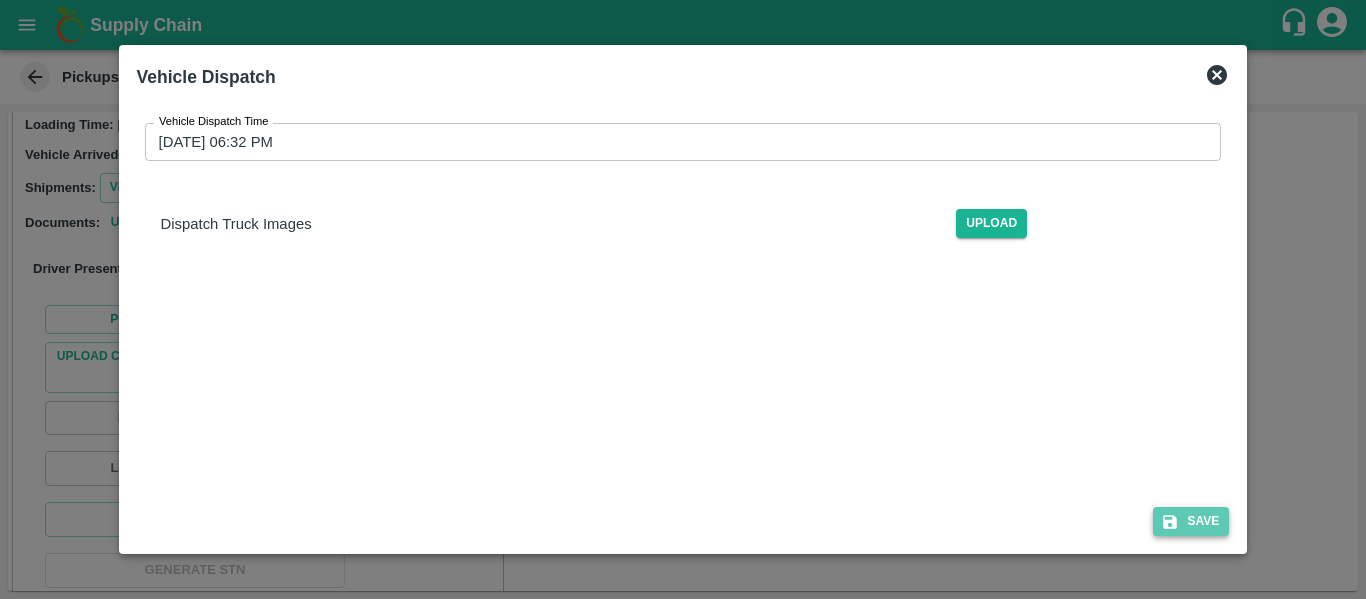 click on "Save" at bounding box center [1191, 521] 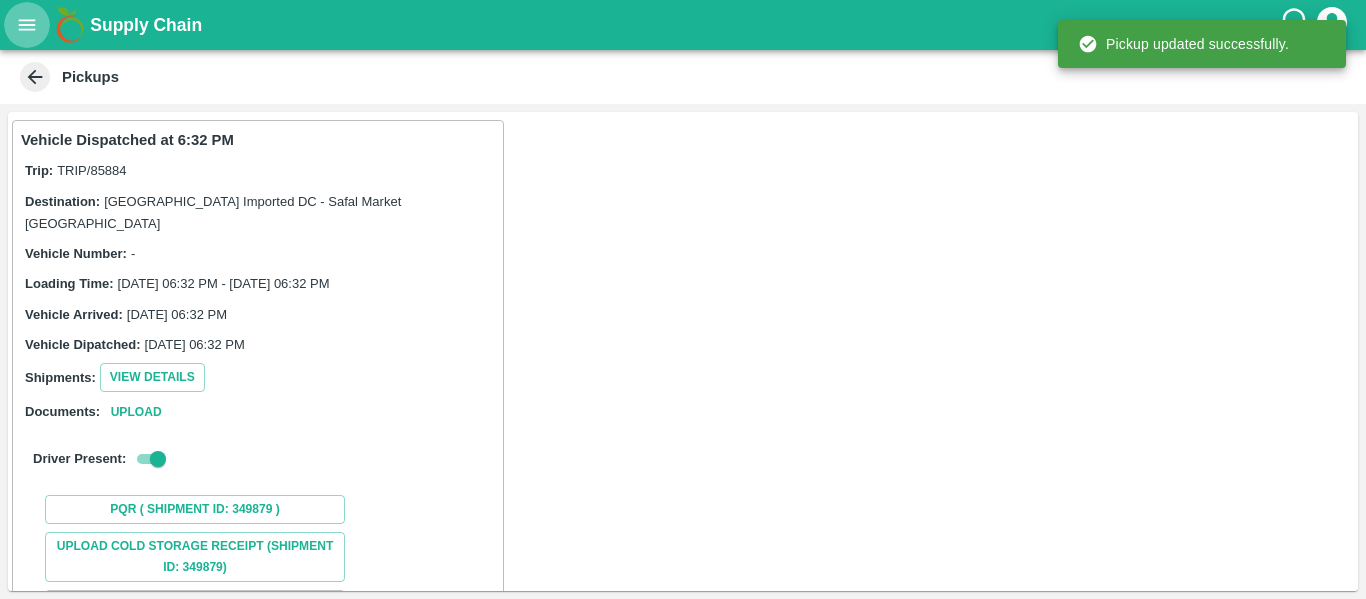 click 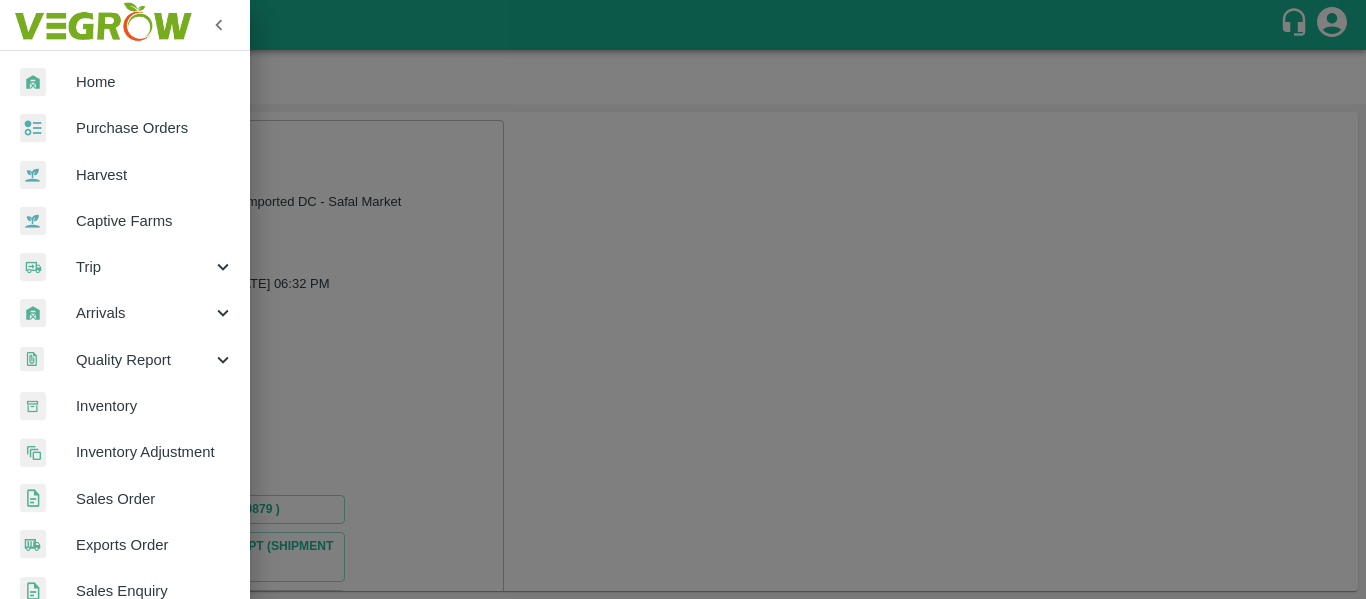 click on "Purchase Orders" at bounding box center (125, 128) 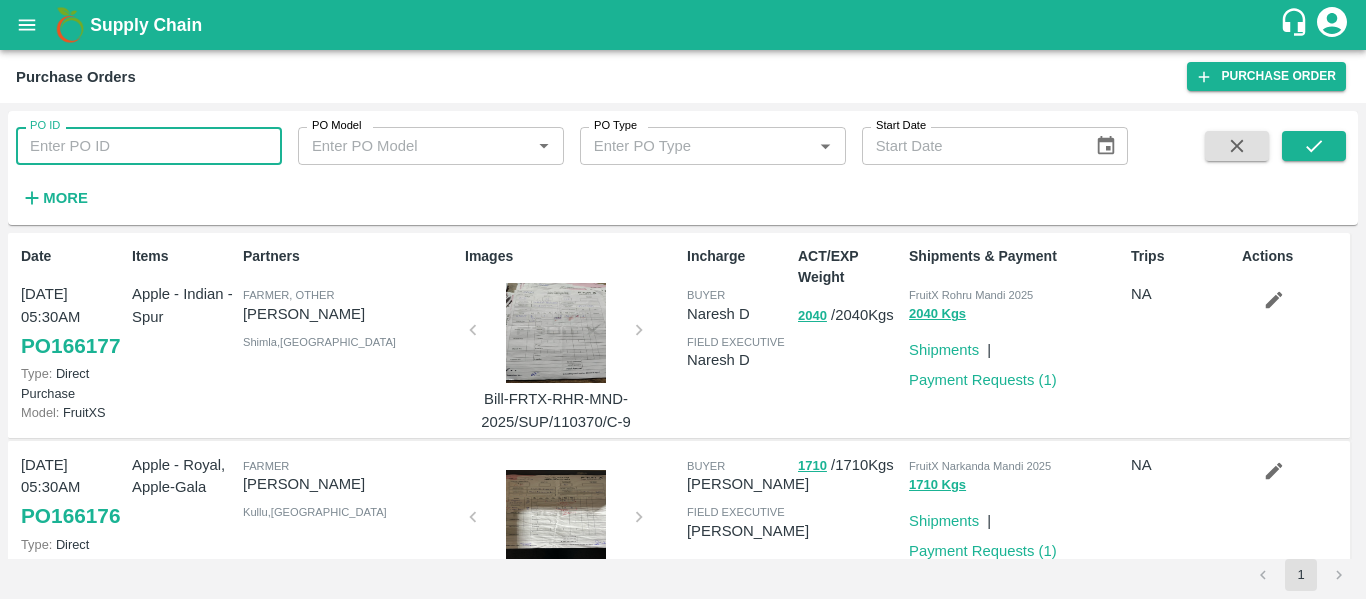 click on "PO ID" at bounding box center (149, 146) 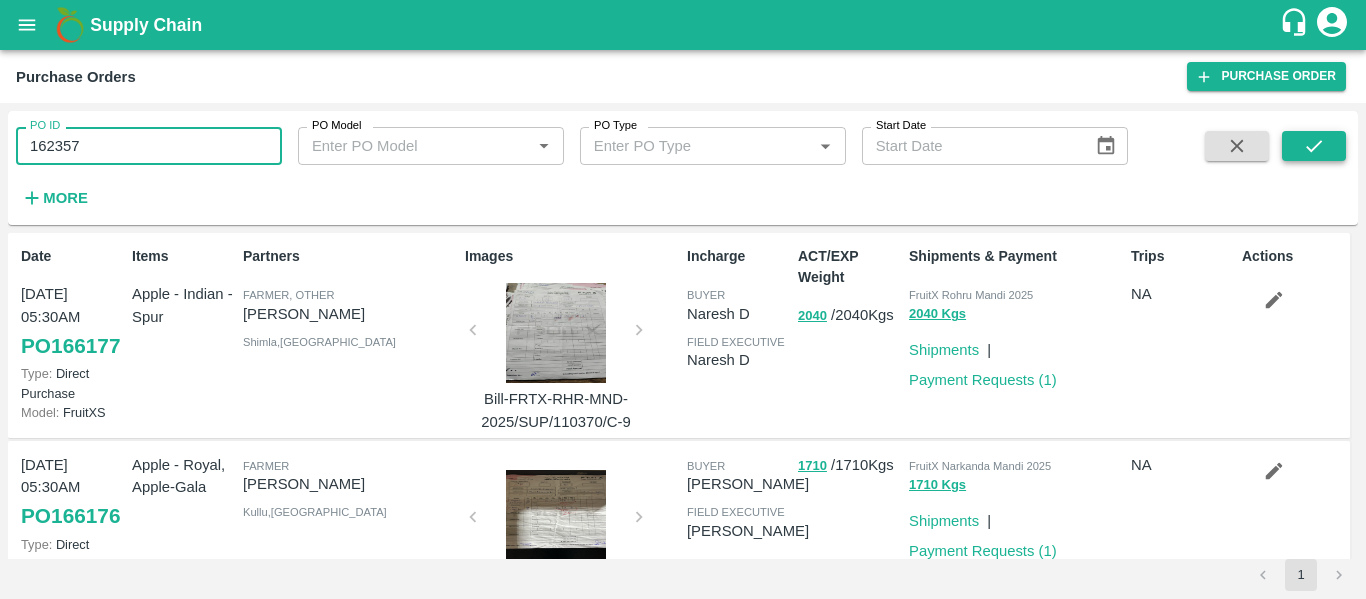 type on "162357" 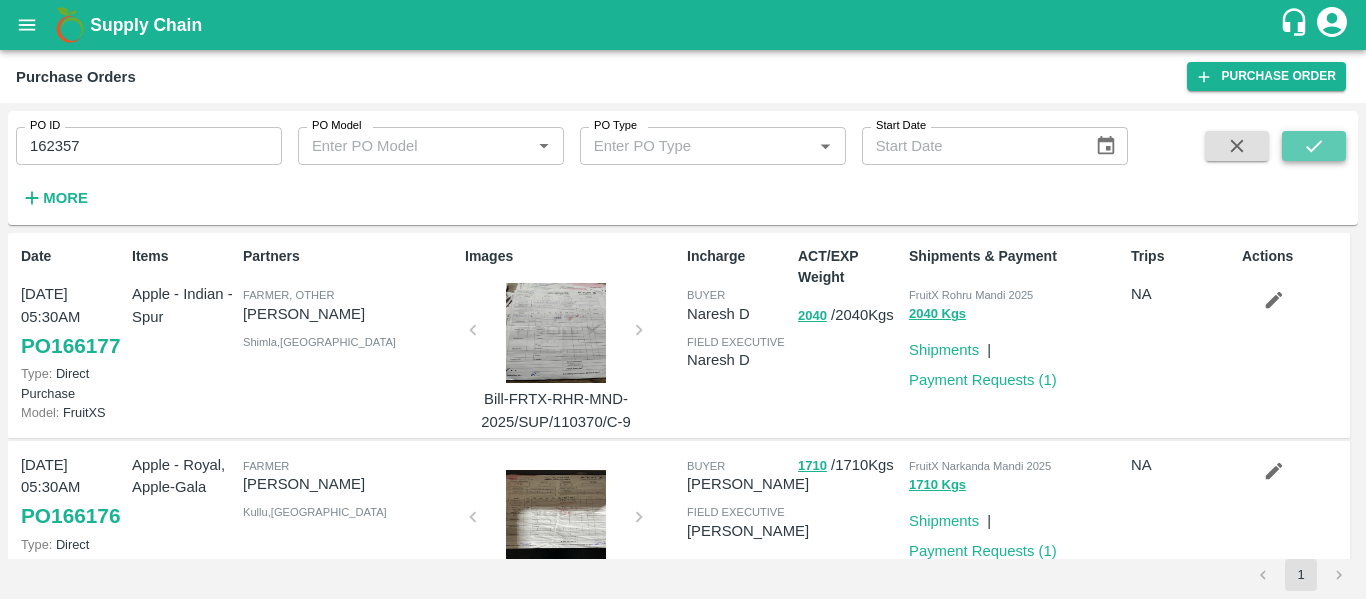 click 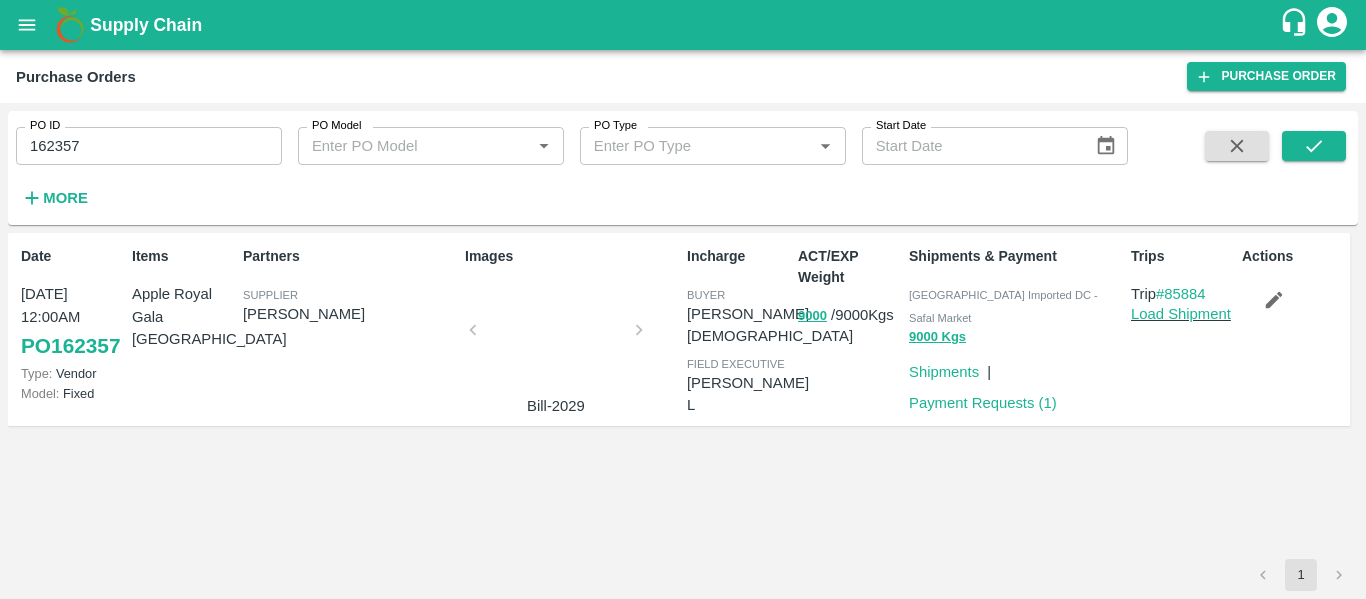click at bounding box center [556, 336] 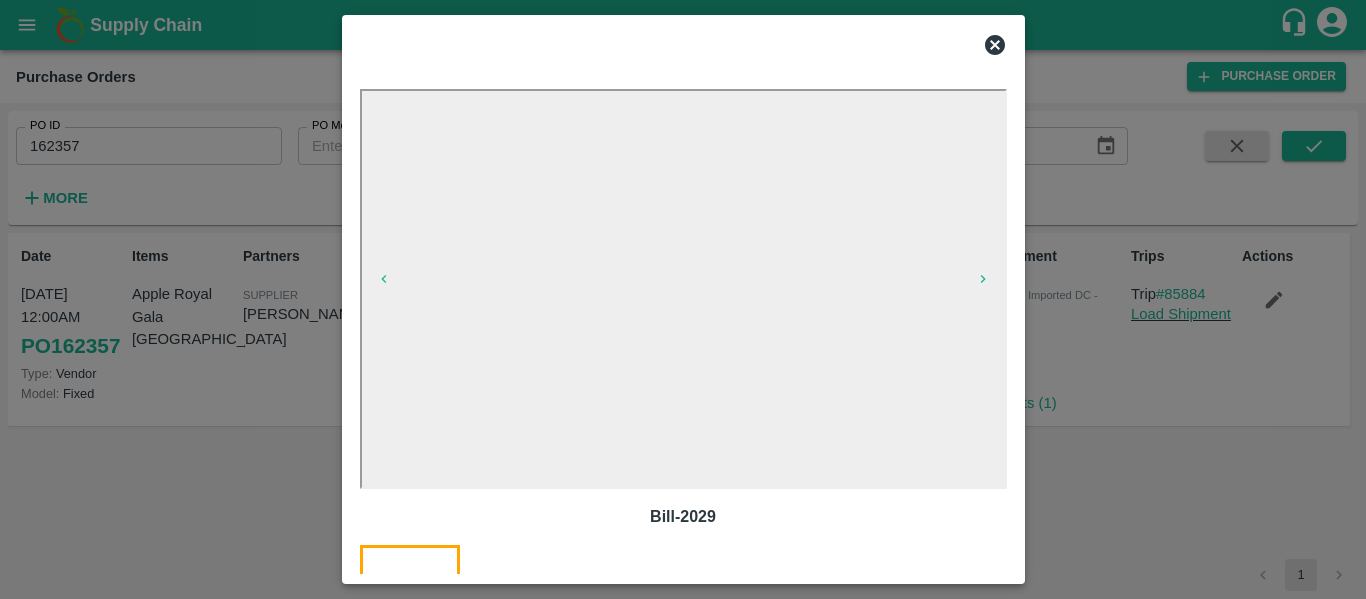 click 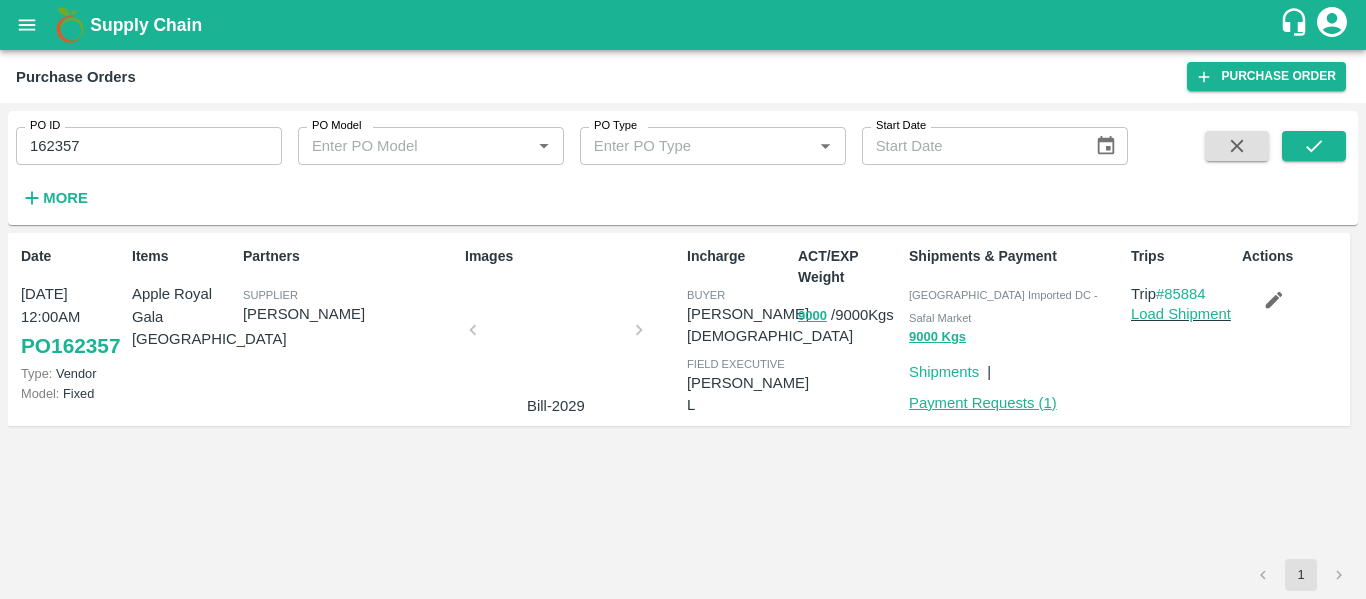 click on "Payment Requests ( 1 )" at bounding box center [983, 403] 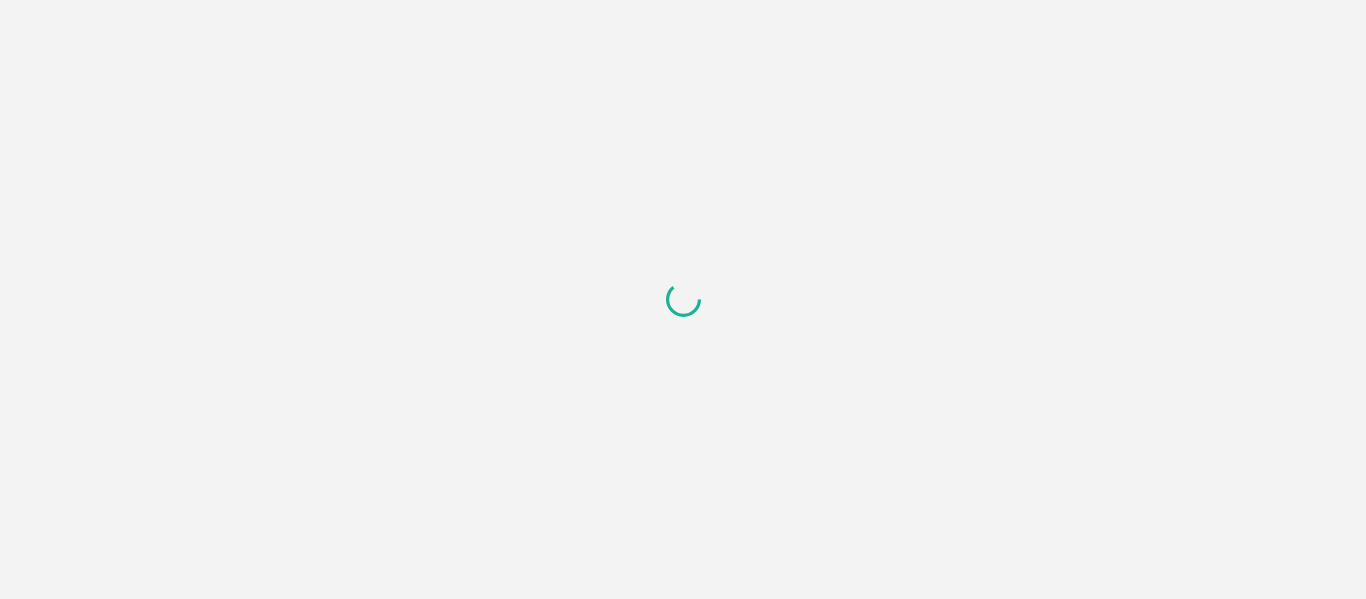 scroll, scrollTop: 0, scrollLeft: 0, axis: both 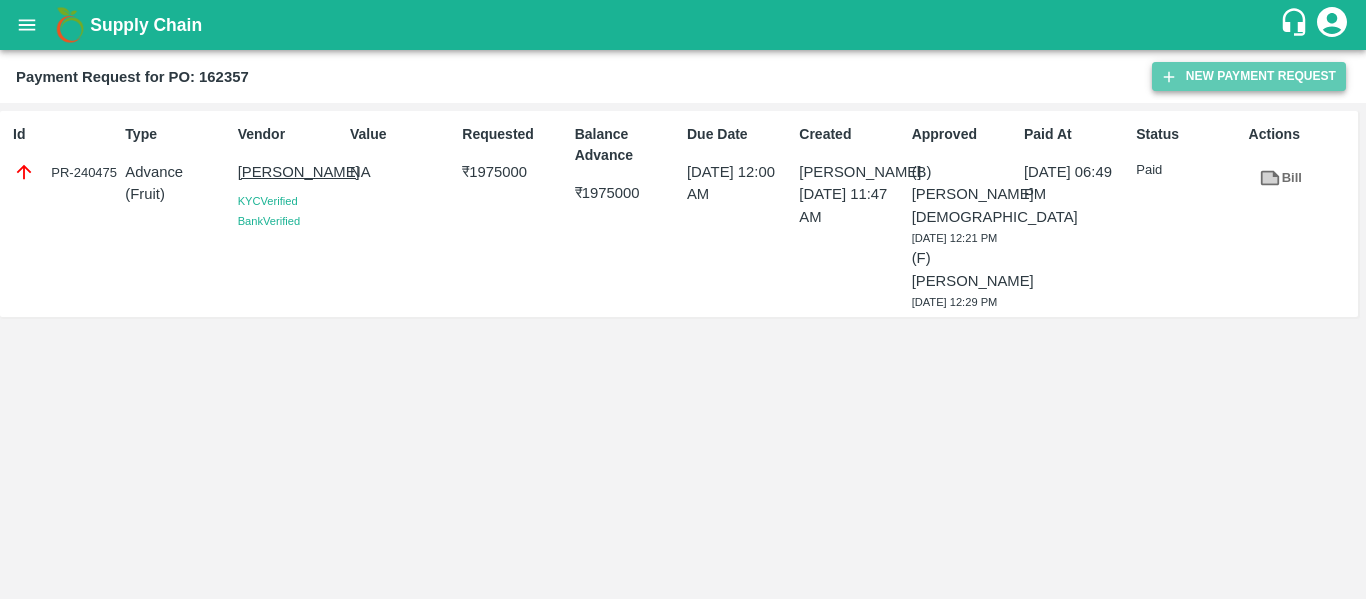 click on "New Payment Request" at bounding box center [1249, 76] 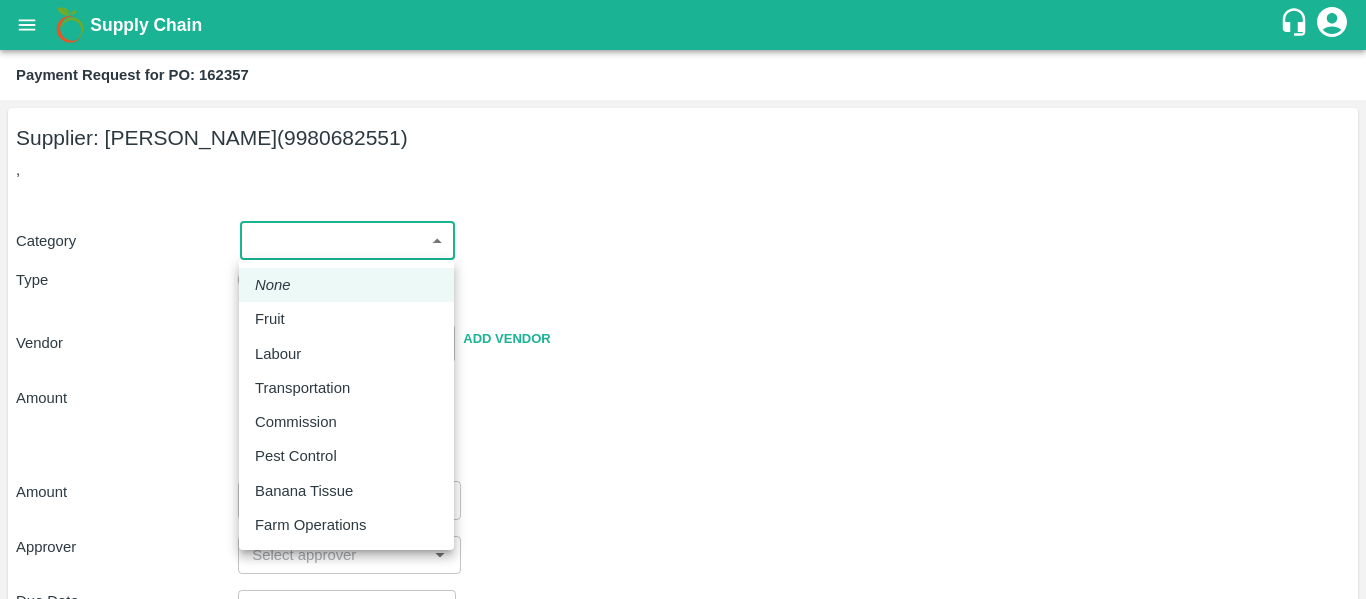 click on "Supply Chain Payment Request for PO: 162357 Supplier:    [PERSON_NAME]  (9980682551) ,  Category ​ ​ Type Advance Bill Vendor ​ Add Vendor Amount Total value Per Kg ​ Amount ​ Approver ​ Due Date ​  Priority  Low  High Comment x ​ Attach bill Cancel Save [GEOGRAPHIC_DATA] Imported [GEOGRAPHIC_DATA] [GEOGRAPHIC_DATA] Imported DC - Safal Market [GEOGRAPHIC_DATA] Imported DC MDC [GEOGRAPHIC_DATA] [GEOGRAPHIC_DATA] [GEOGRAPHIC_DATA] MDC [GEOGRAPHIC_DATA] Modern Trade [GEOGRAPHIC_DATA] [GEOGRAPHIC_DATA] [GEOGRAPHIC_DATA] virtual imported [GEOGRAPHIC_DATA] [GEOGRAPHIC_DATA] [GEOGRAPHIC_DATA] [GEOGRAPHIC_DATA] [GEOGRAPHIC_DATA] B2R [GEOGRAPHIC_DATA]  FruitX [GEOGRAPHIC_DATA] Direct Customer [PERSON_NAME] Logout None Fruit Labour Transportation Commission Pest Control Banana Tissue Farm Operations" at bounding box center [683, 299] 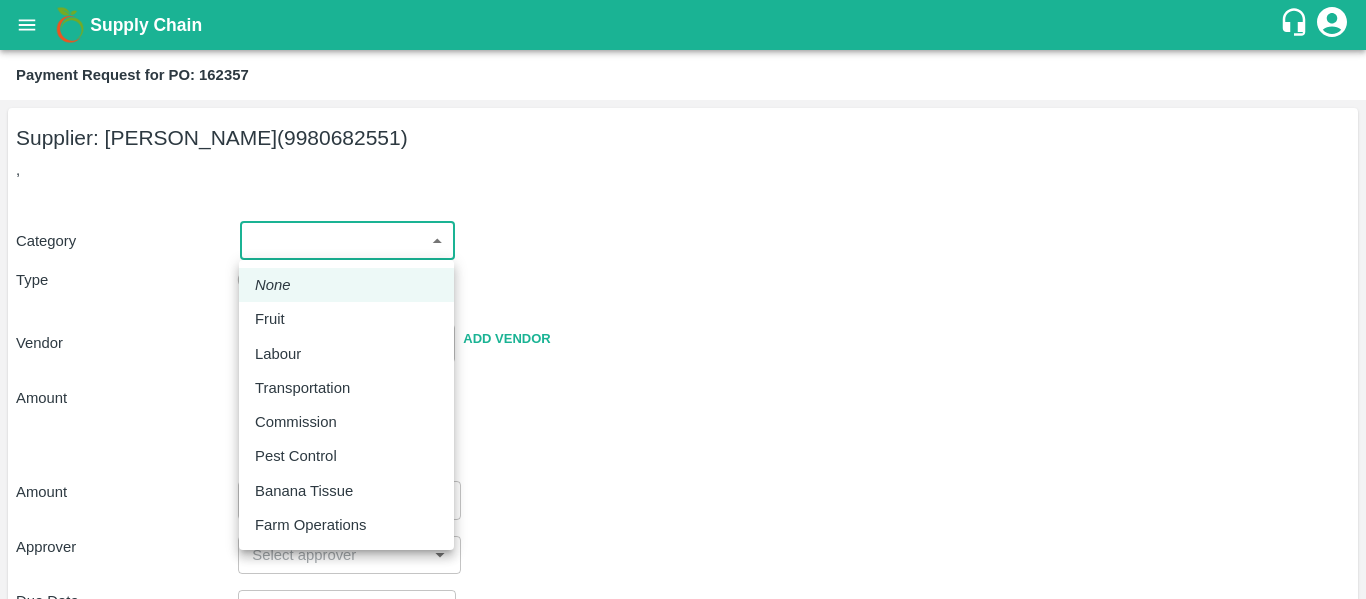 click on "Fruit" at bounding box center [270, 319] 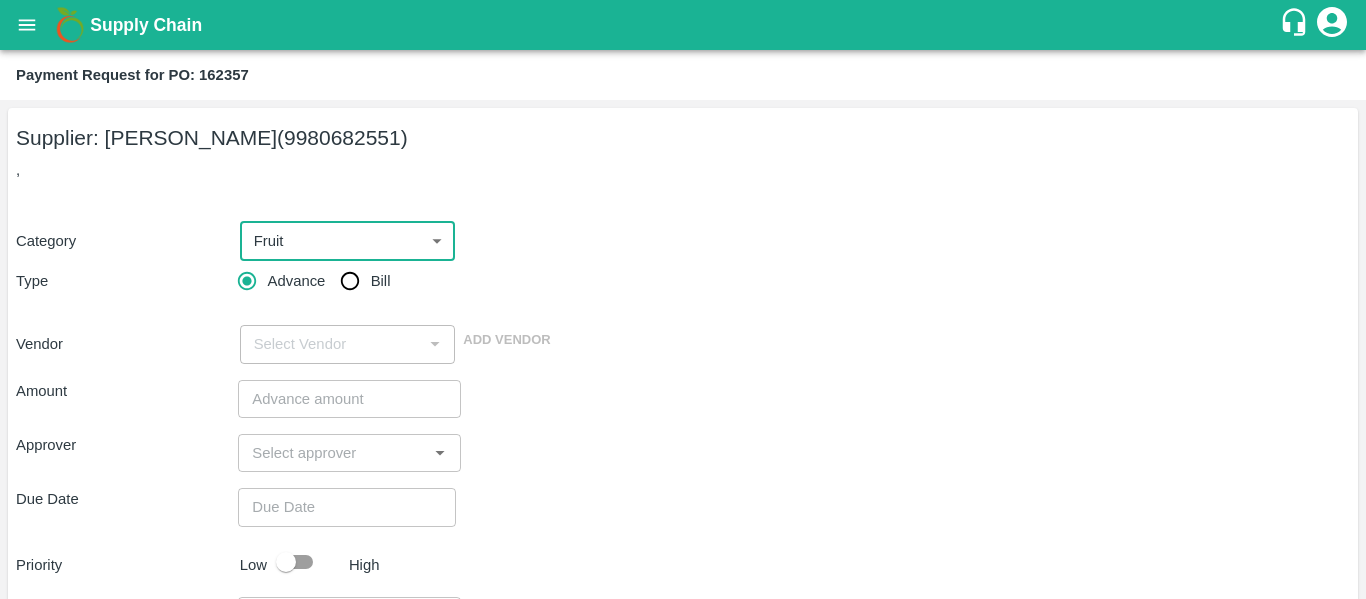 type on "1" 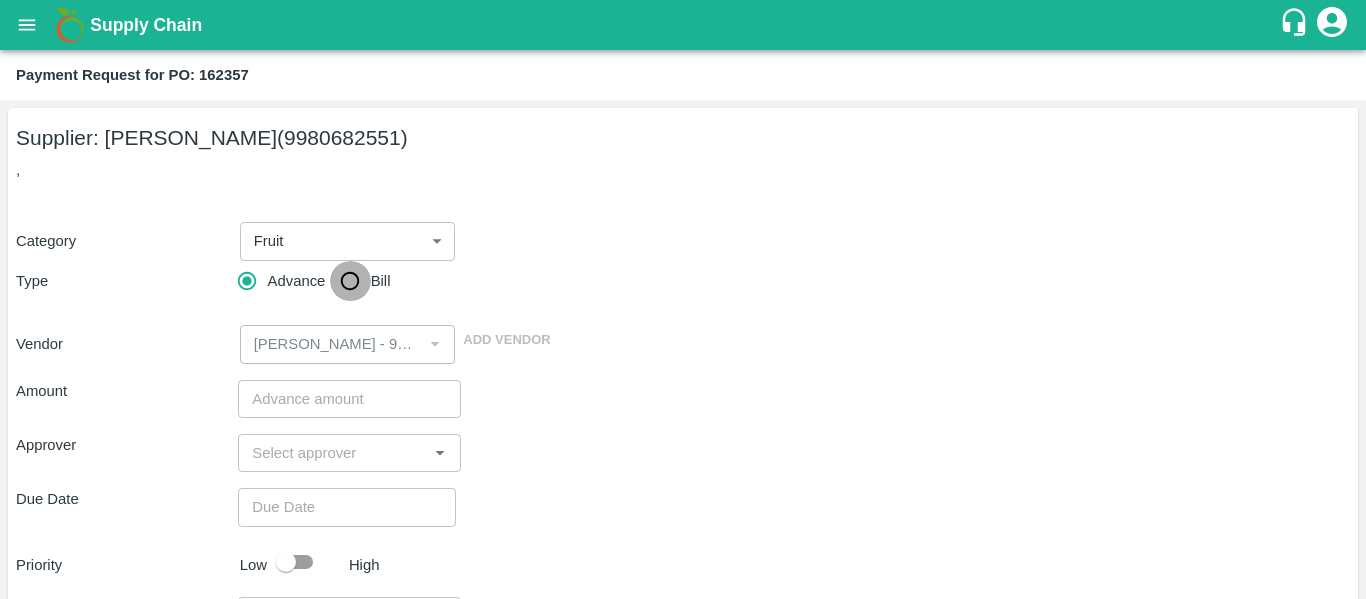 click on "Bill" at bounding box center (350, 281) 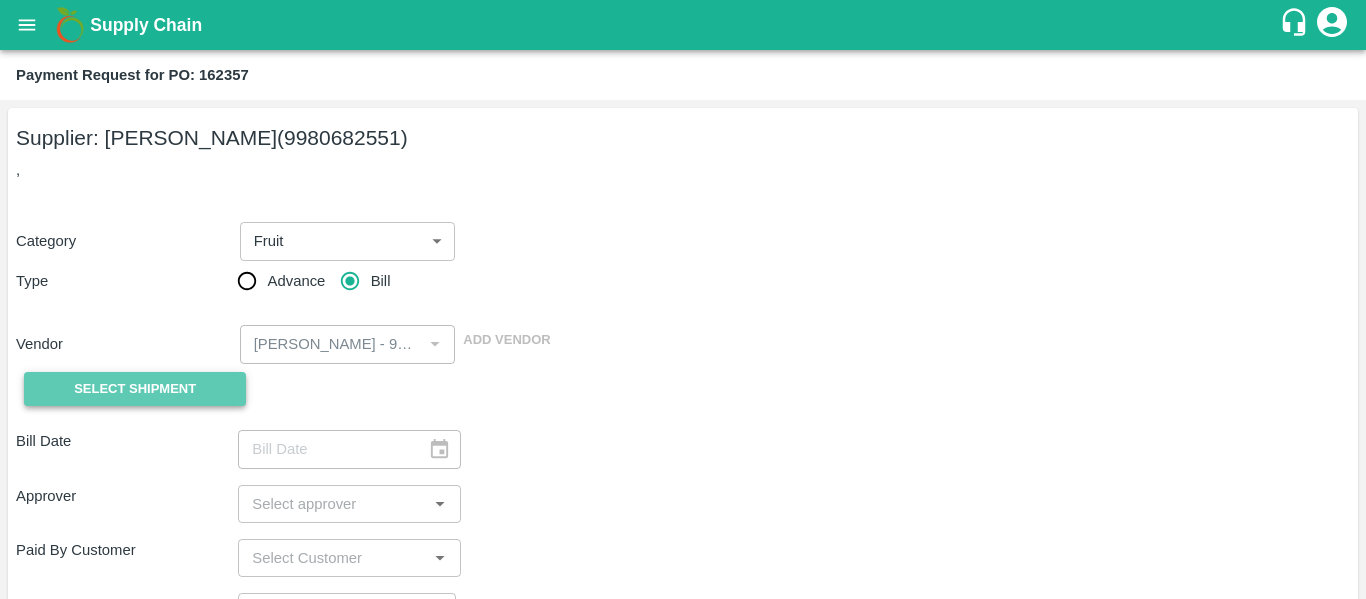 click on "Select Shipment" at bounding box center [135, 389] 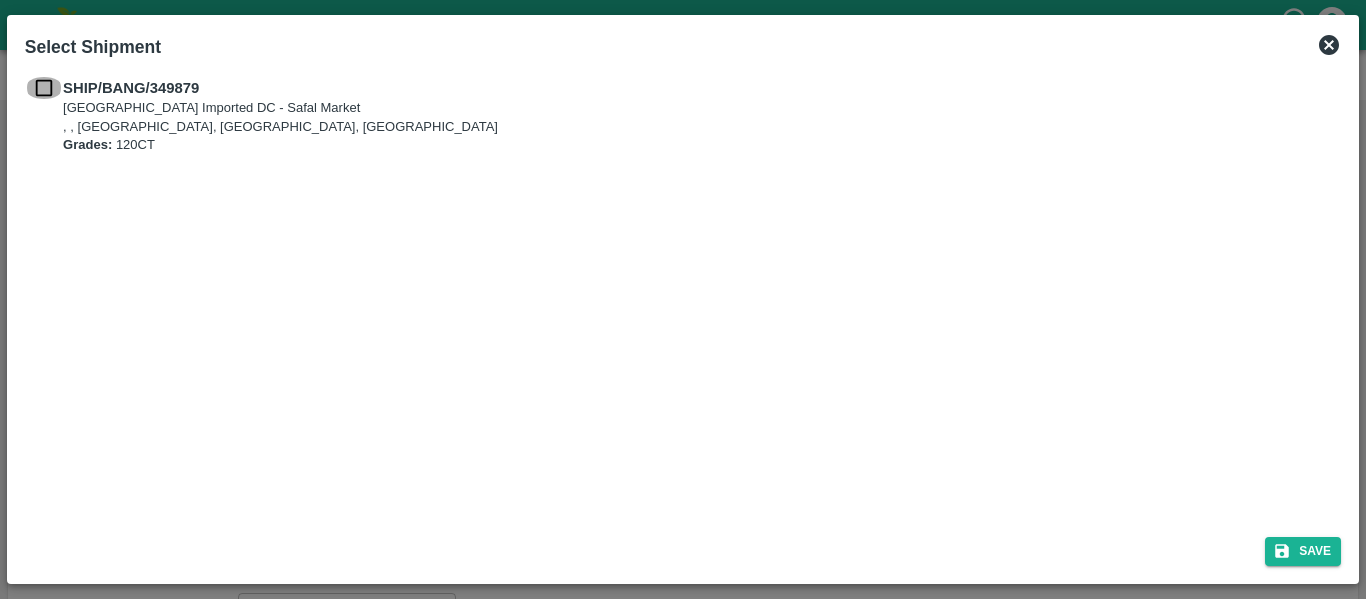 click at bounding box center [44, 88] 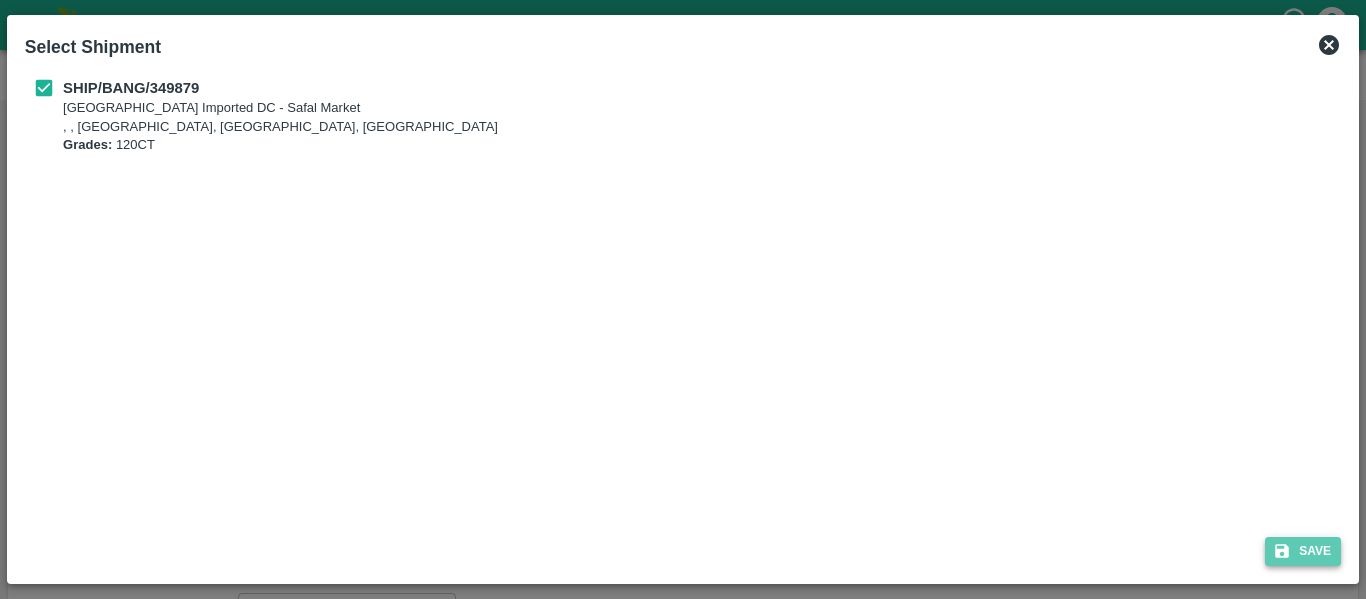 click 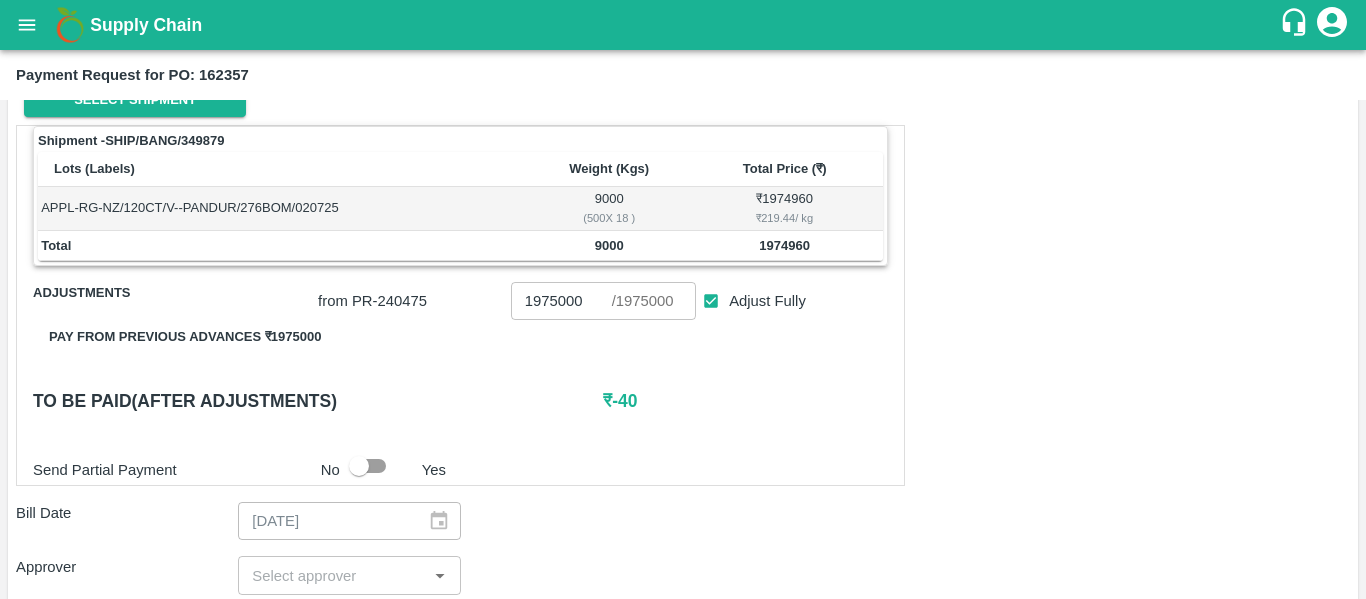 scroll, scrollTop: 290, scrollLeft: 0, axis: vertical 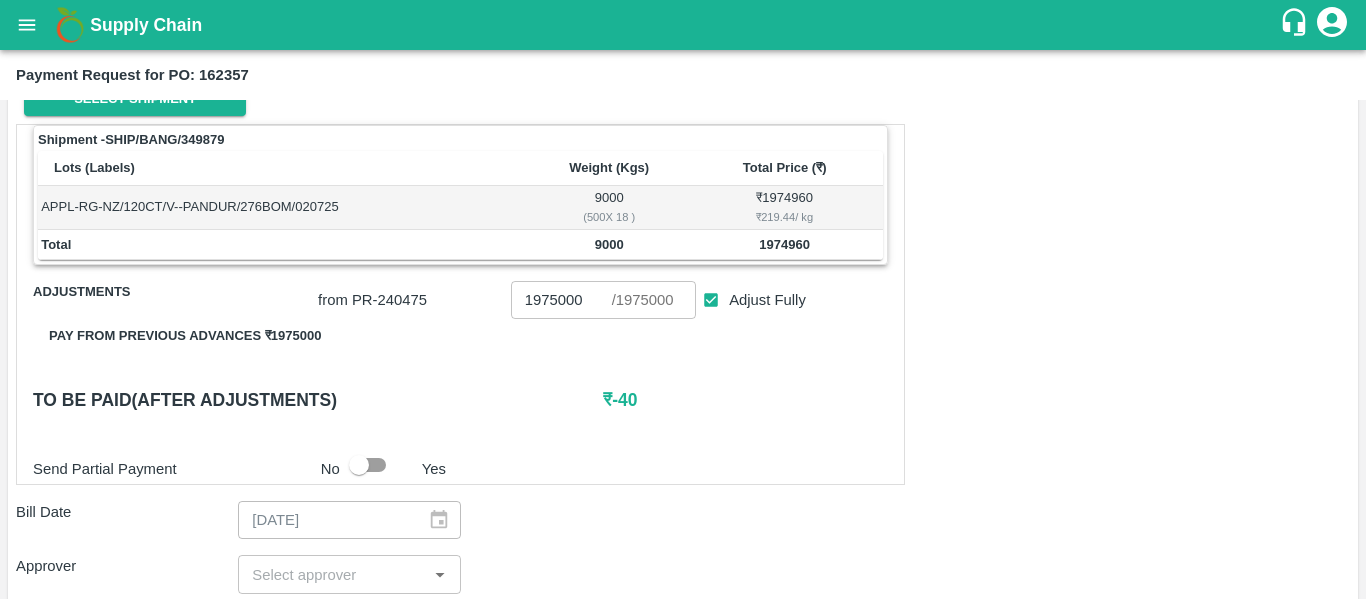 click on "1974960" at bounding box center (784, 244) 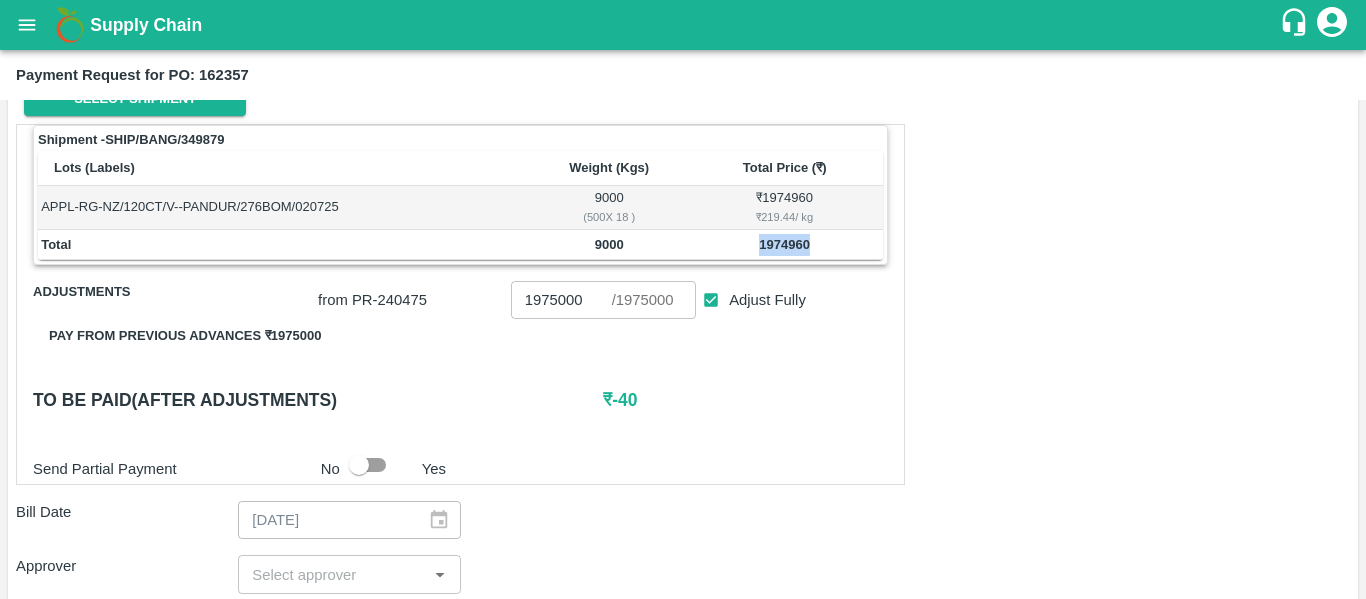 click on "1974960" at bounding box center [784, 244] 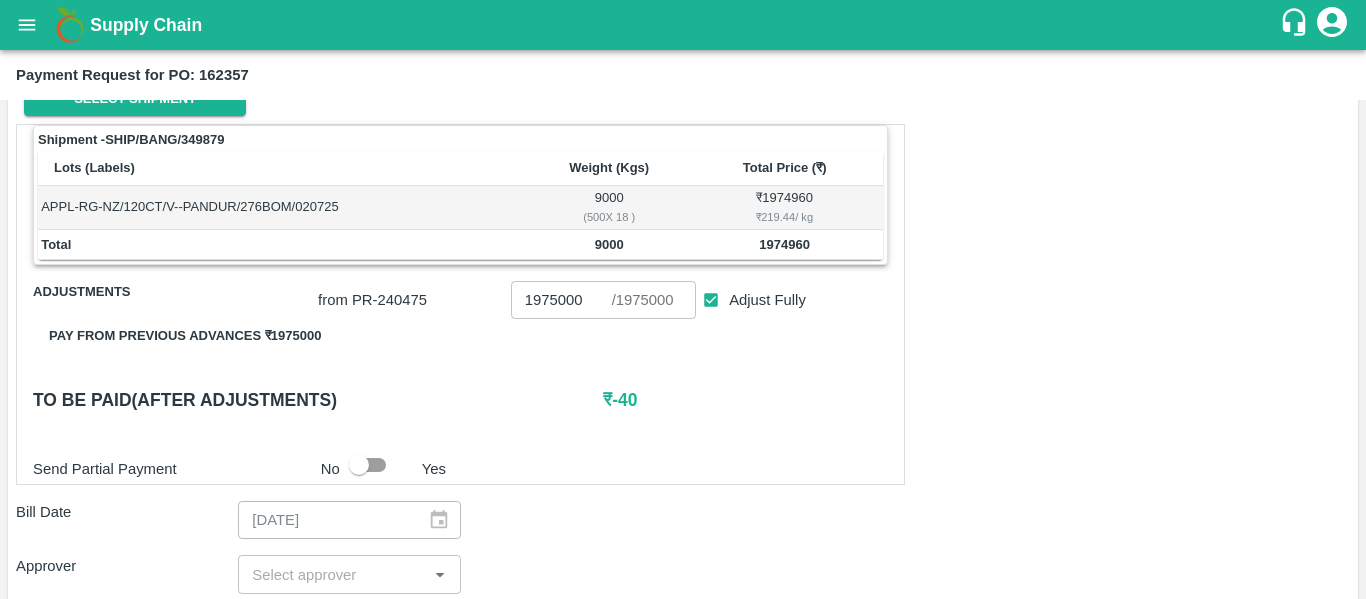 click on "1975000" at bounding box center [561, 300] 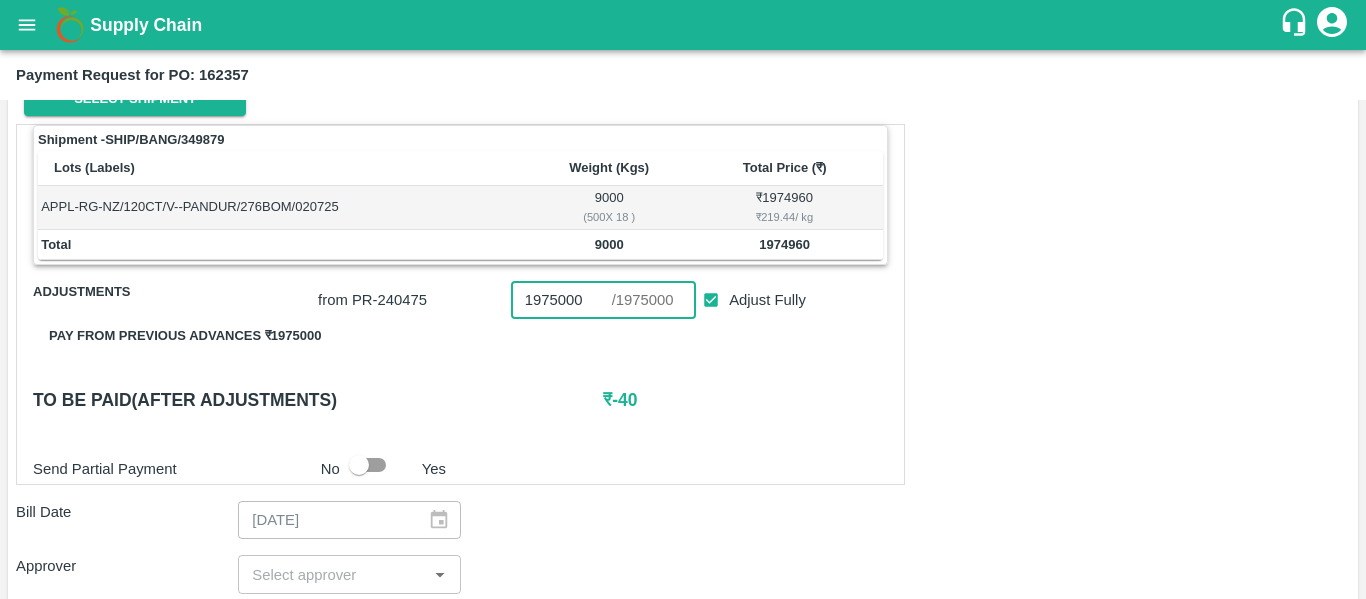 click on "1975000" at bounding box center [561, 300] 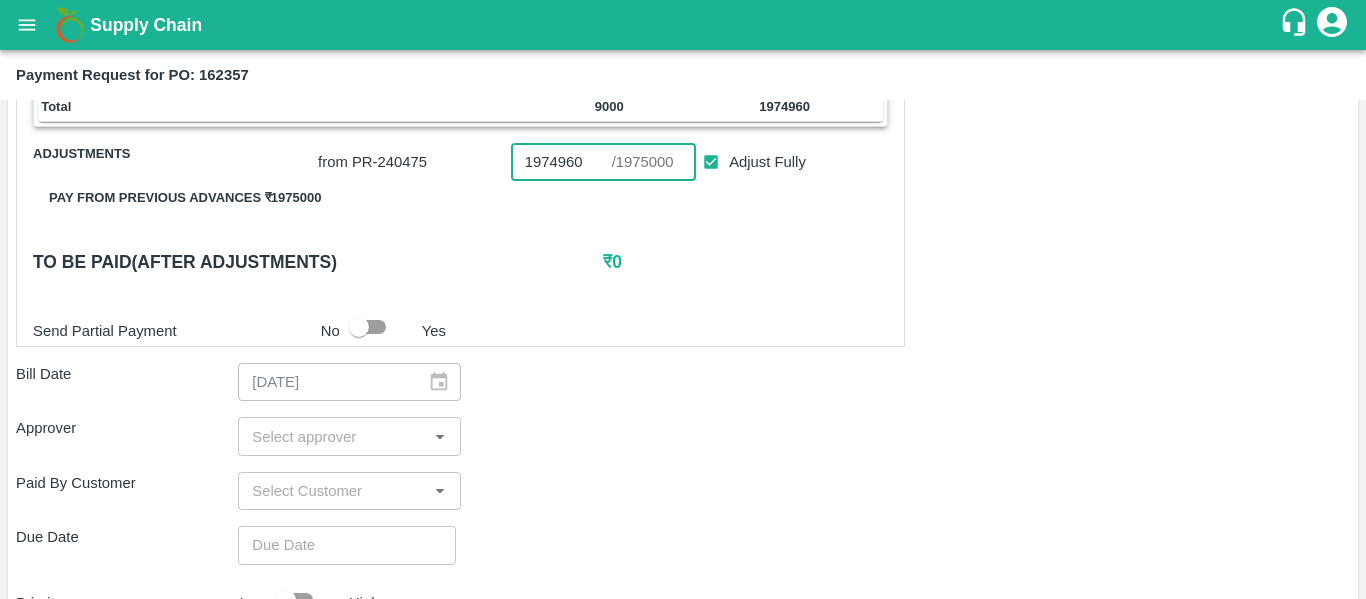 scroll, scrollTop: 429, scrollLeft: 0, axis: vertical 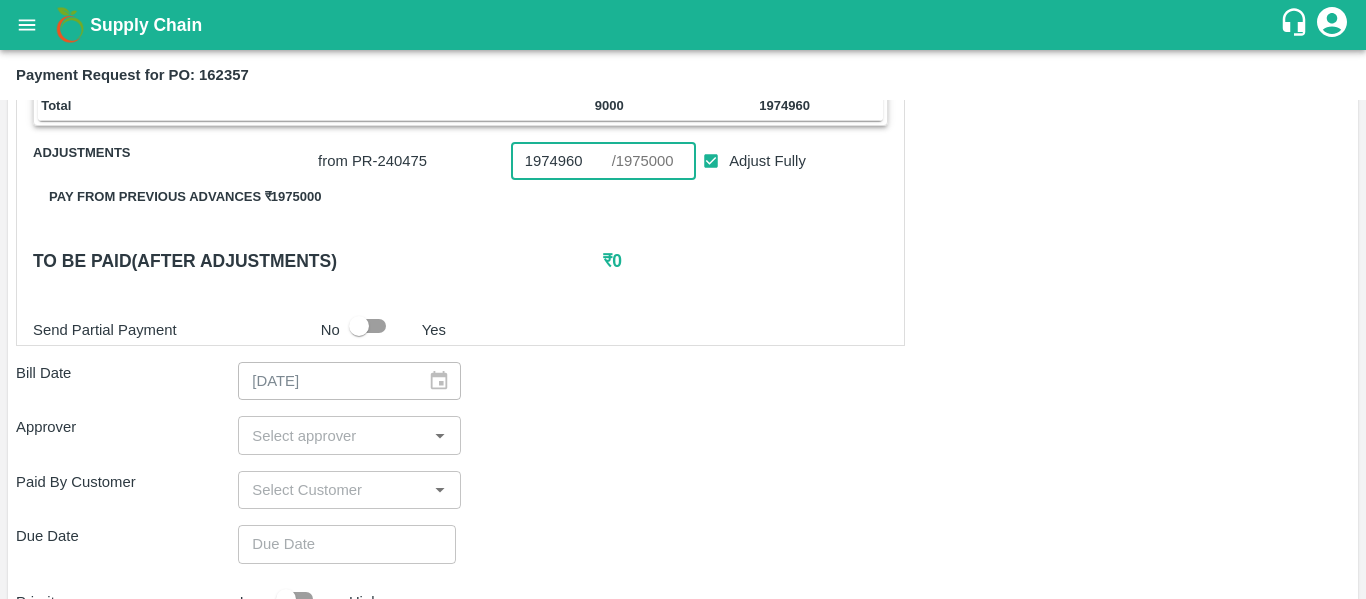 type on "1974960" 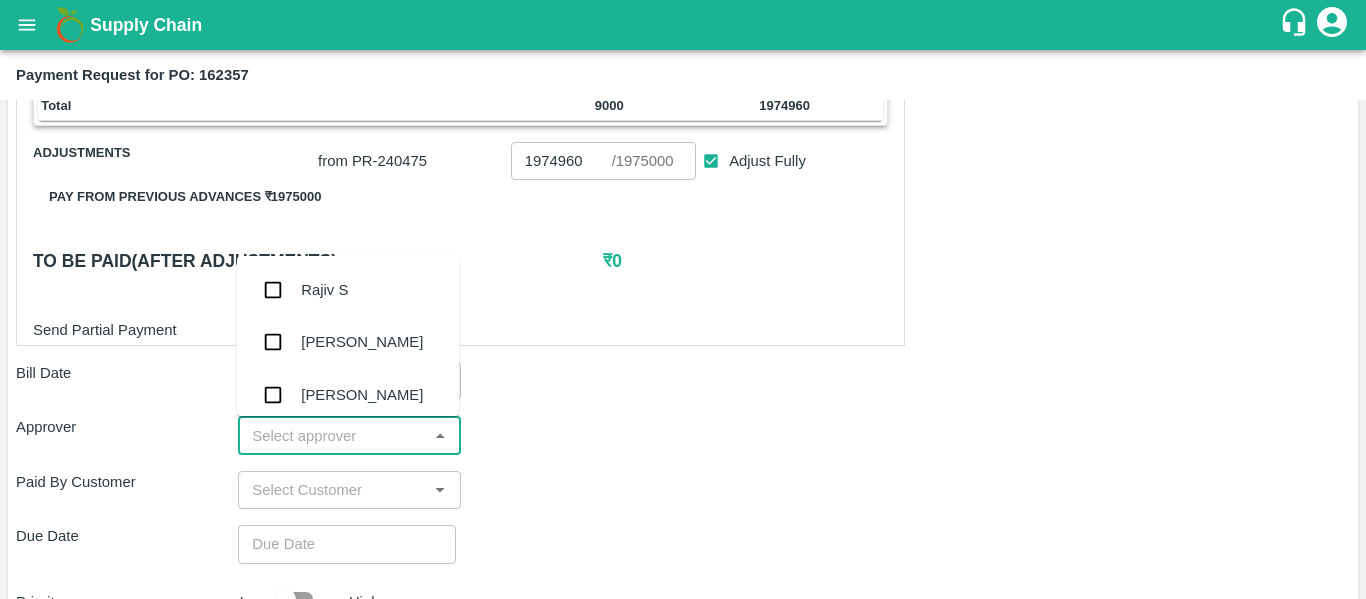 click at bounding box center (332, 435) 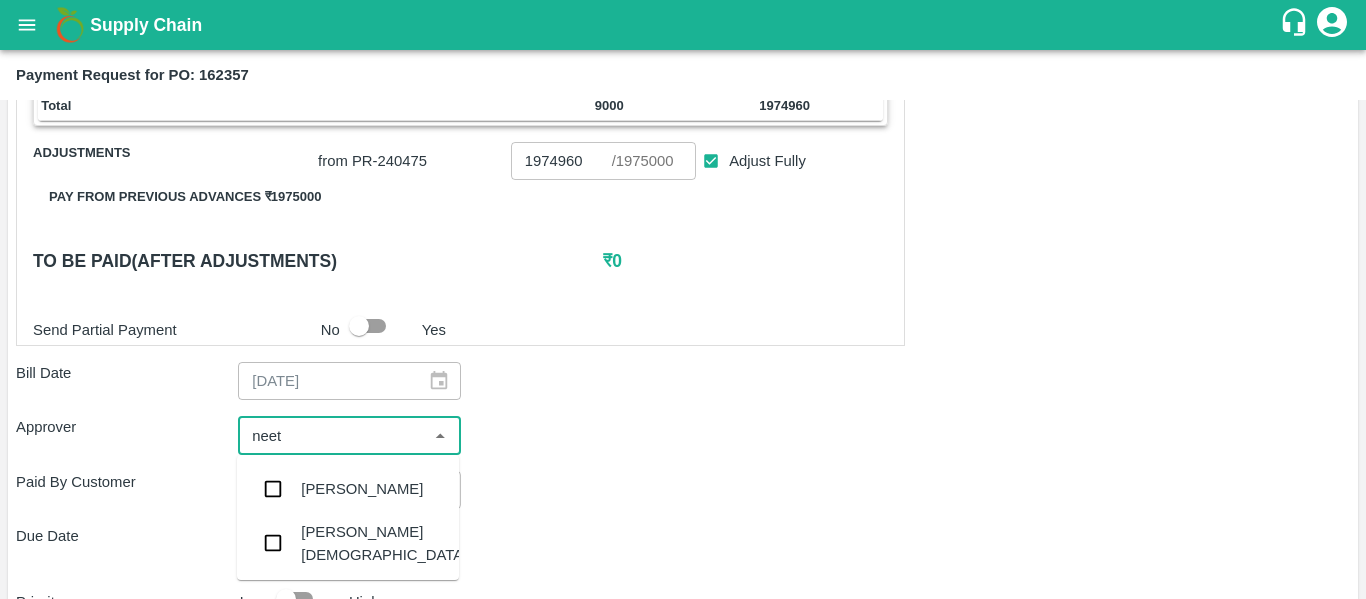 type on "neeti" 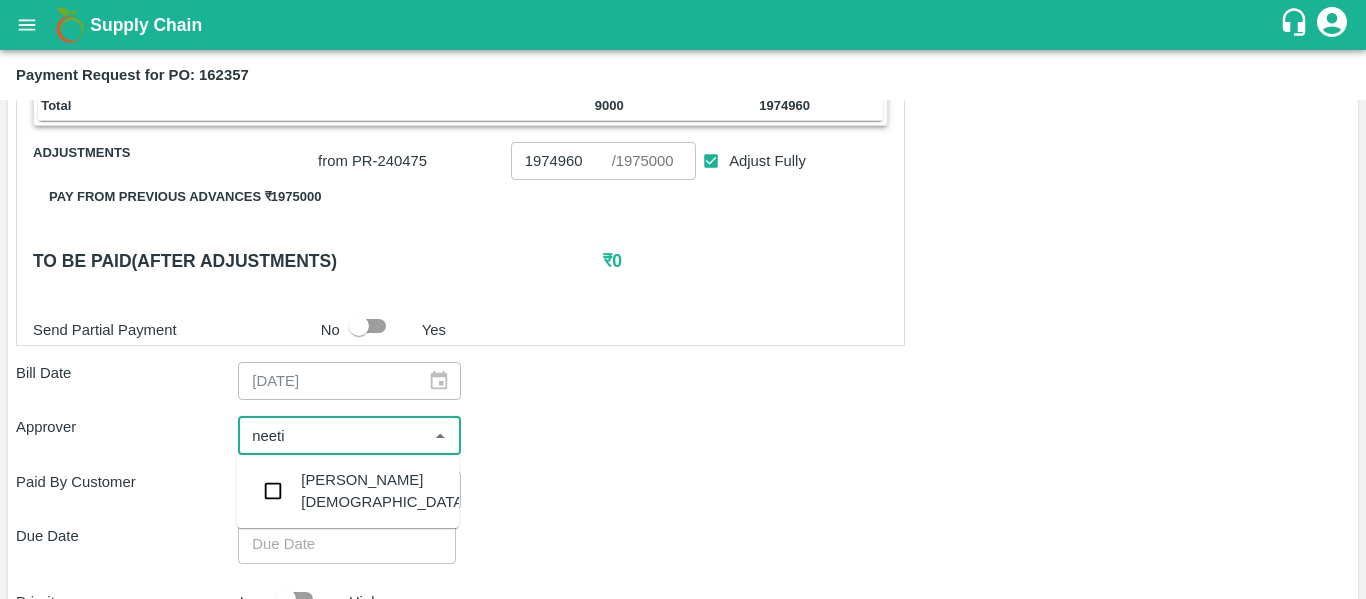 click on "[PERSON_NAME][DEMOGRAPHIC_DATA]" at bounding box center (348, 491) 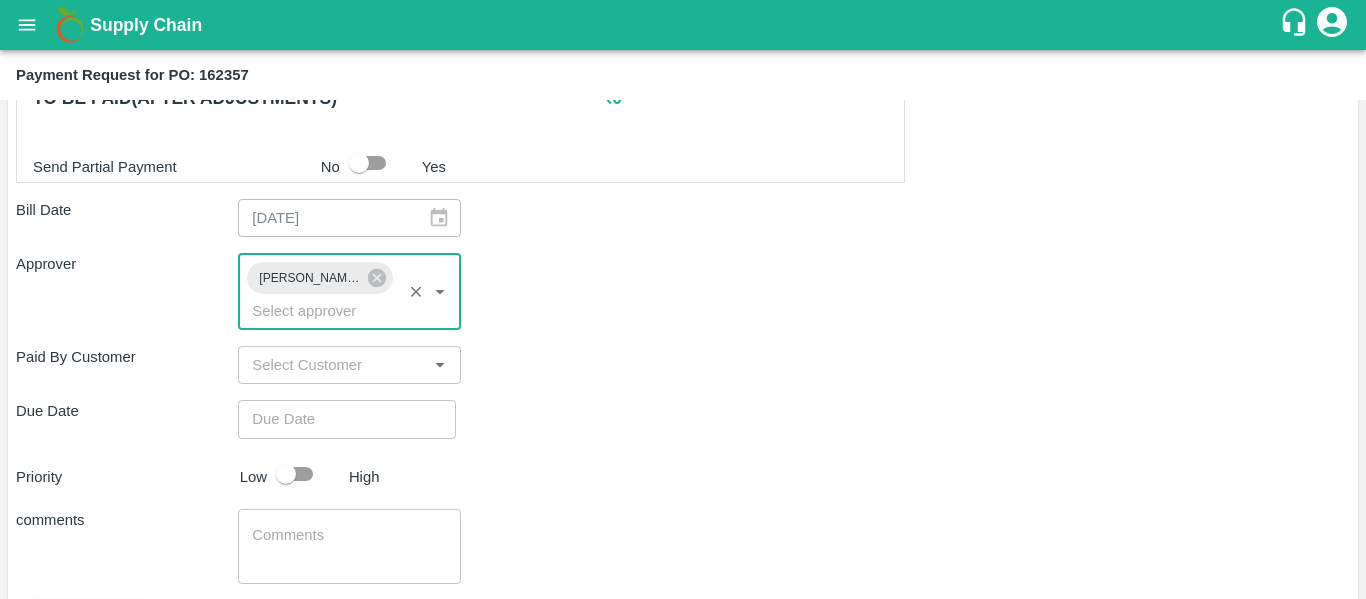scroll, scrollTop: 595, scrollLeft: 0, axis: vertical 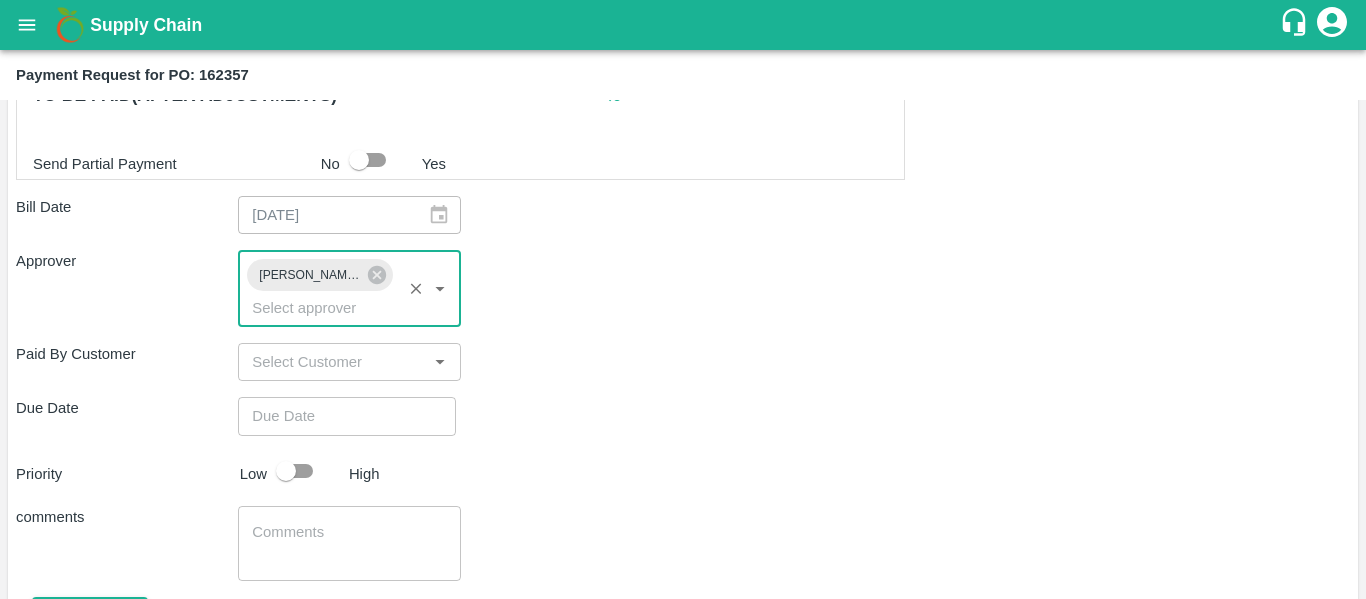 type on "DD/MM/YYYY hh:mm aa" 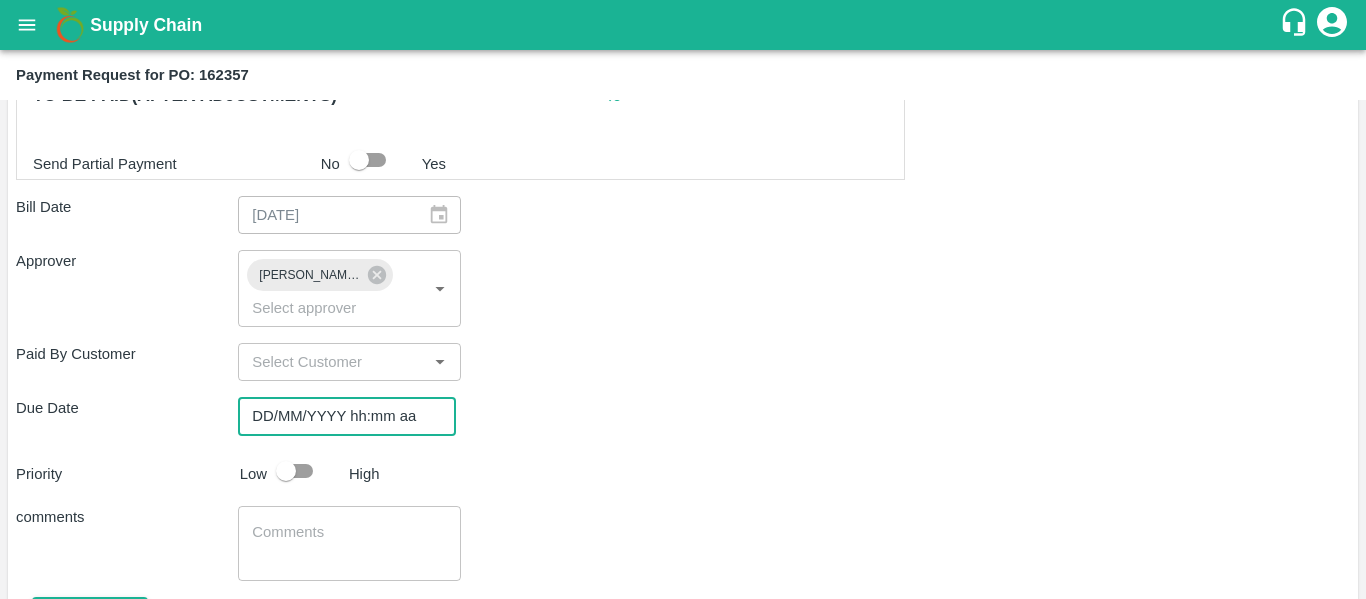 click on "DD/MM/YYYY hh:mm aa" at bounding box center (340, 416) 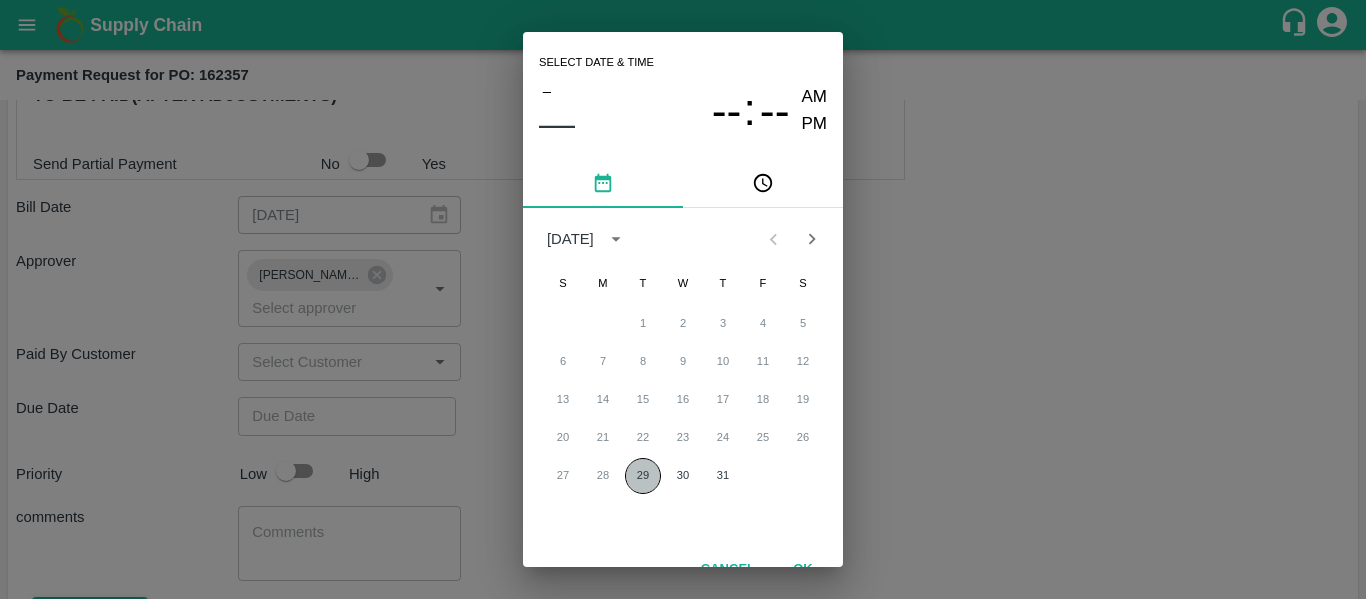 click on "29" at bounding box center [643, 476] 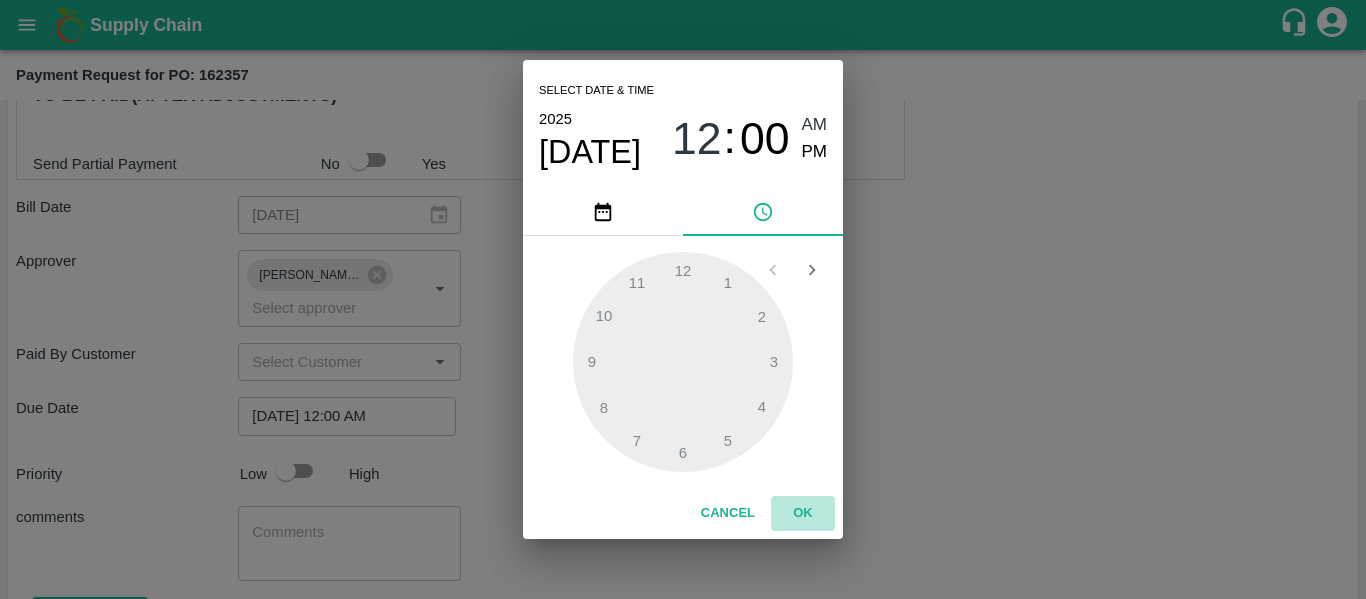 click on "OK" at bounding box center [803, 513] 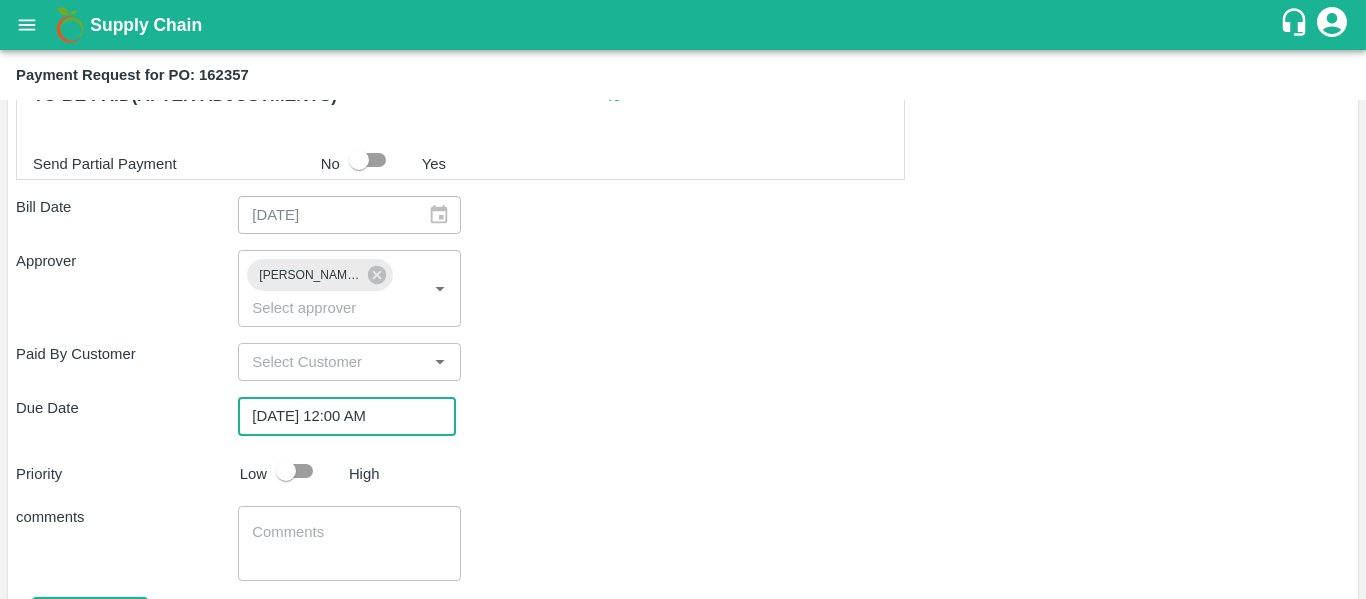scroll, scrollTop: 676, scrollLeft: 0, axis: vertical 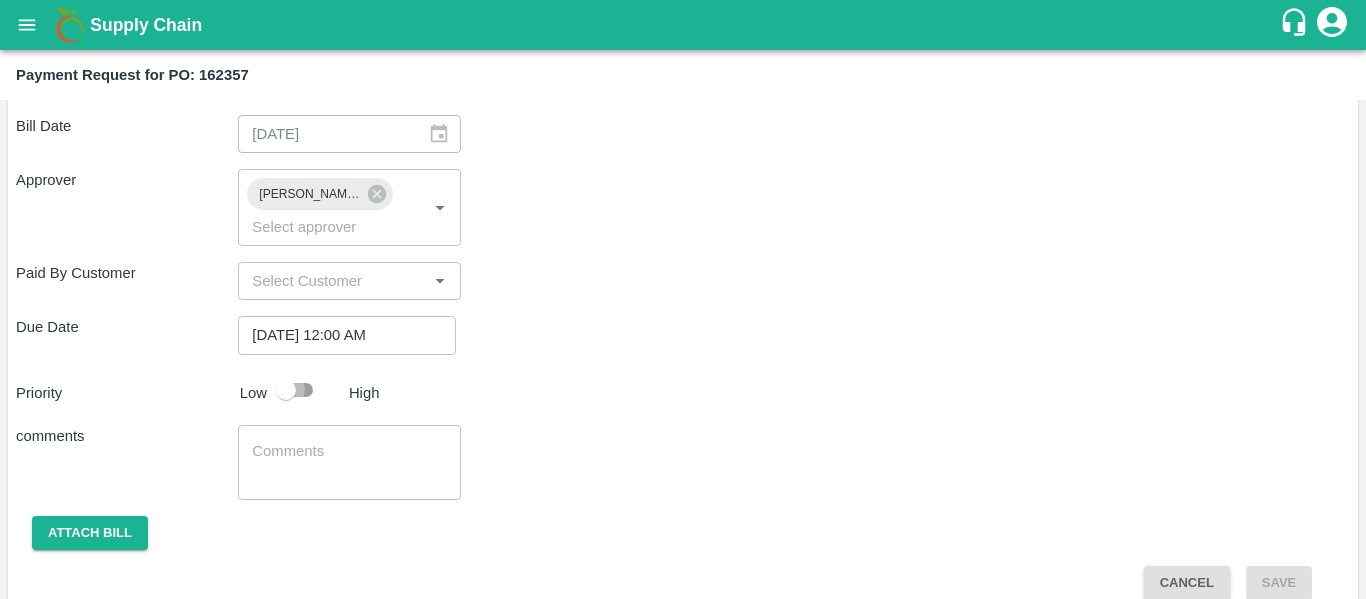 click at bounding box center (286, 390) 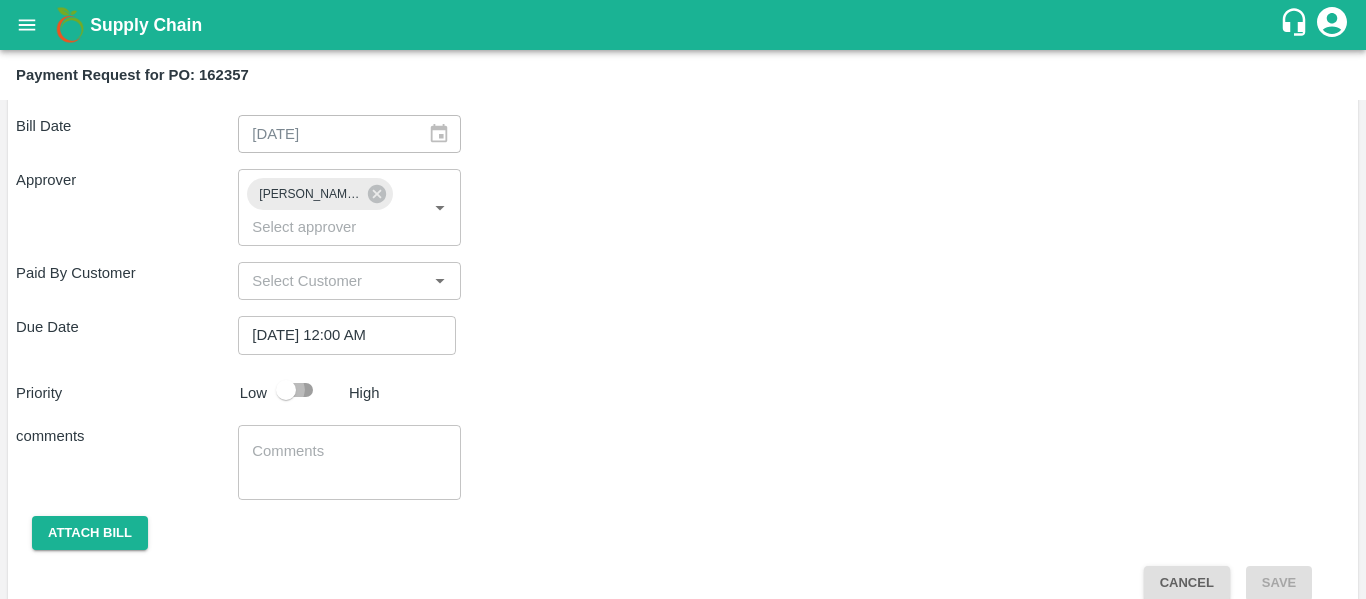checkbox on "true" 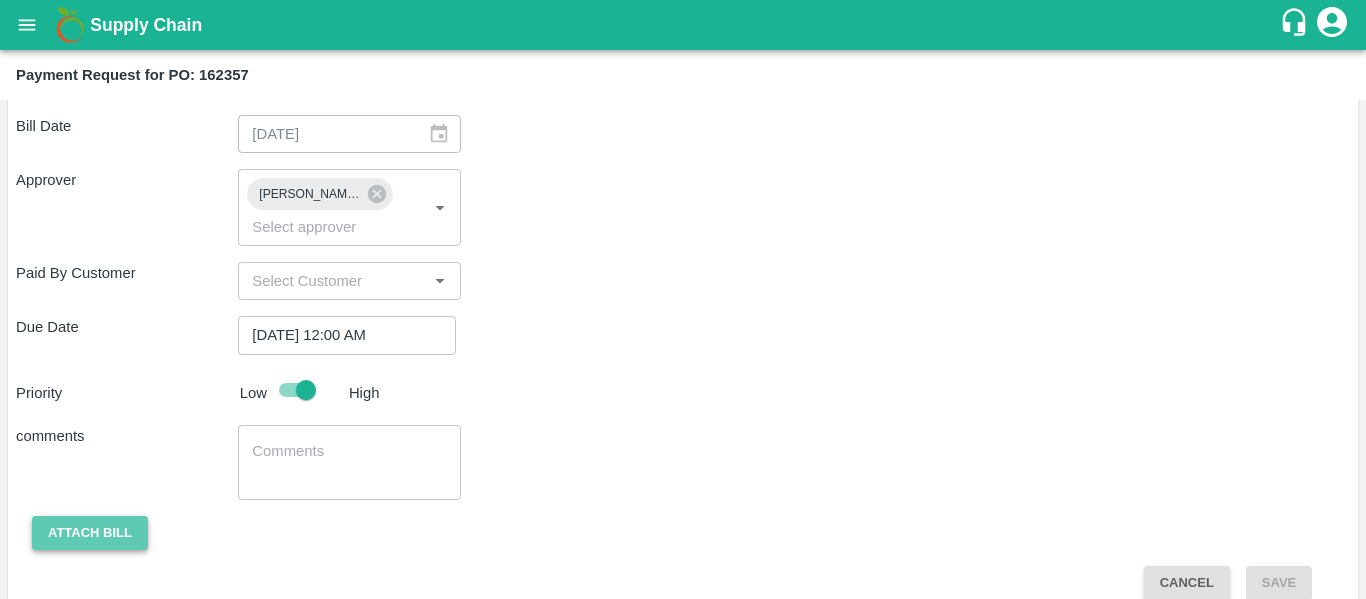 click on "Attach bill" at bounding box center [90, 533] 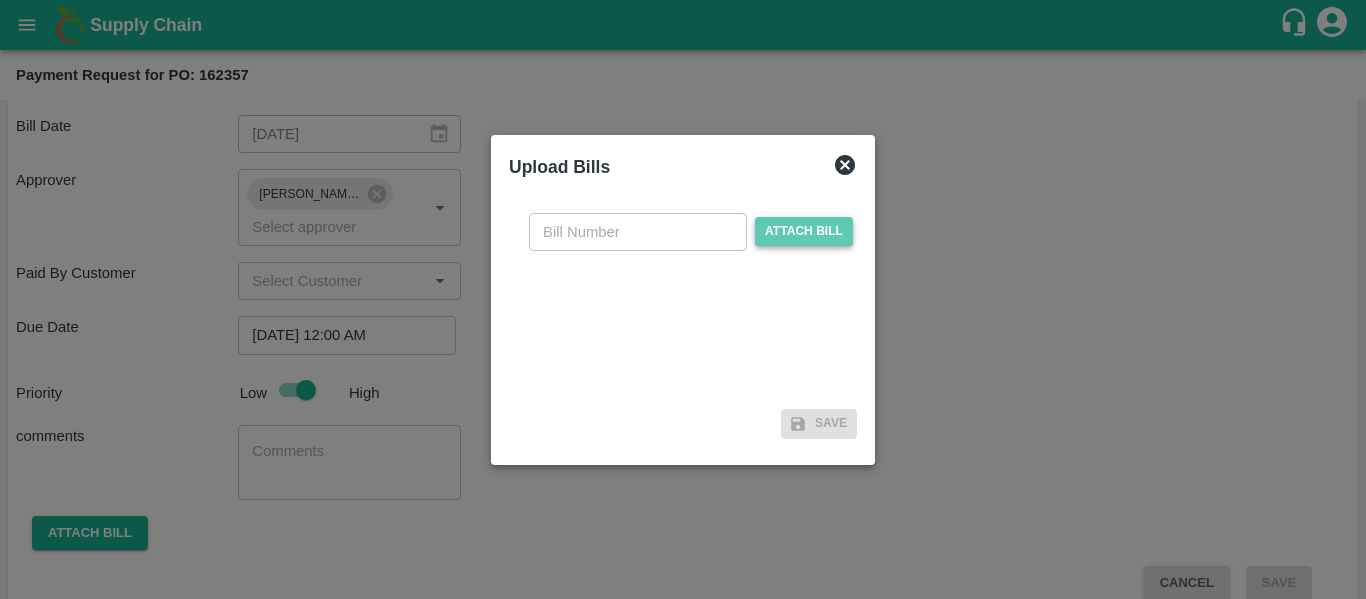 click on "Attach bill" at bounding box center (804, 231) 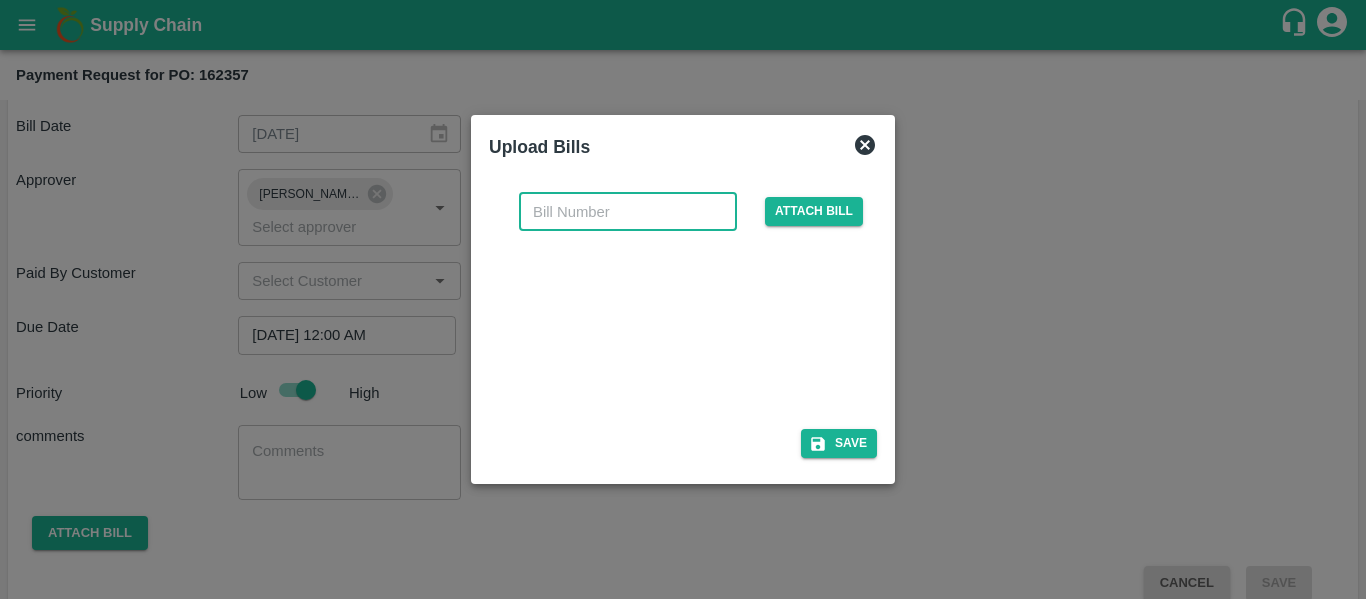 click at bounding box center (628, 212) 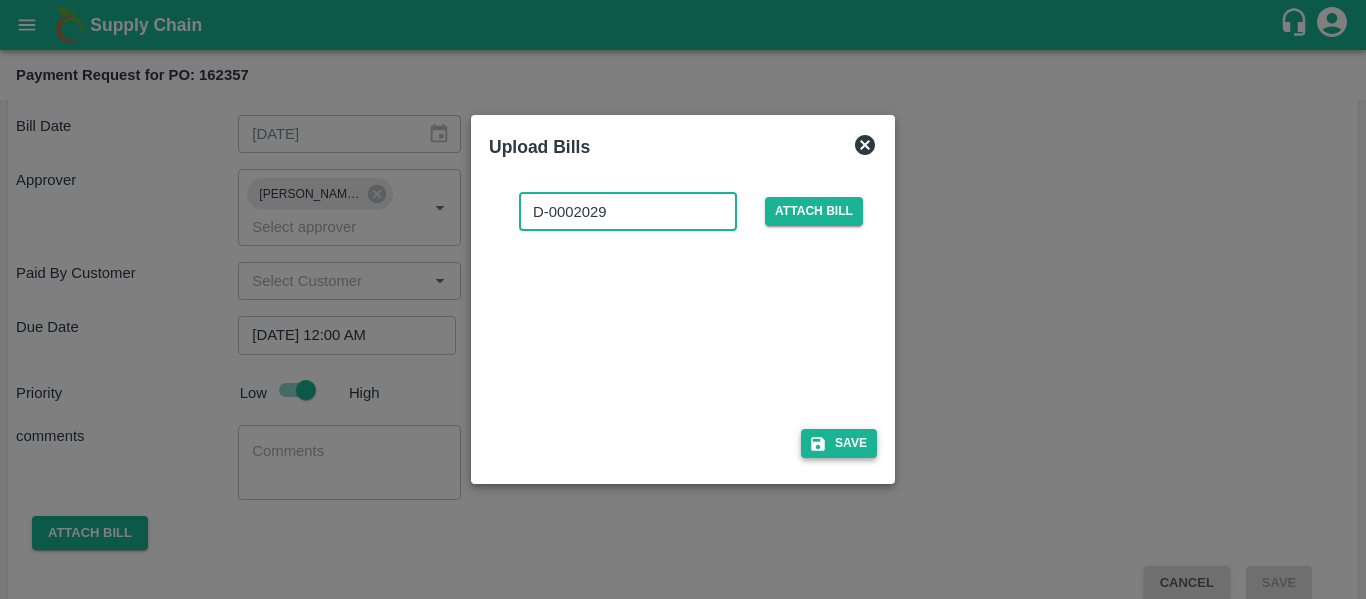 type on "D-0002029" 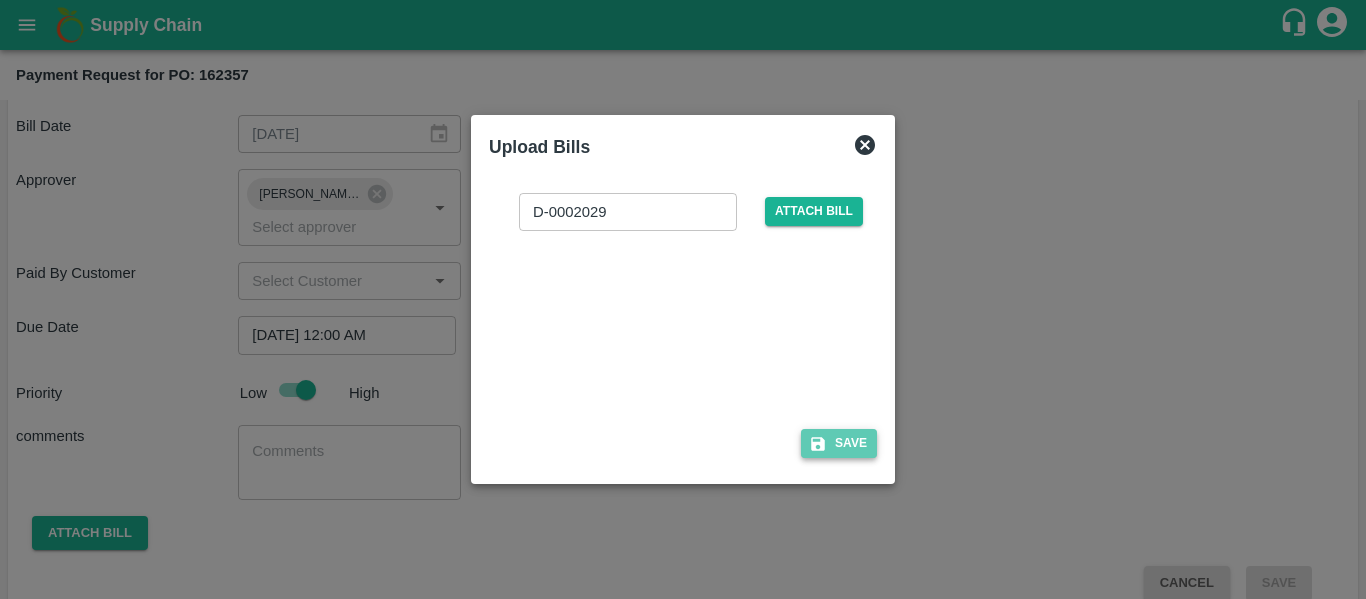 click on "Save" at bounding box center (839, 443) 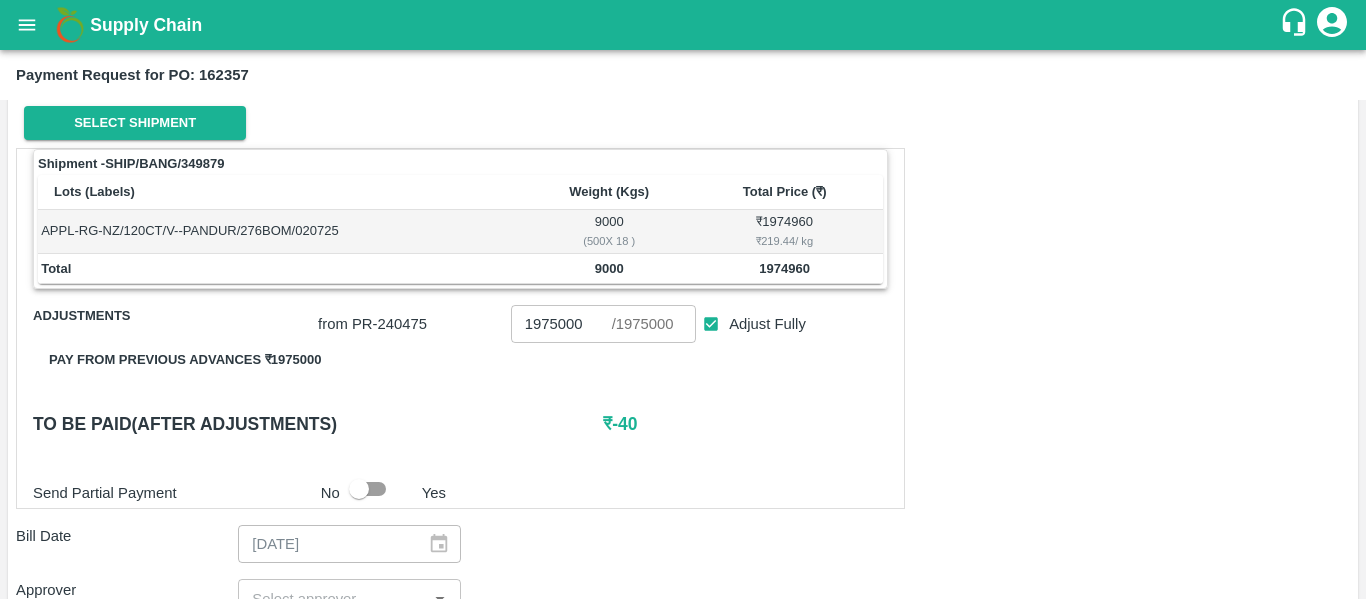 scroll, scrollTop: 265, scrollLeft: 0, axis: vertical 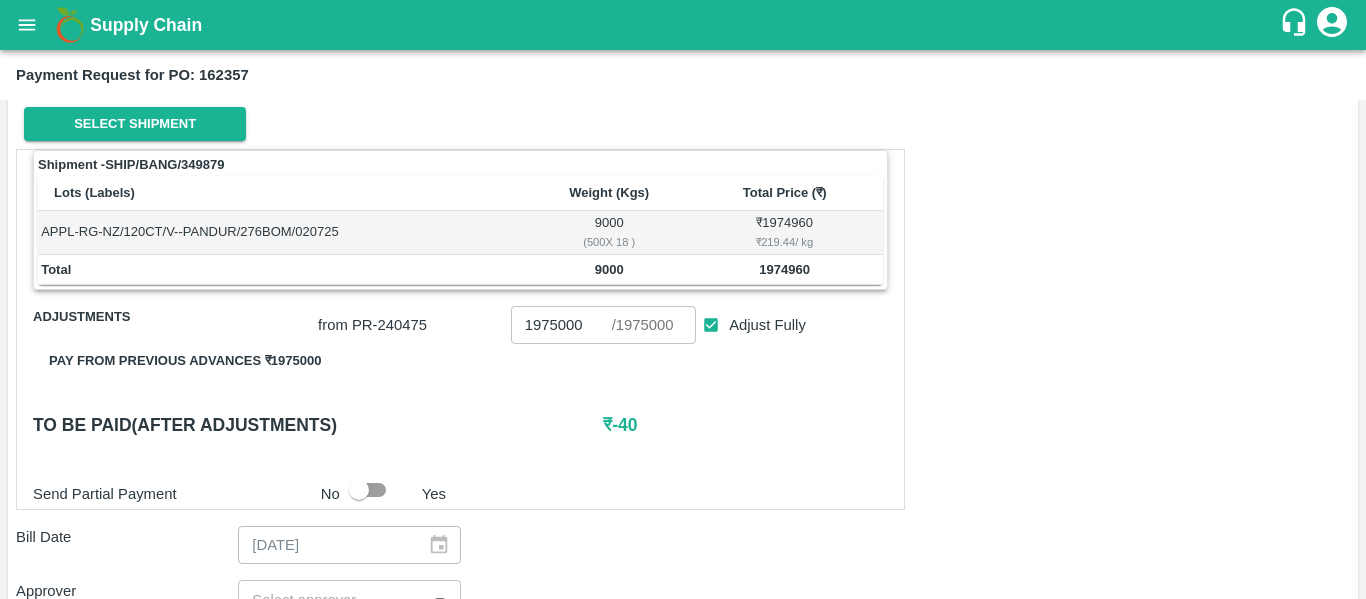 click on "1974960" at bounding box center (784, 270) 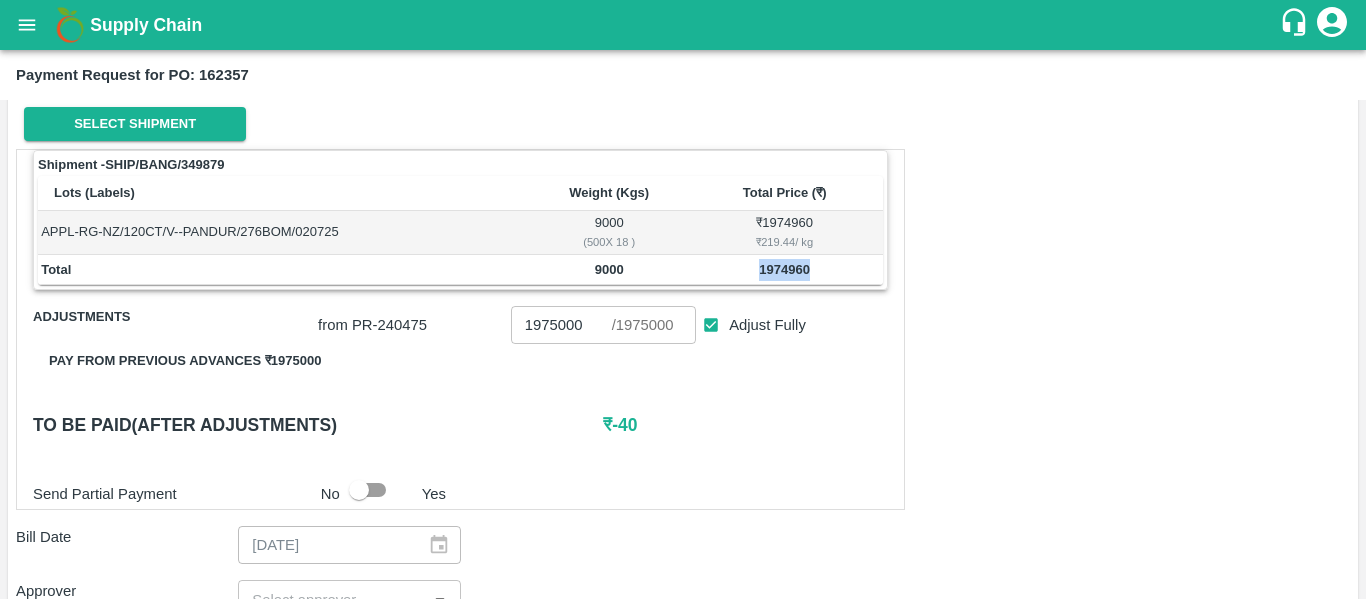click on "1974960" at bounding box center (784, 270) 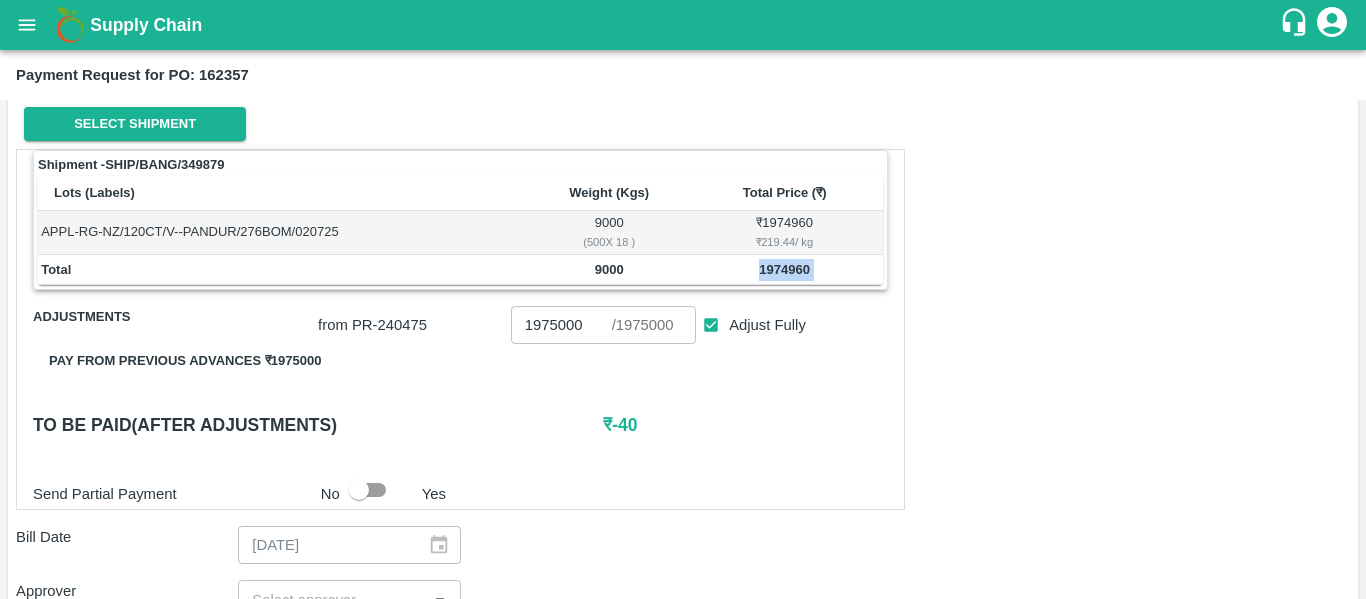 click on "1974960" at bounding box center [784, 270] 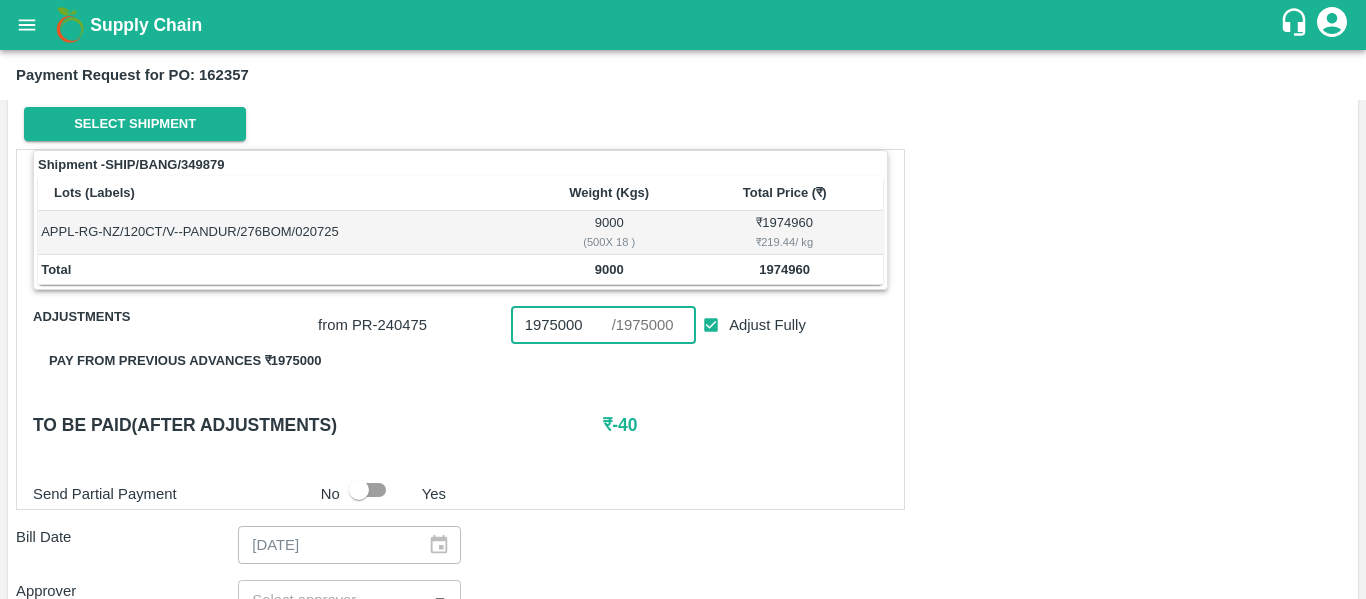 click on "1975000" at bounding box center (561, 325) 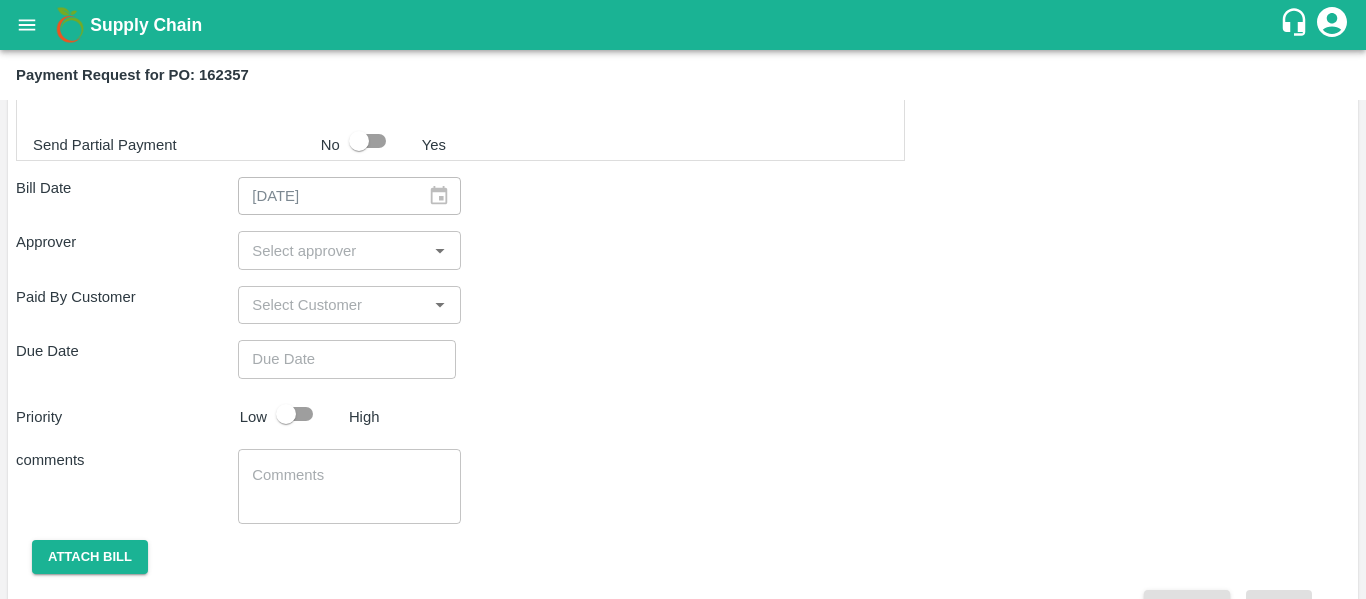 scroll, scrollTop: 664, scrollLeft: 0, axis: vertical 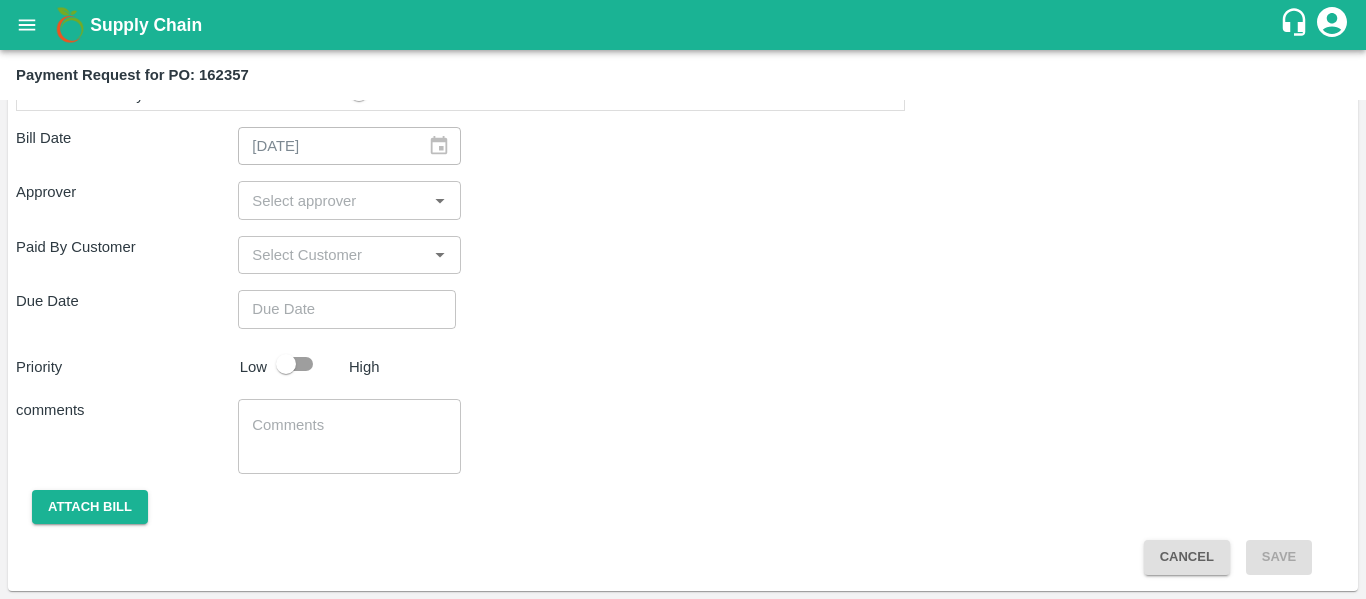 type on "1975000" 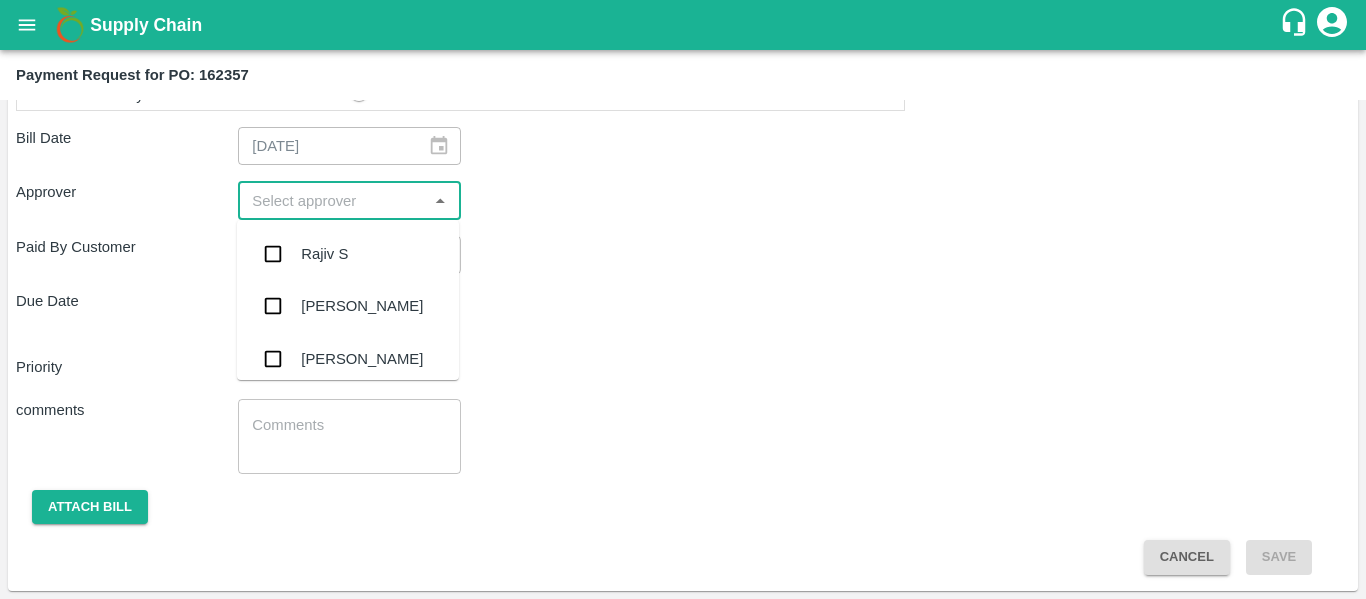 click at bounding box center (332, 200) 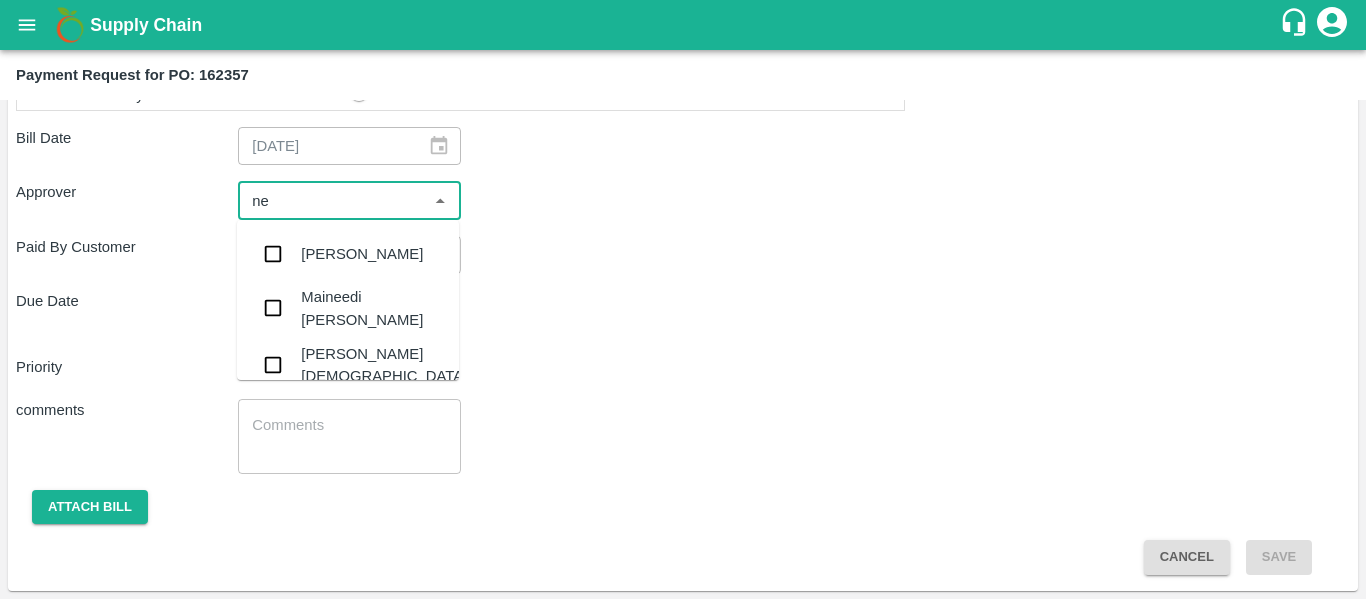 type on "nee" 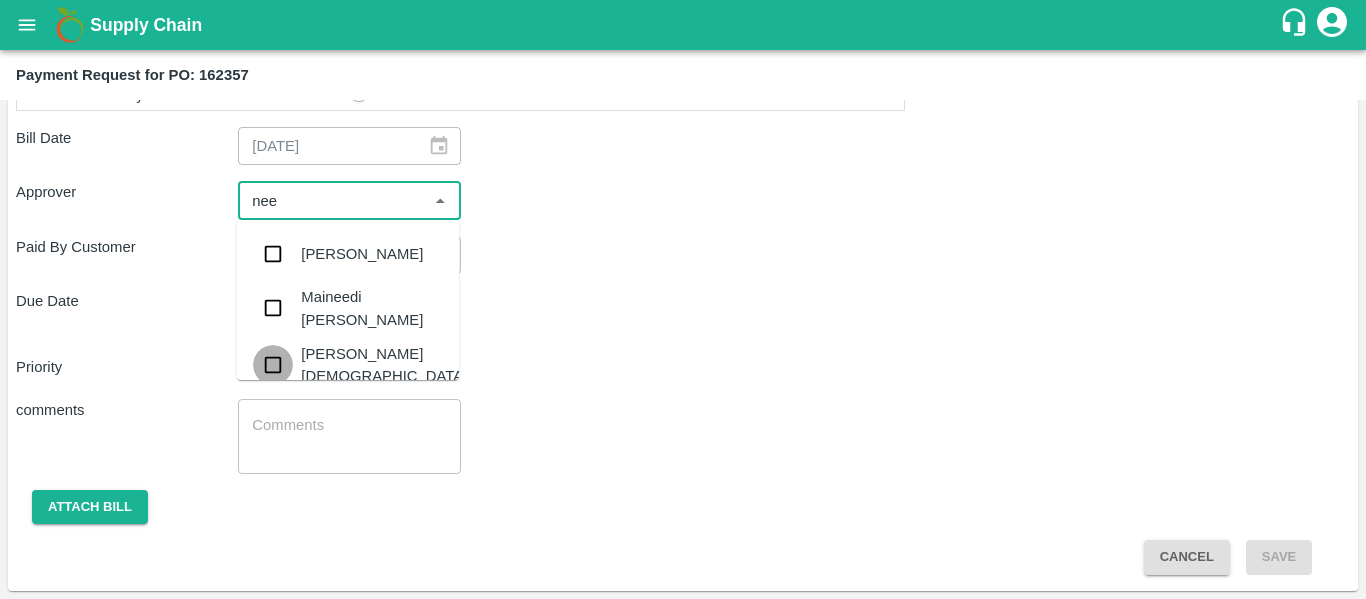 click at bounding box center (273, 365) 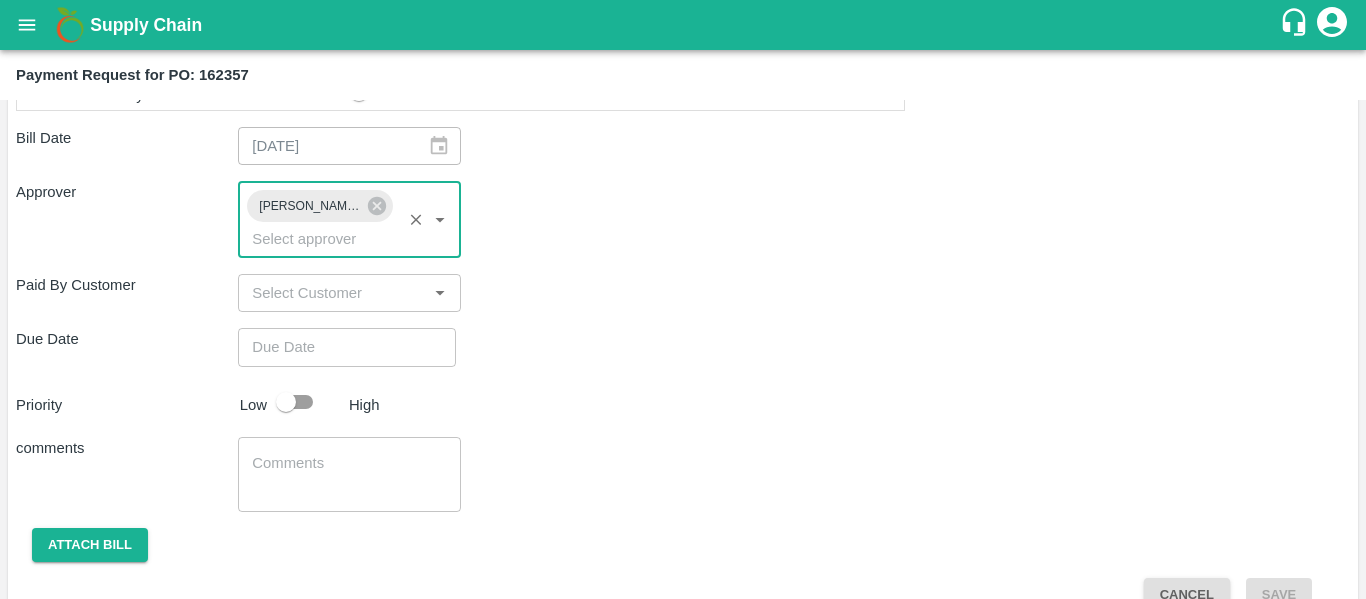 type on "DD/MM/YYYY hh:mm aa" 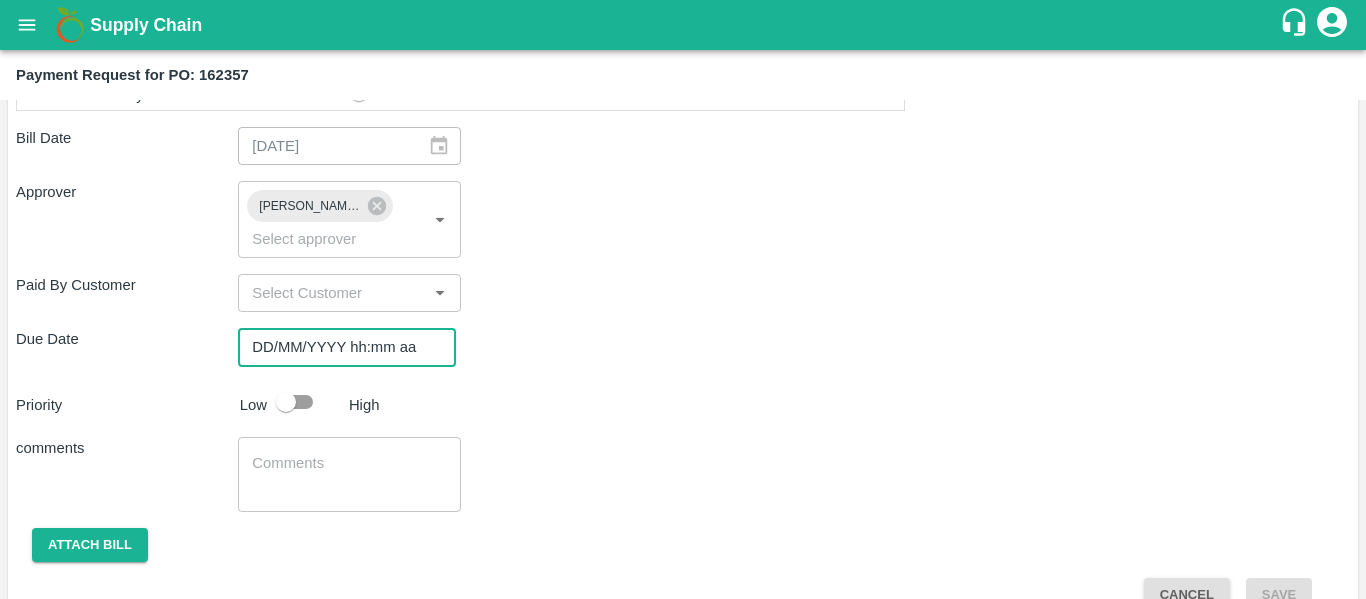 click on "DD/MM/YYYY hh:mm aa" at bounding box center (340, 347) 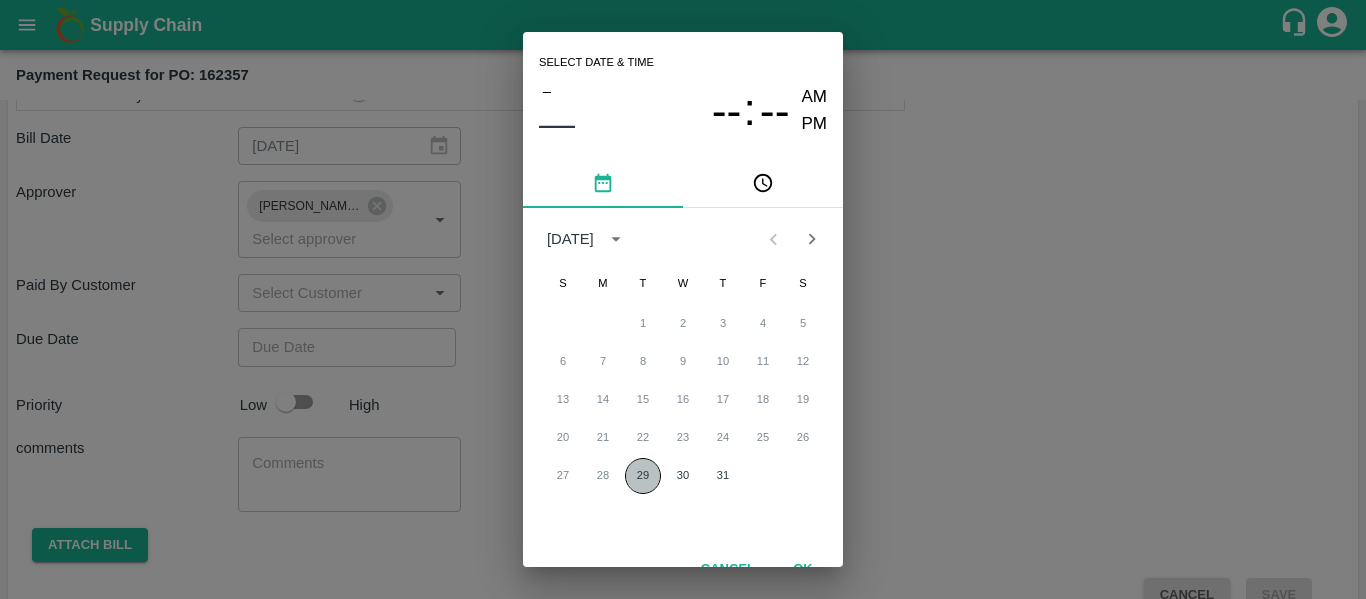 click on "29" at bounding box center [643, 476] 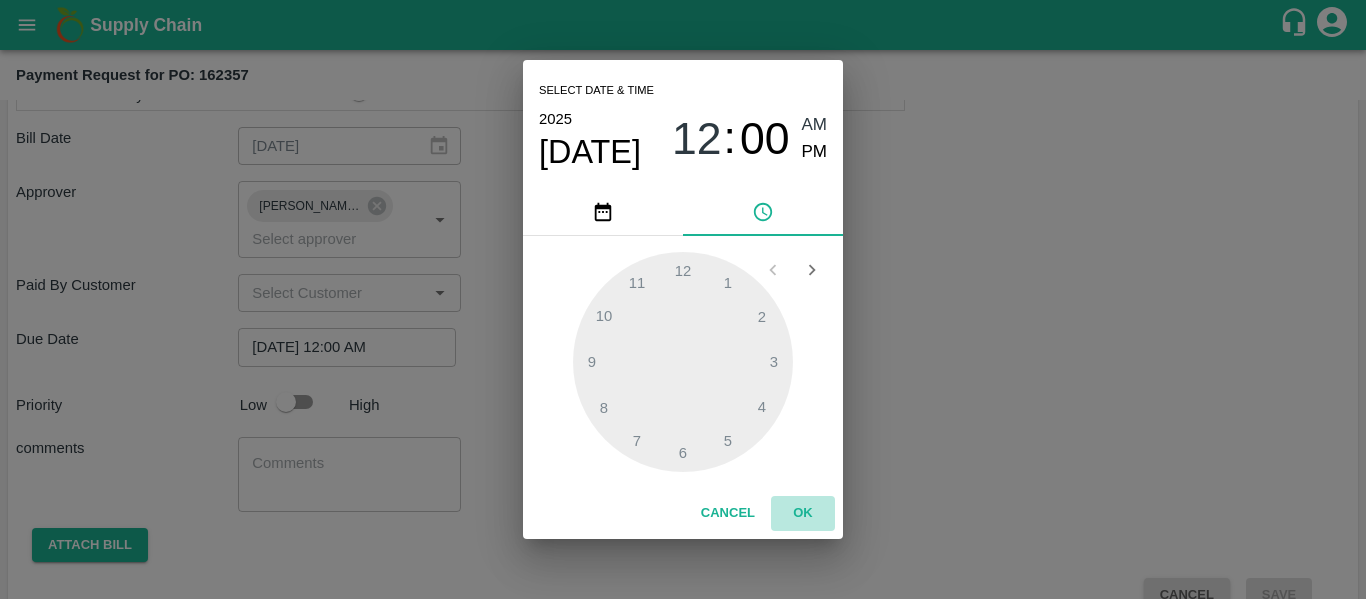 click on "OK" at bounding box center (803, 513) 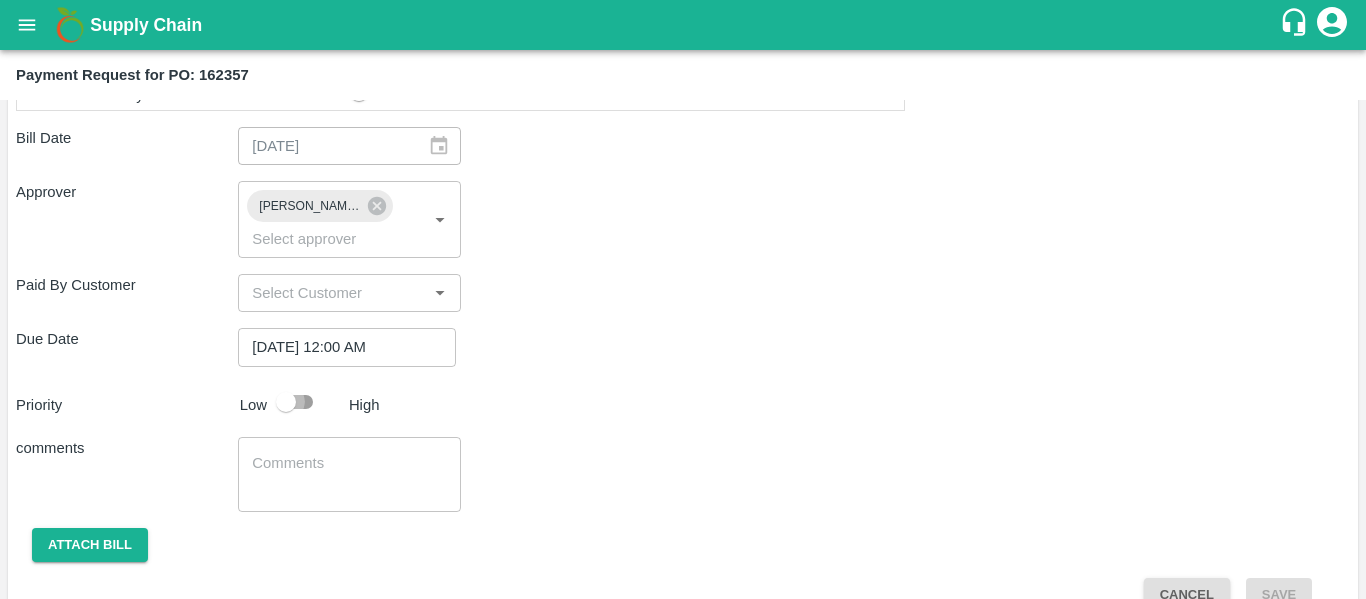 click at bounding box center (286, 402) 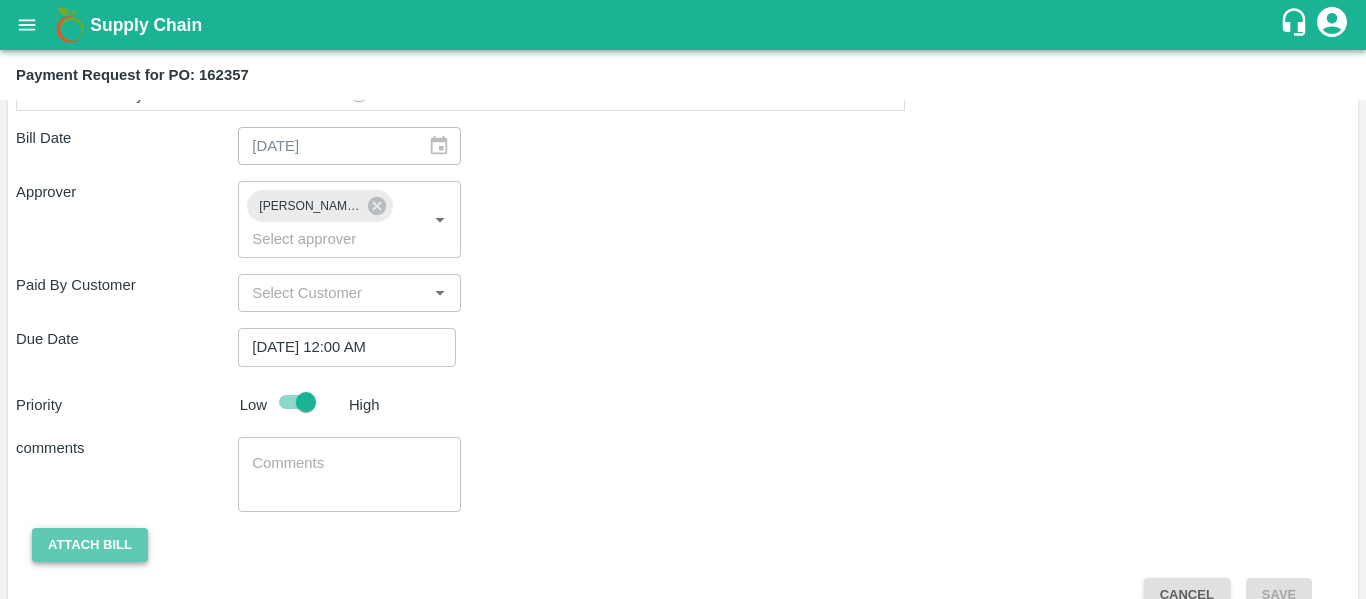 click on "Attach bill" at bounding box center [90, 545] 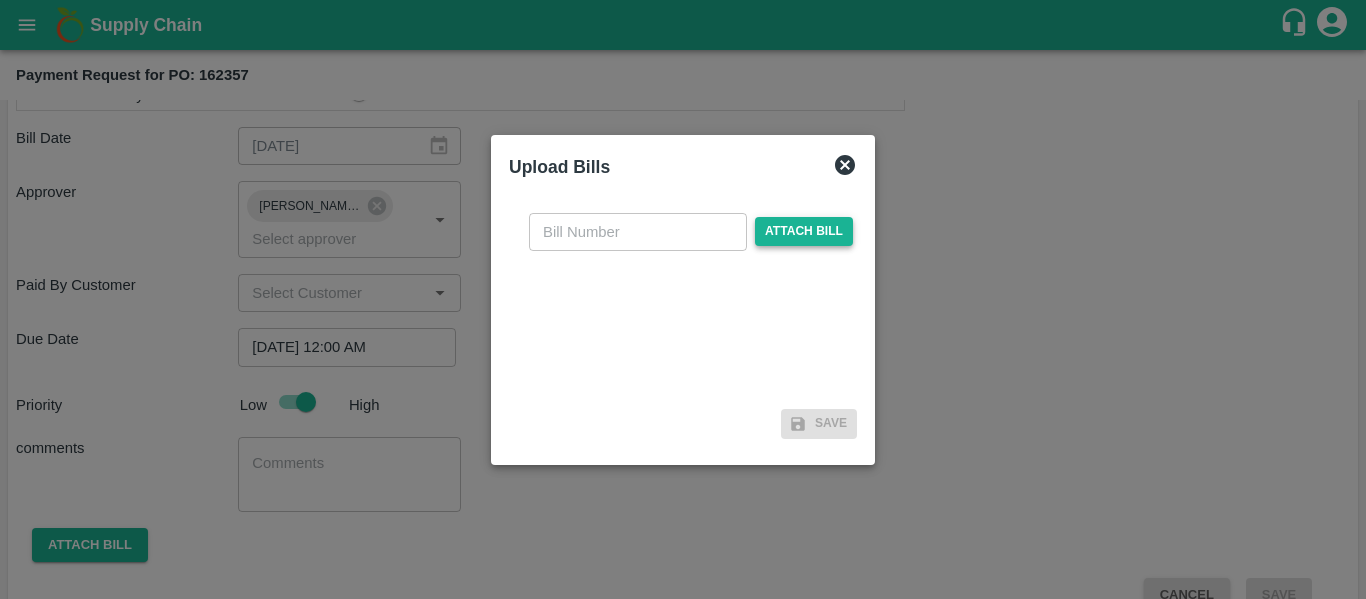 checkbox on "false" 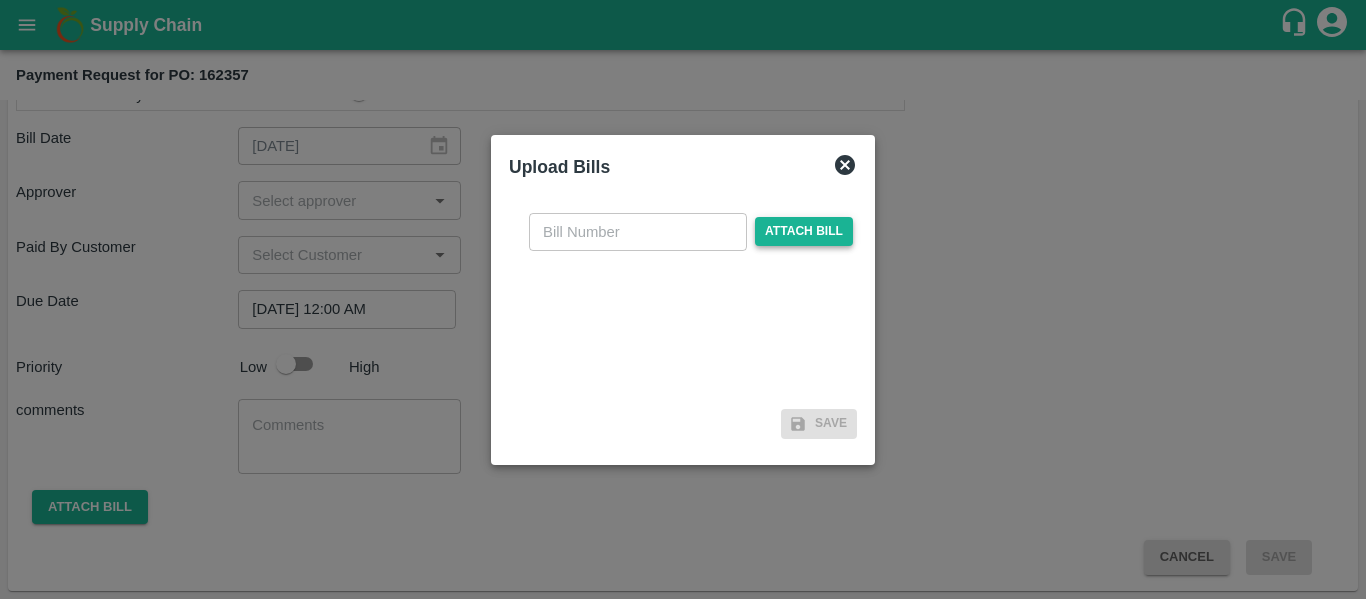 type 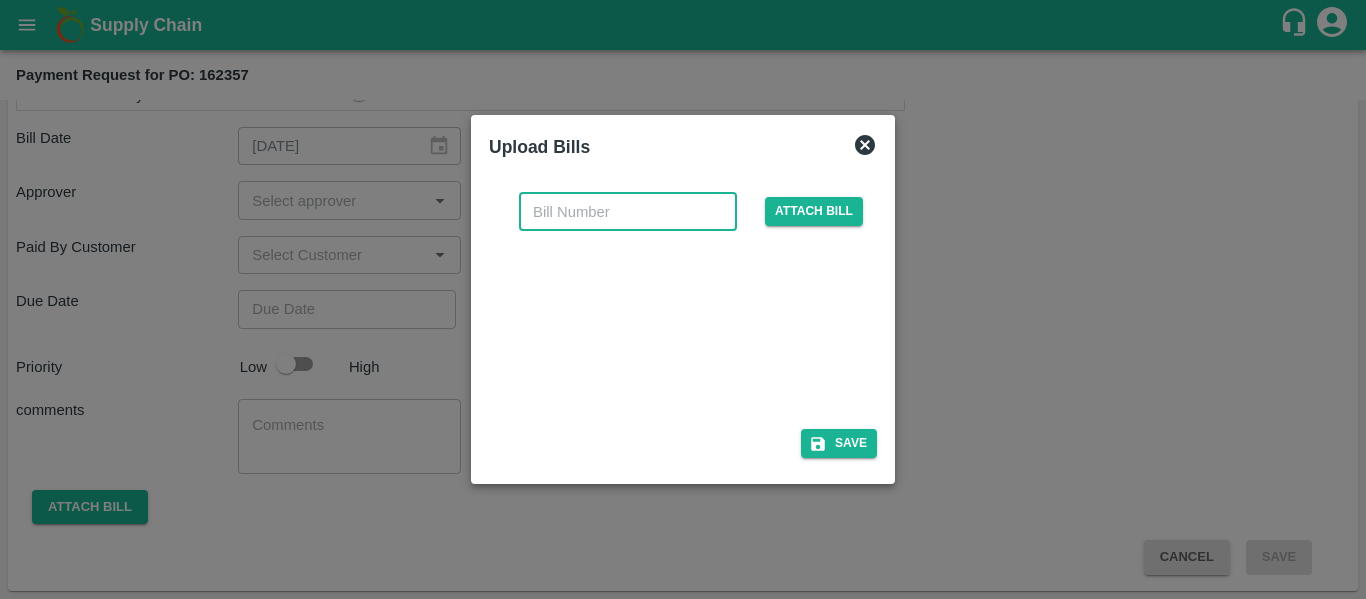 click at bounding box center (628, 212) 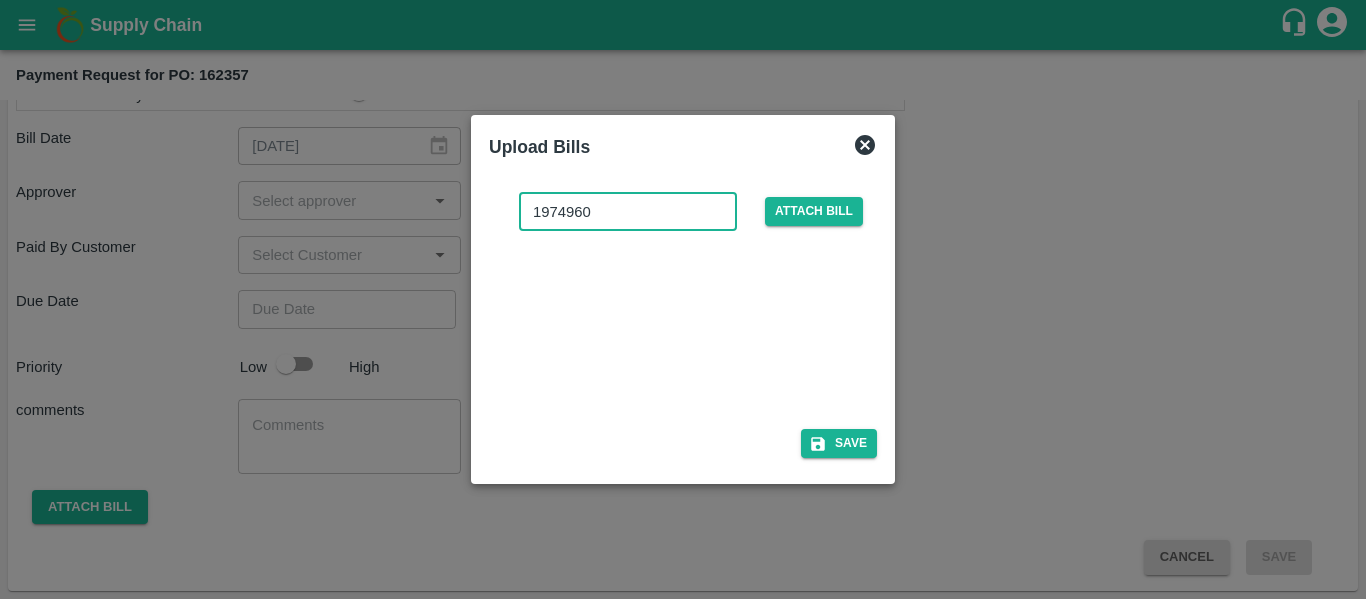 click on "1974960" at bounding box center [628, 212] 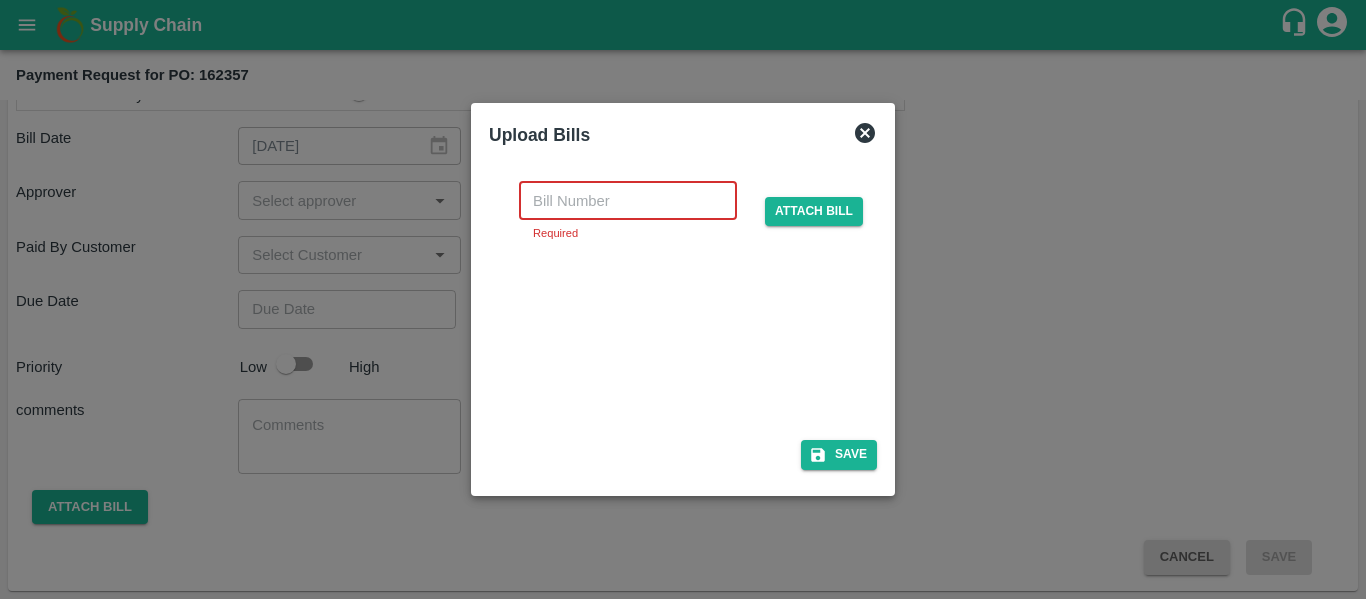 click at bounding box center (628, 200) 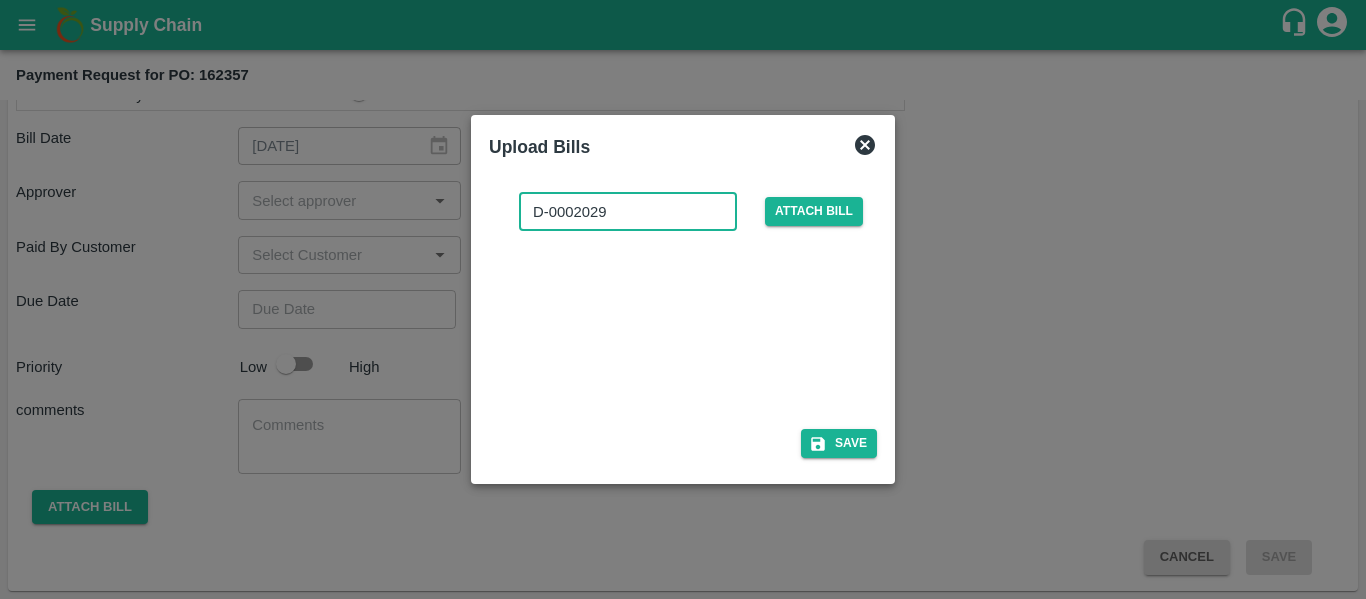 type on "D-0002029" 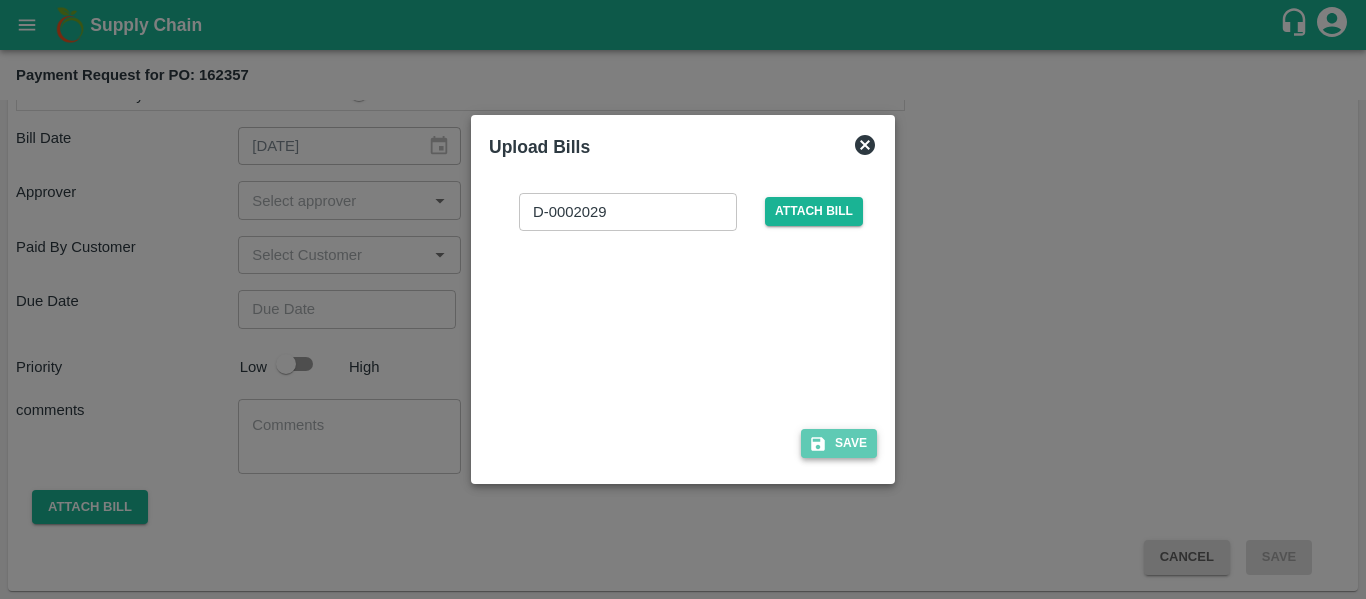 click 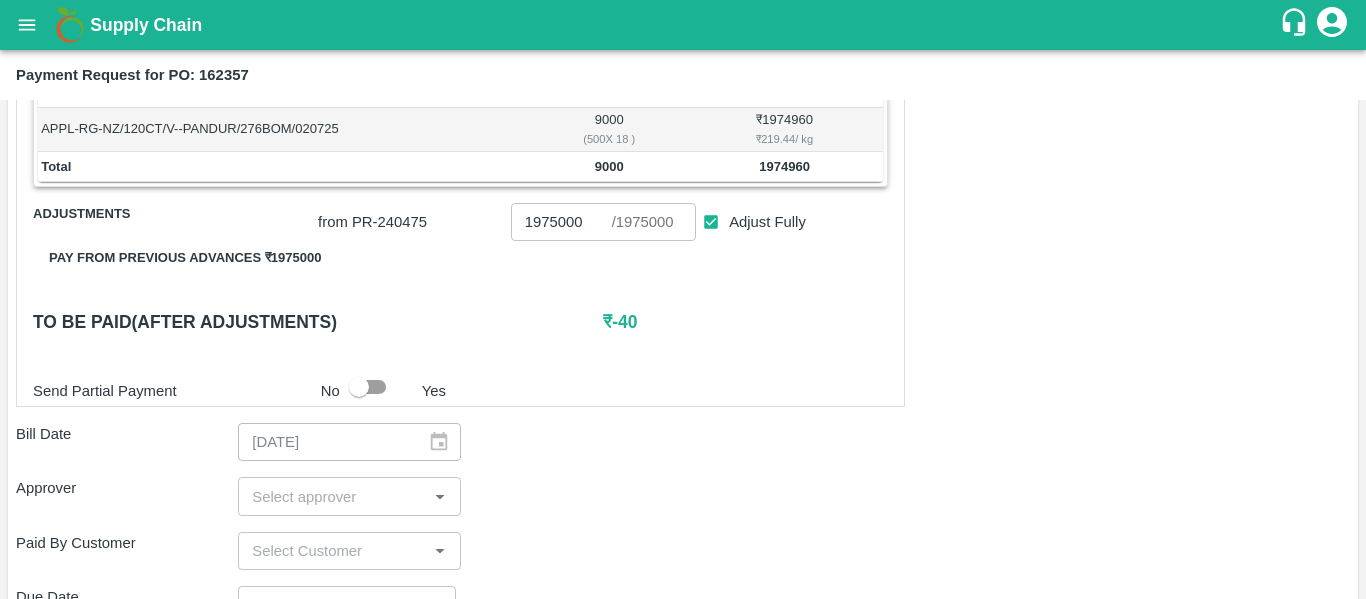scroll, scrollTop: 367, scrollLeft: 0, axis: vertical 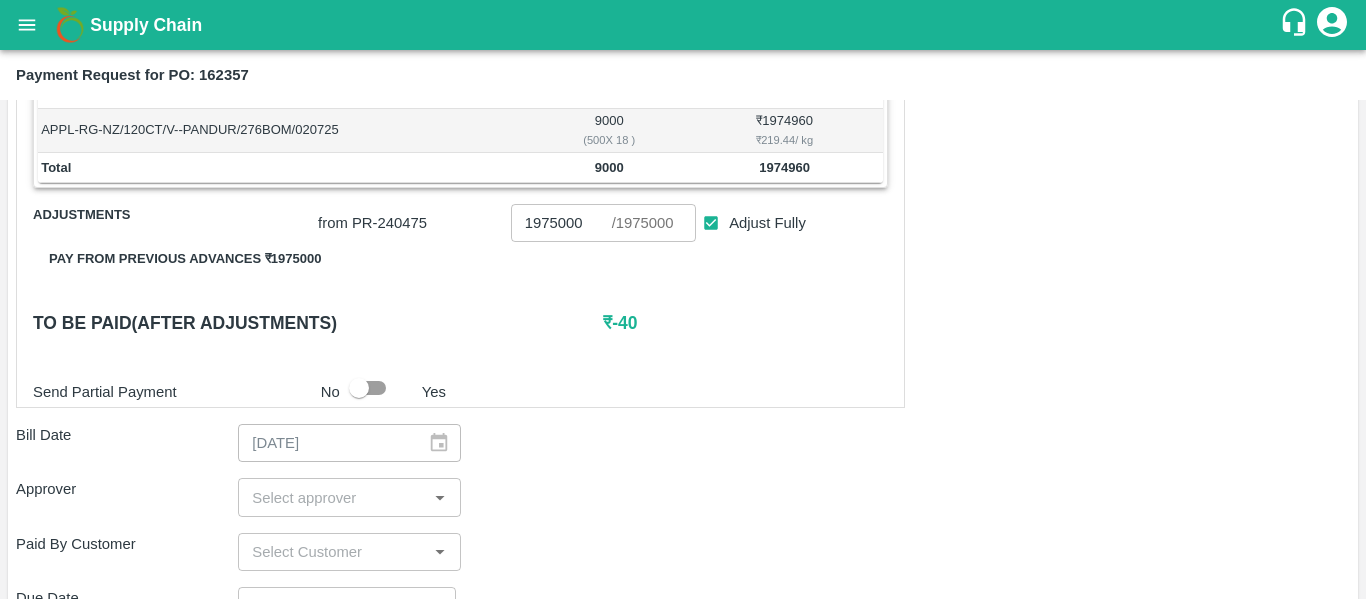 click on "1974960" at bounding box center [784, 167] 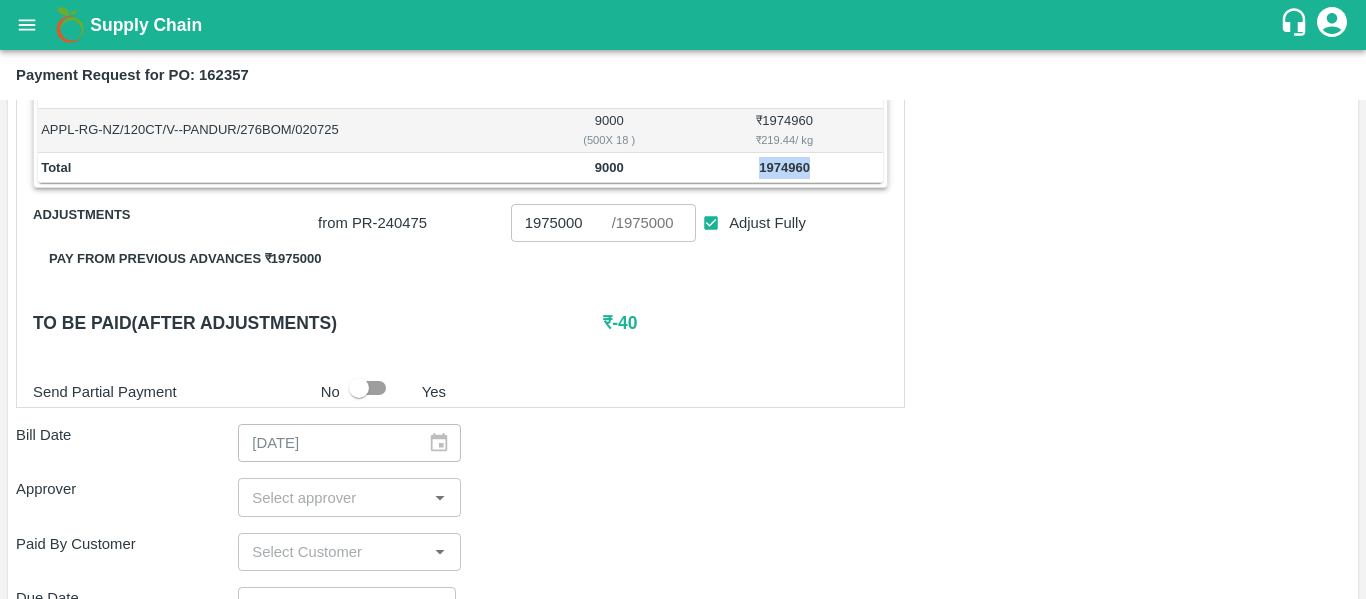 click on "1974960" at bounding box center (784, 167) 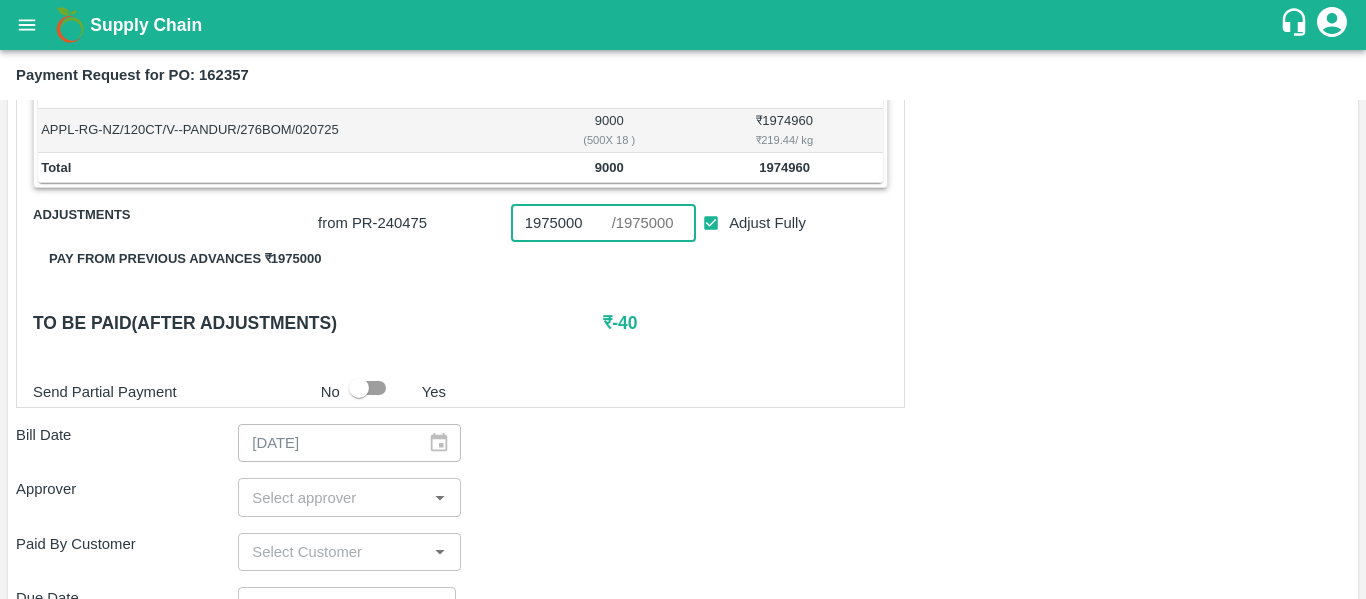 click on "1975000" at bounding box center (561, 223) 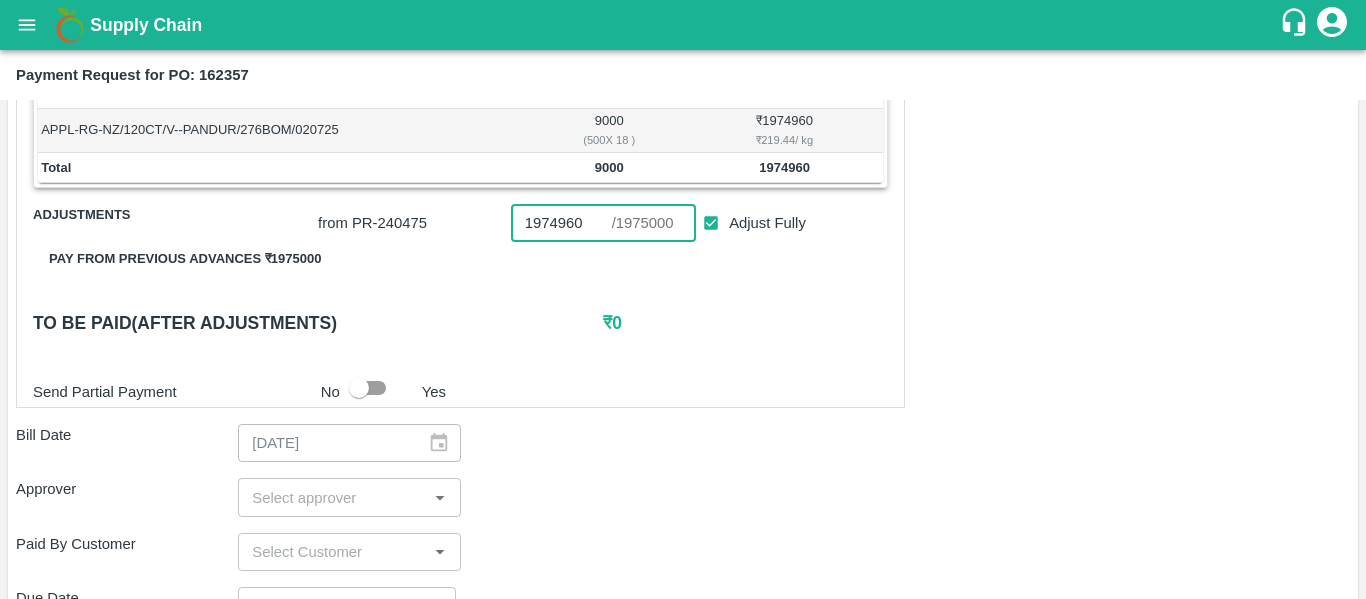 type on "1974960" 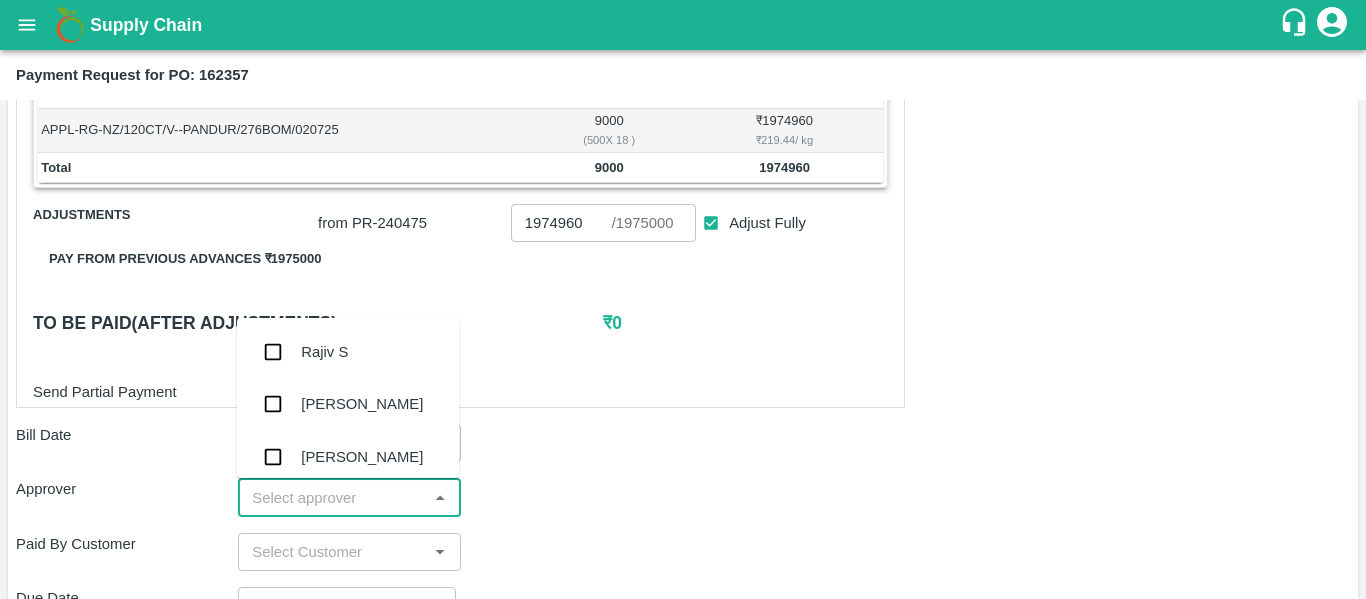 click at bounding box center (332, 497) 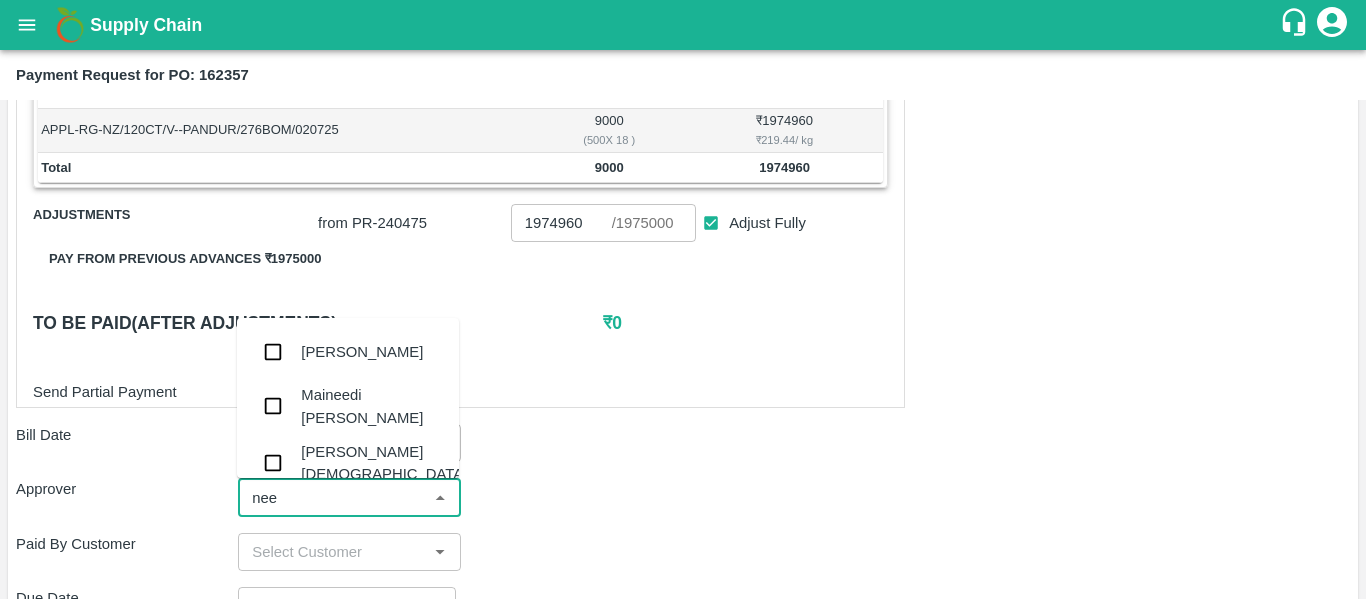 type on "neet" 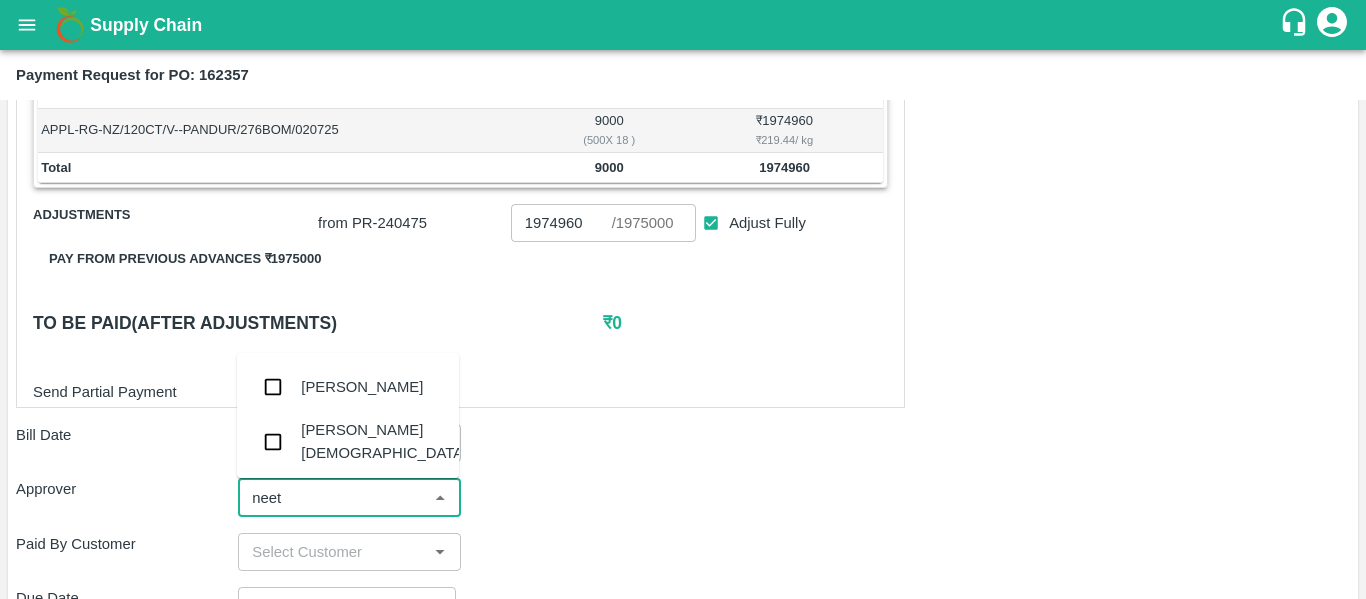 click at bounding box center [273, 442] 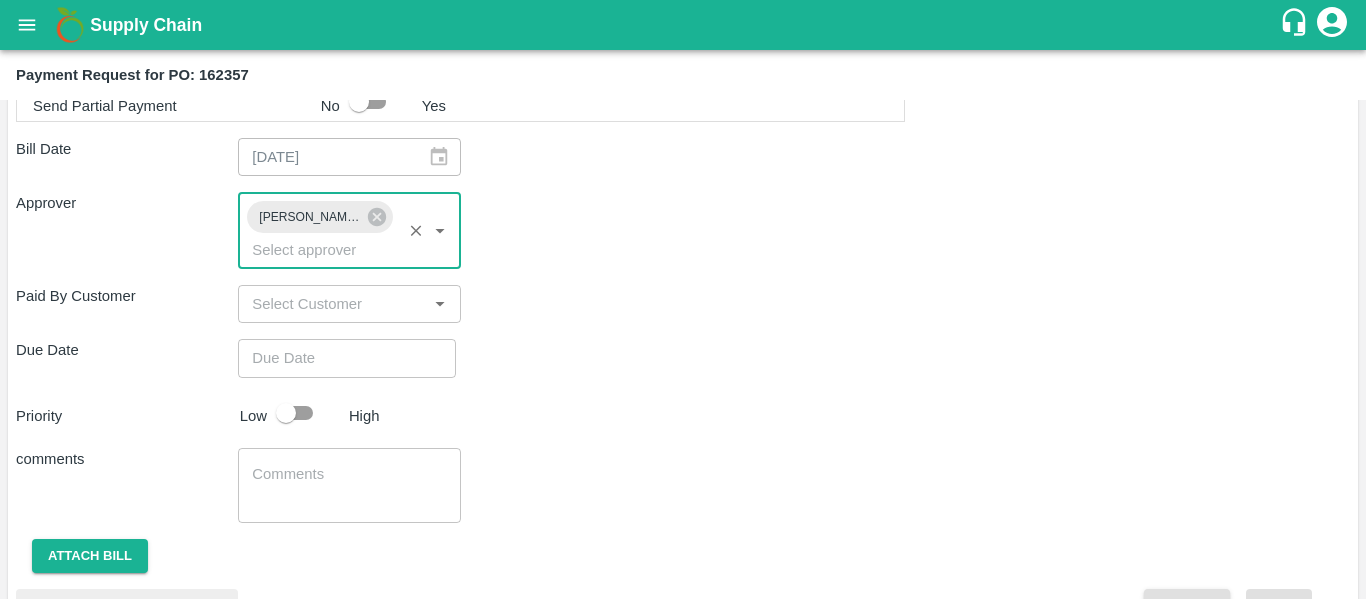 scroll, scrollTop: 654, scrollLeft: 0, axis: vertical 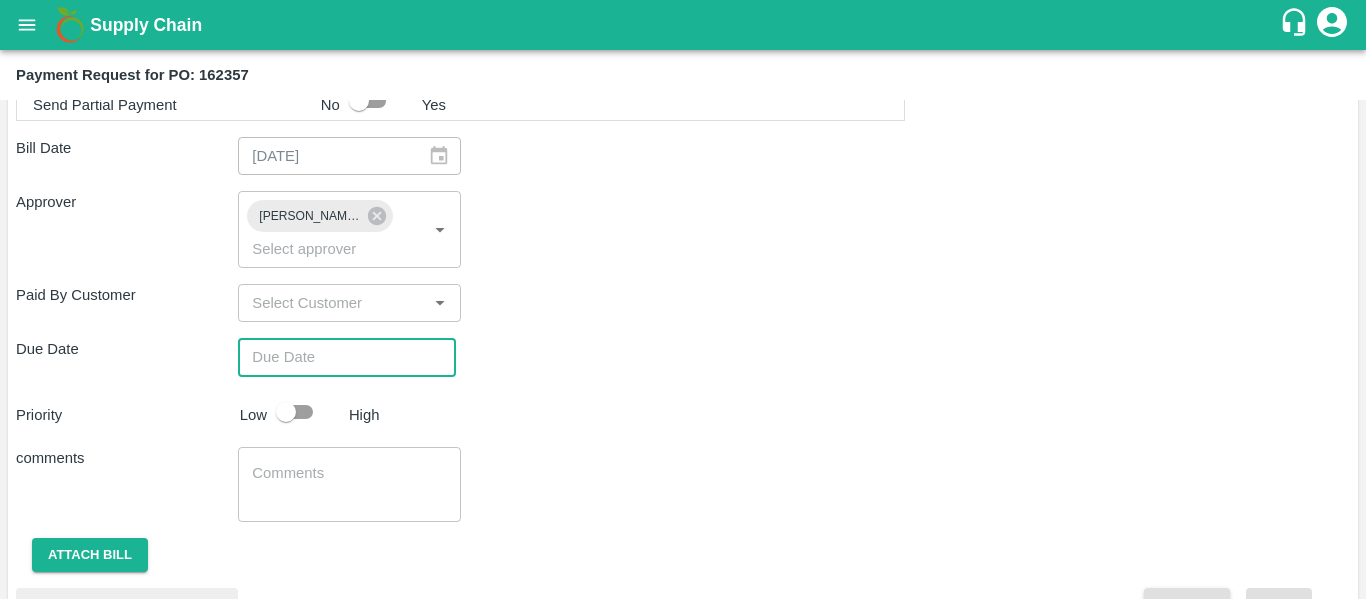 type on "DD/MM/YYYY hh:mm aa" 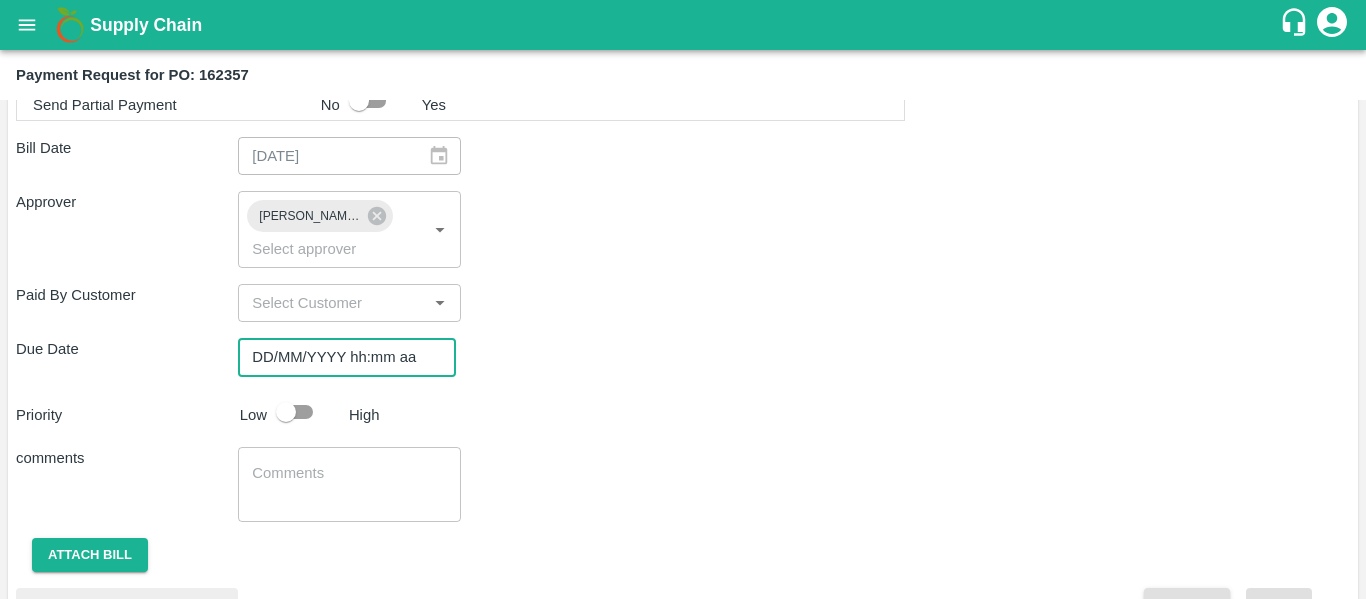 click on "DD/MM/YYYY hh:mm aa" at bounding box center [340, 357] 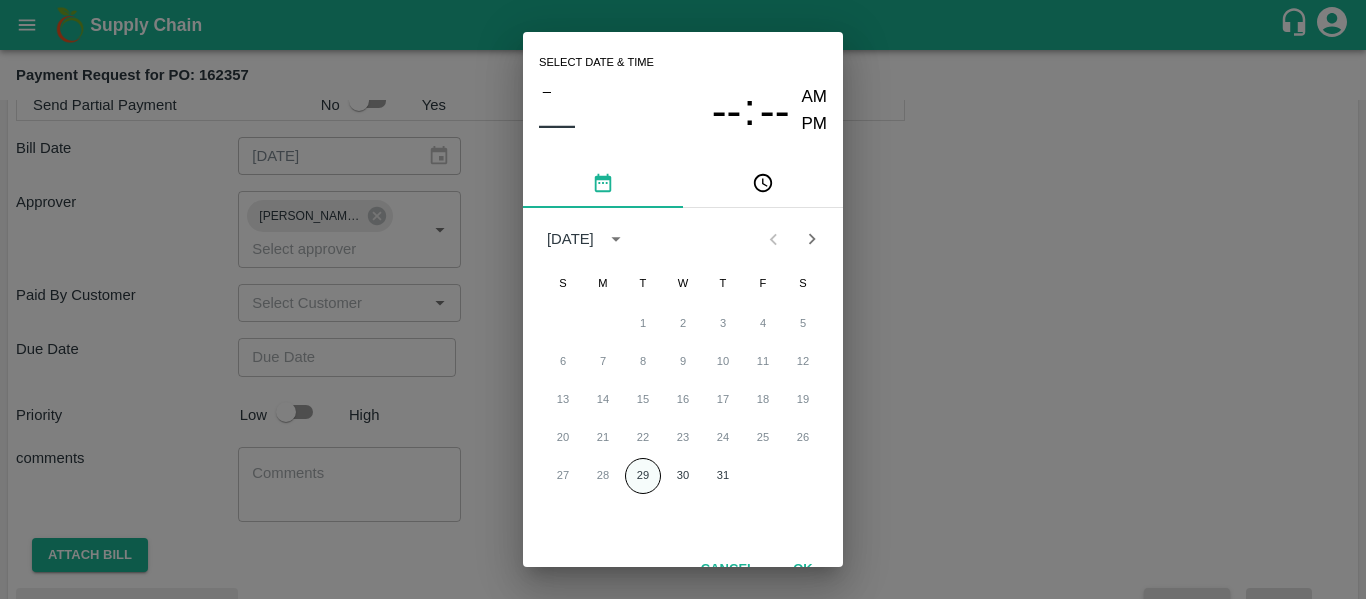 click on "29" at bounding box center (643, 476) 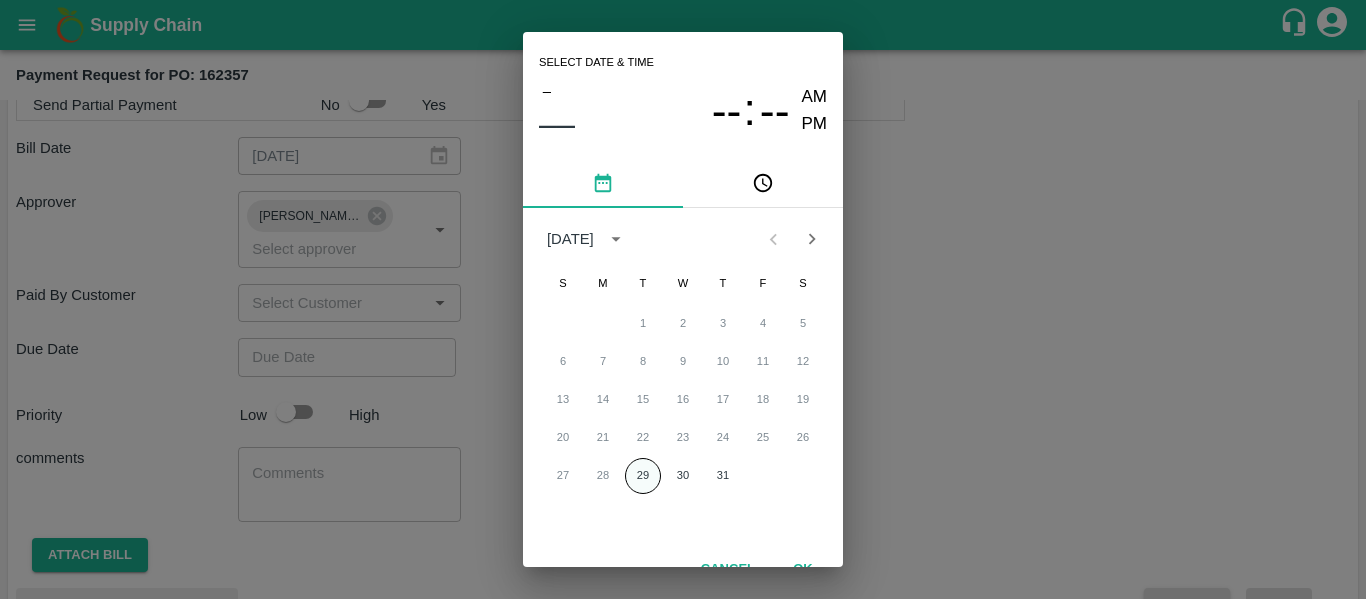 type on "[DATE] 12:00 AM" 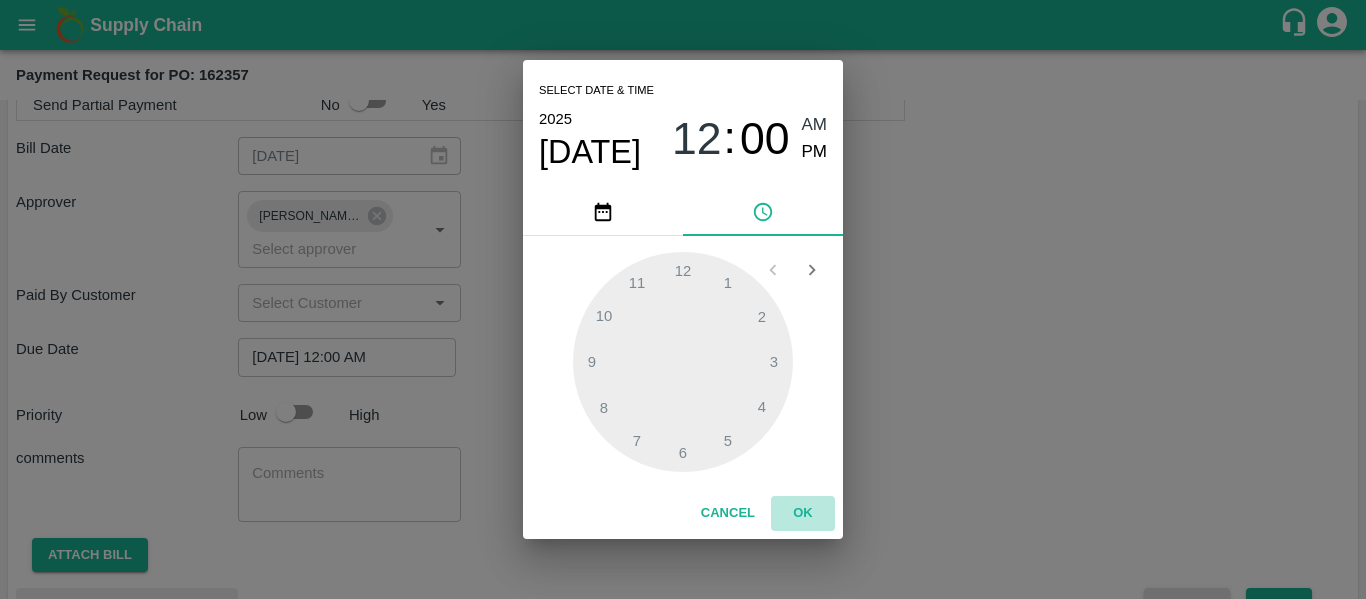 click on "OK" at bounding box center [803, 513] 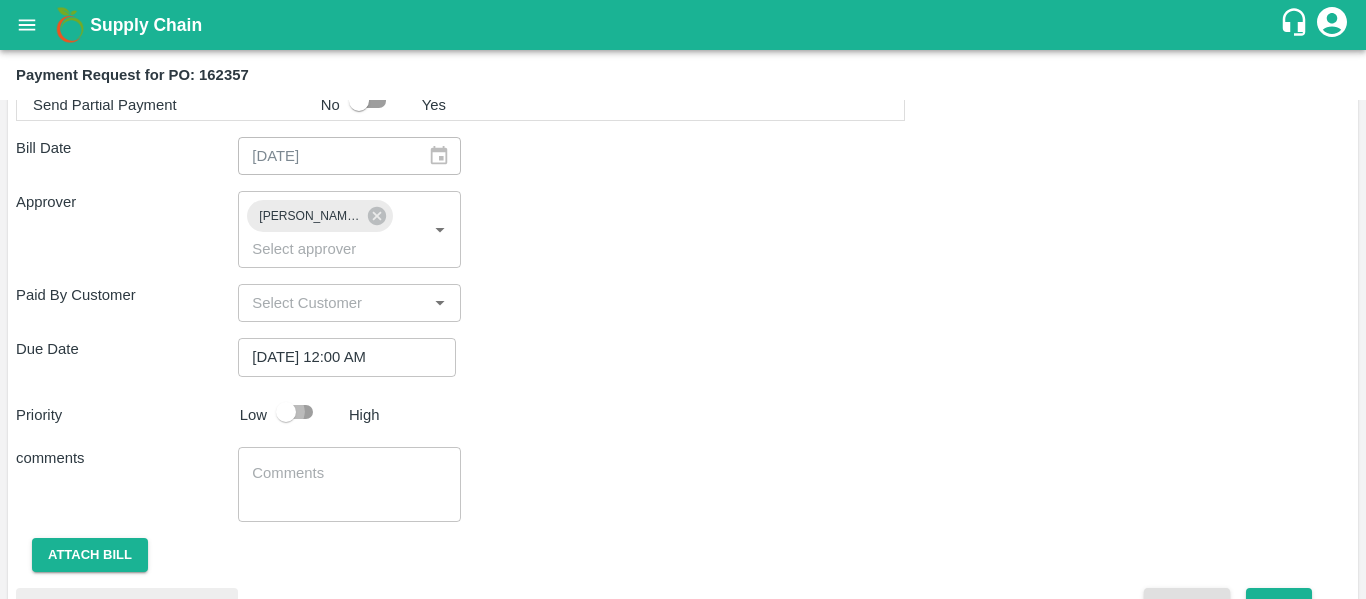 click at bounding box center [286, 412] 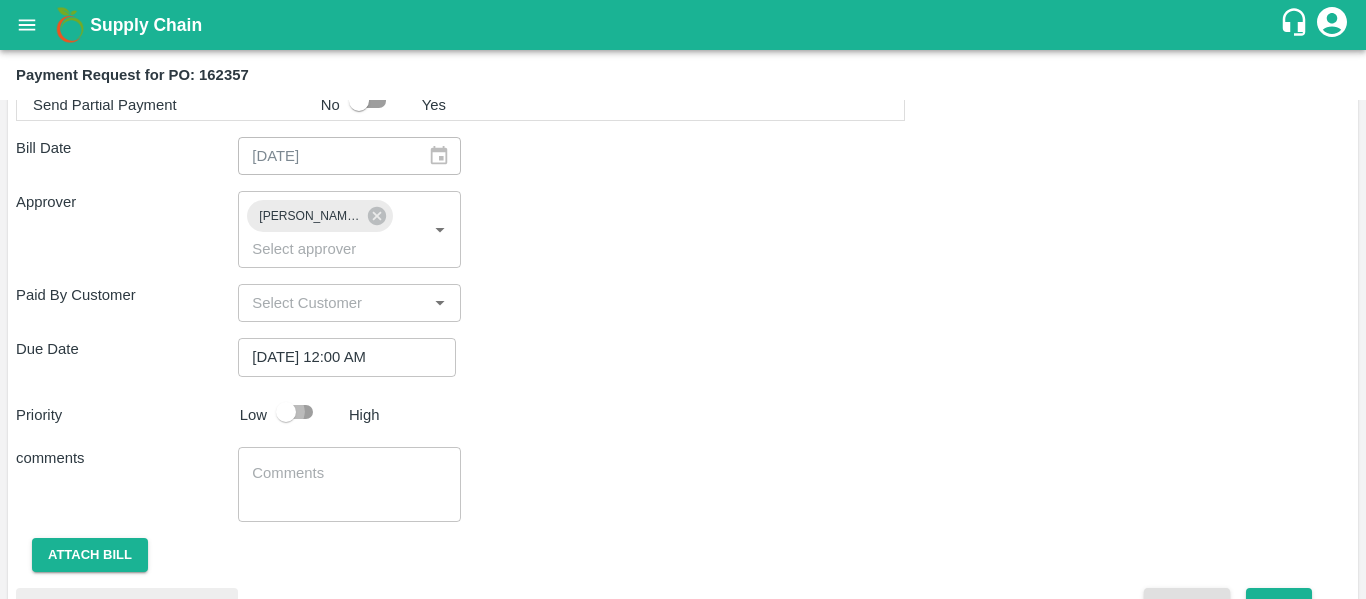 checkbox on "true" 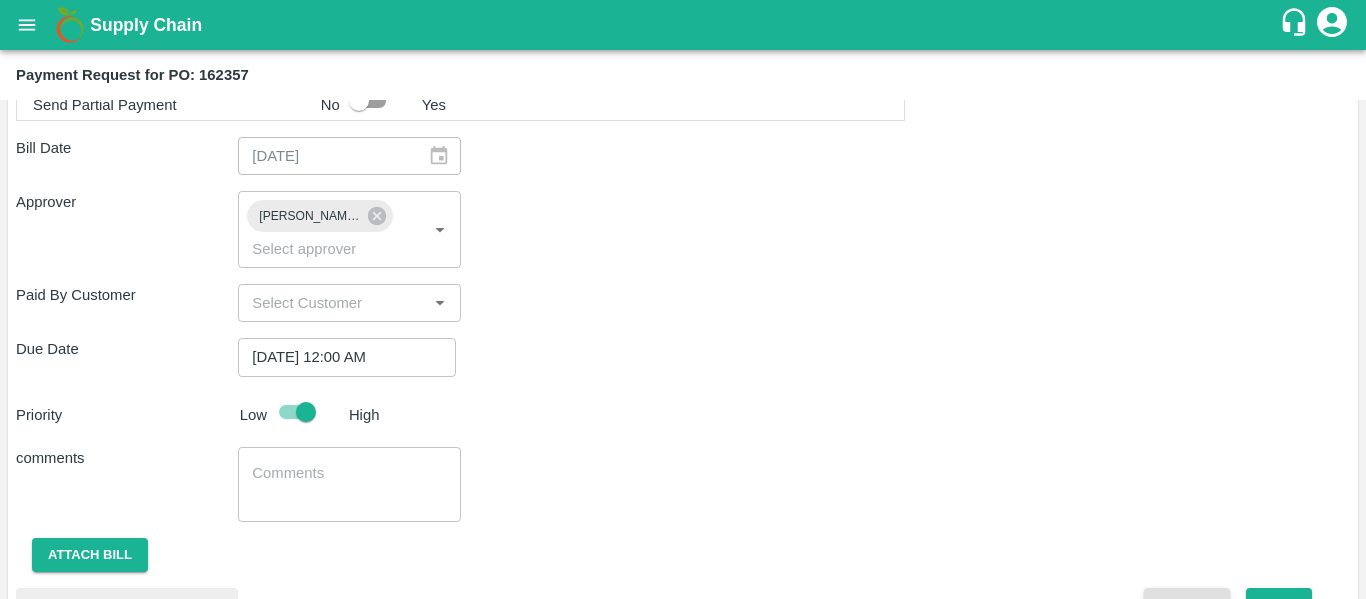 scroll, scrollTop: 782, scrollLeft: 0, axis: vertical 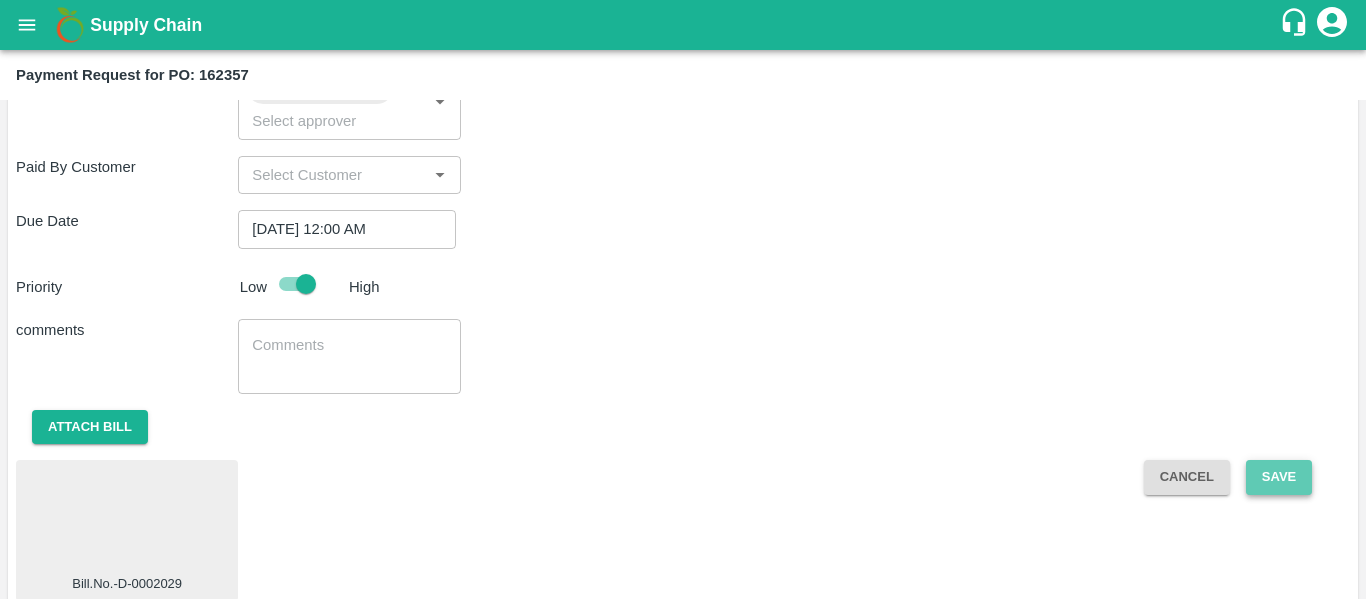 click on "Save" at bounding box center (1279, 477) 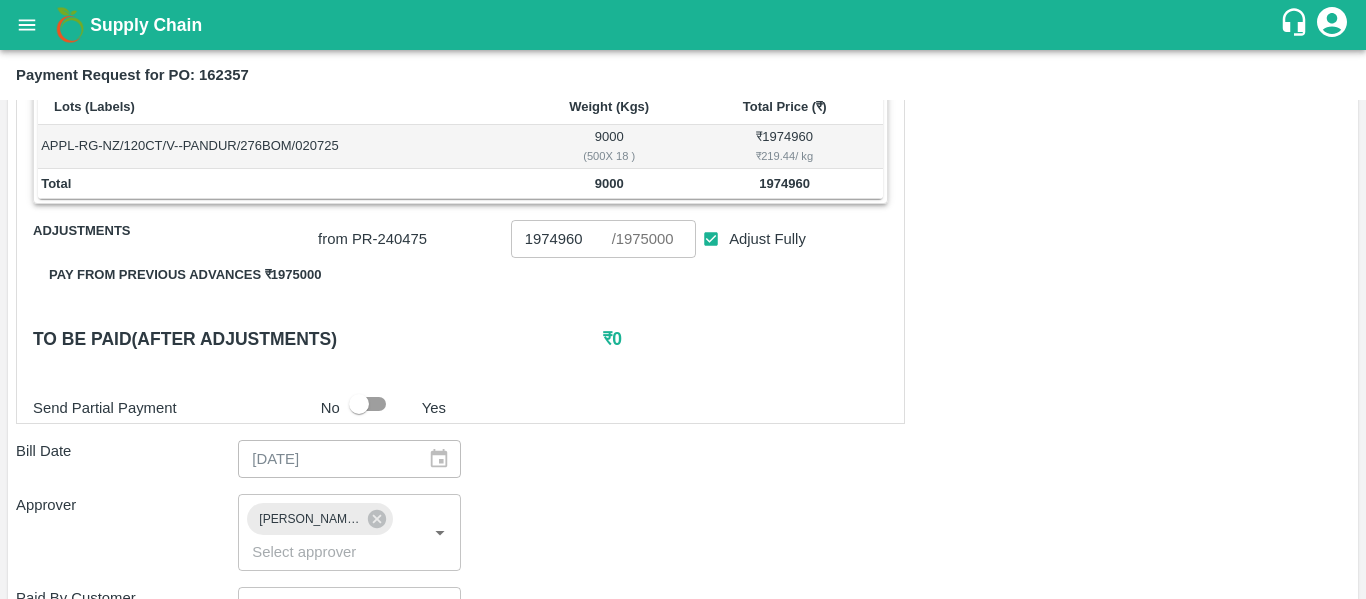 scroll, scrollTop: 362, scrollLeft: 0, axis: vertical 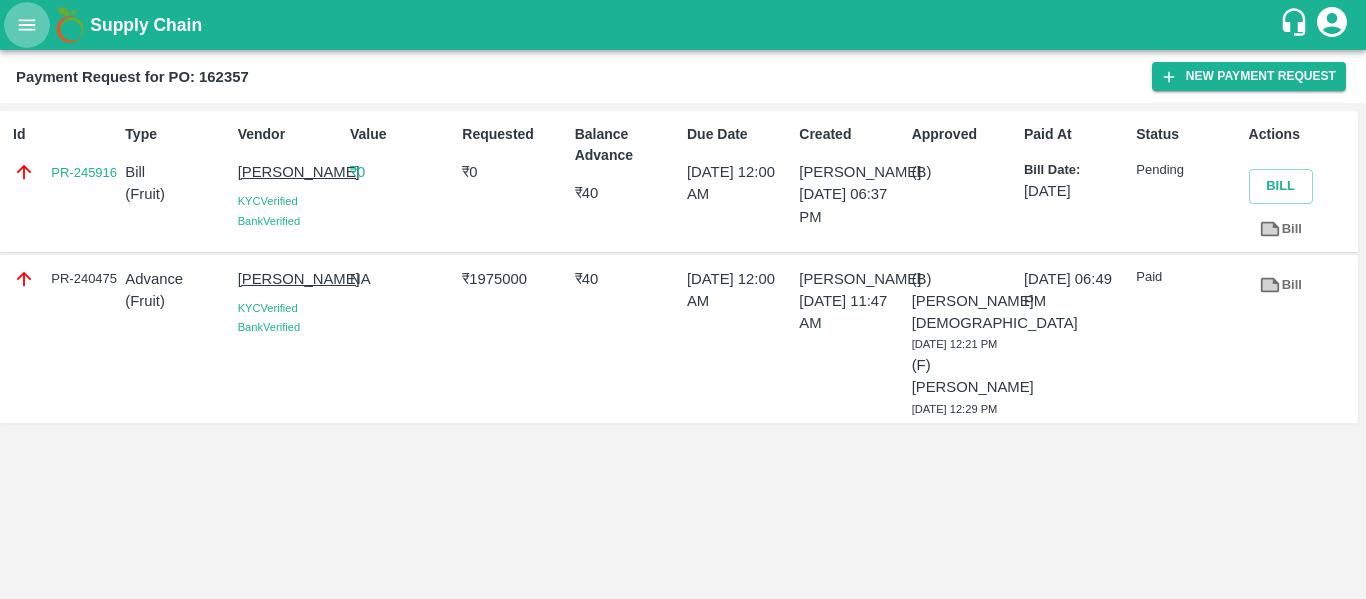 click 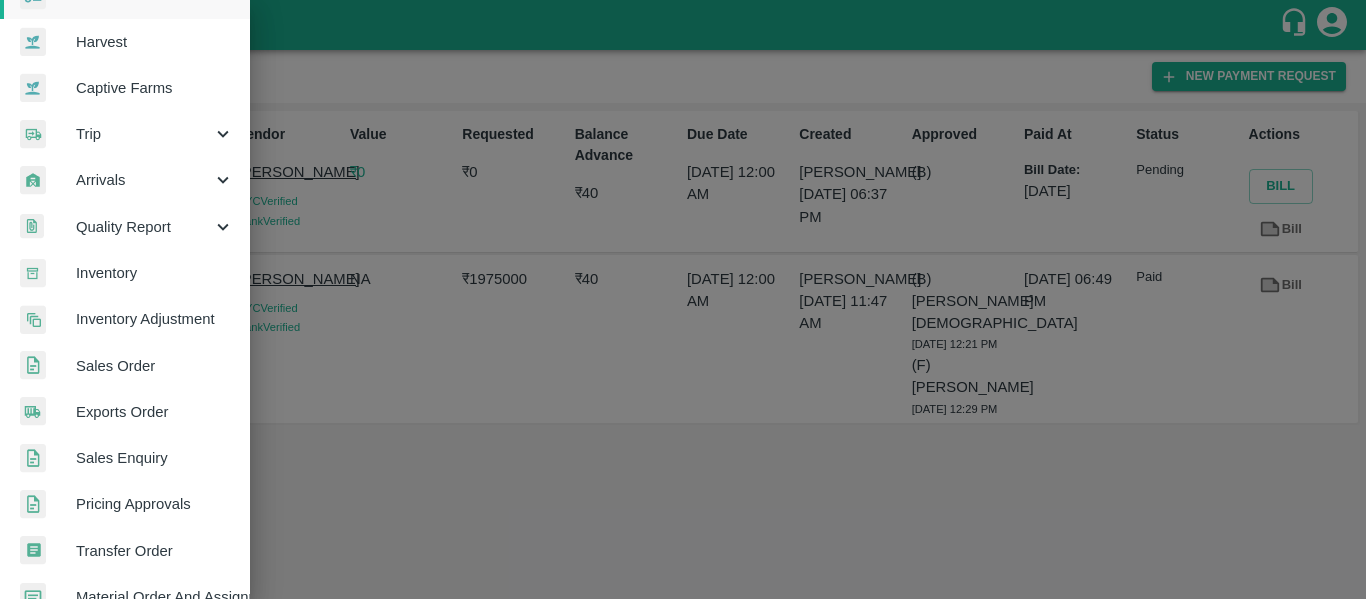 scroll, scrollTop: 134, scrollLeft: 0, axis: vertical 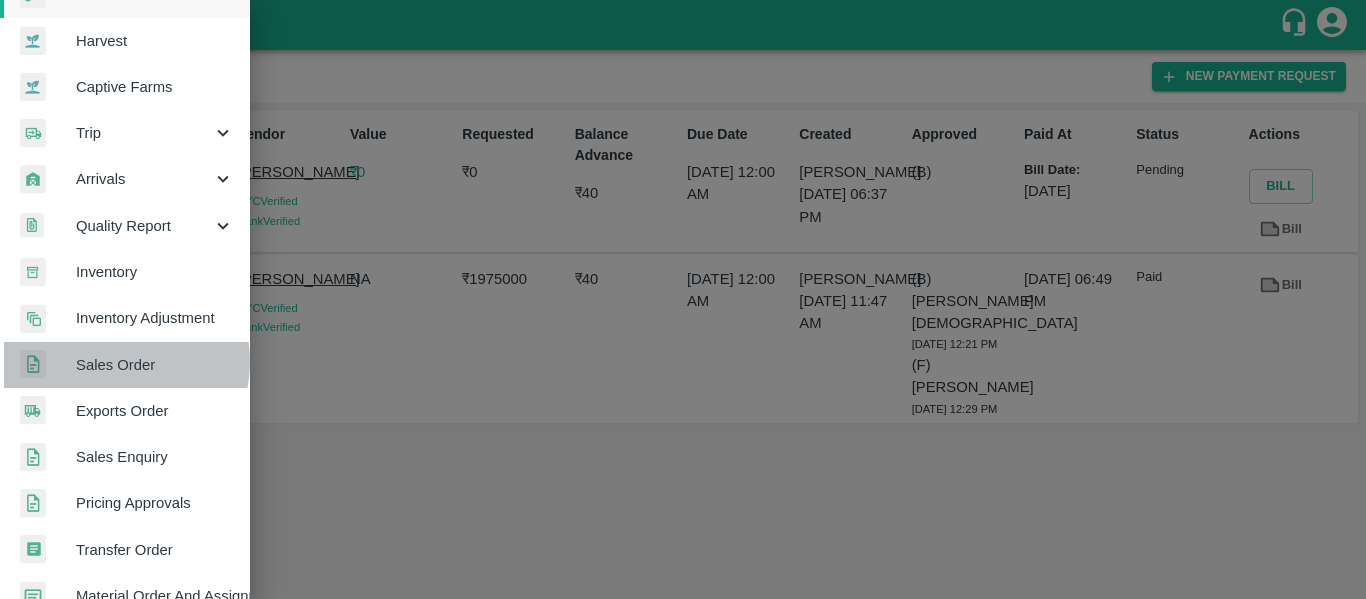 click on "Sales Order" at bounding box center (155, 365) 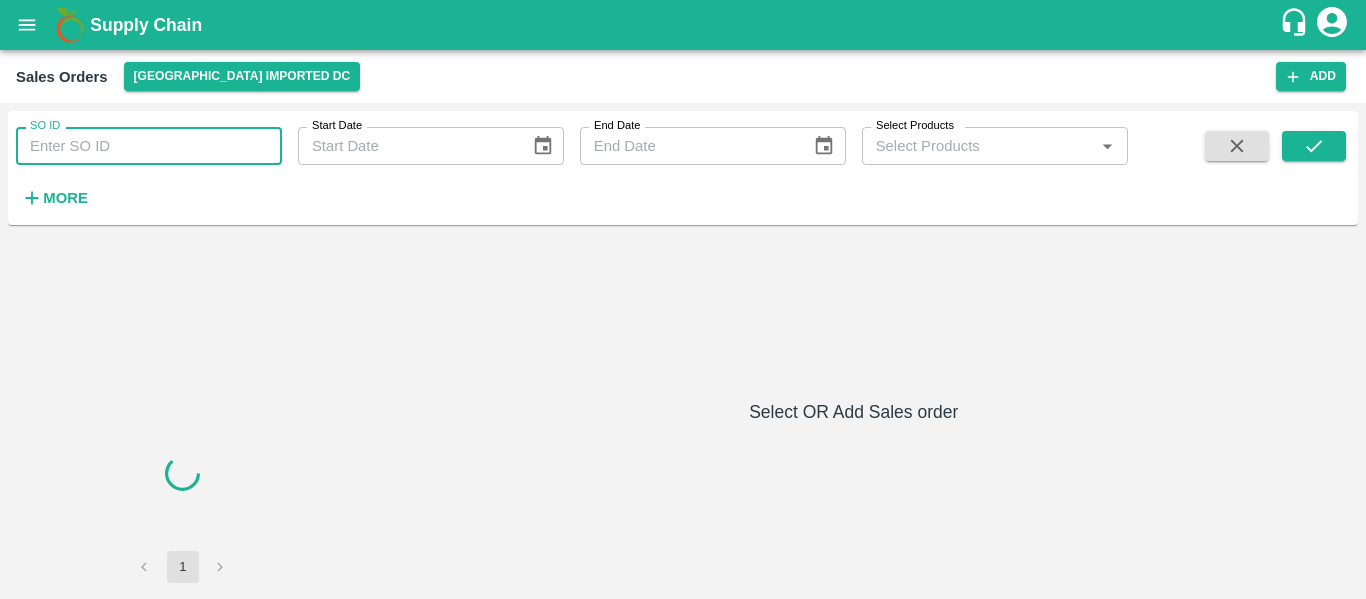 click on "SO ID" at bounding box center [149, 146] 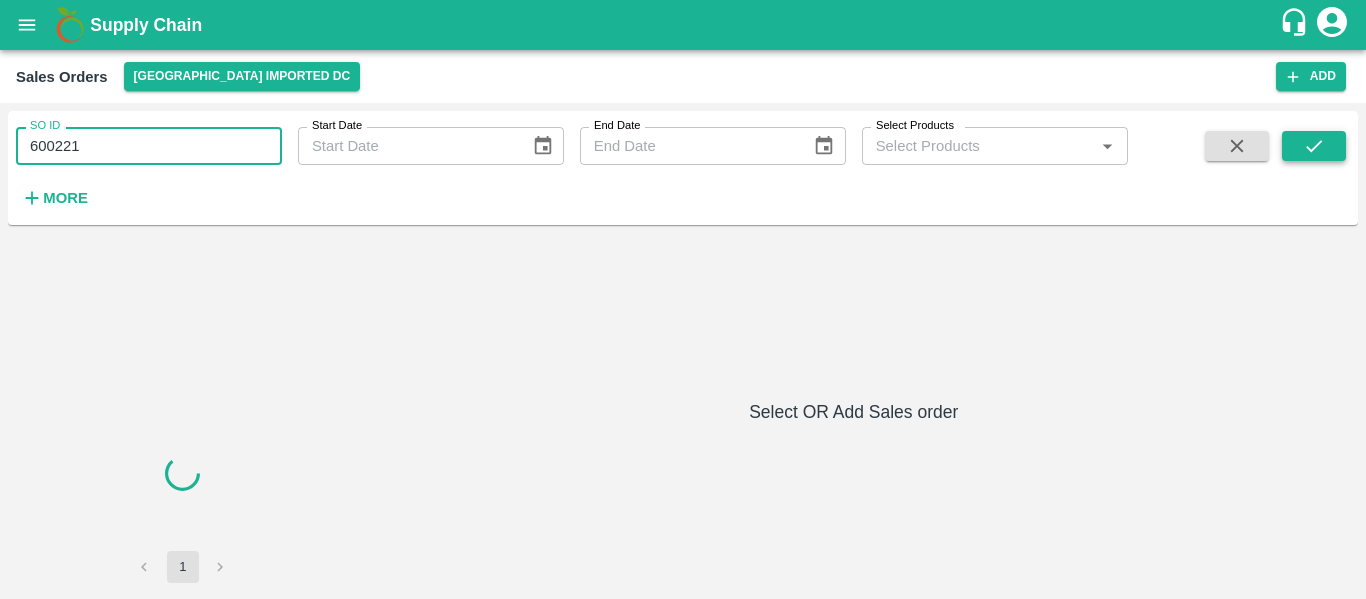type on "600221" 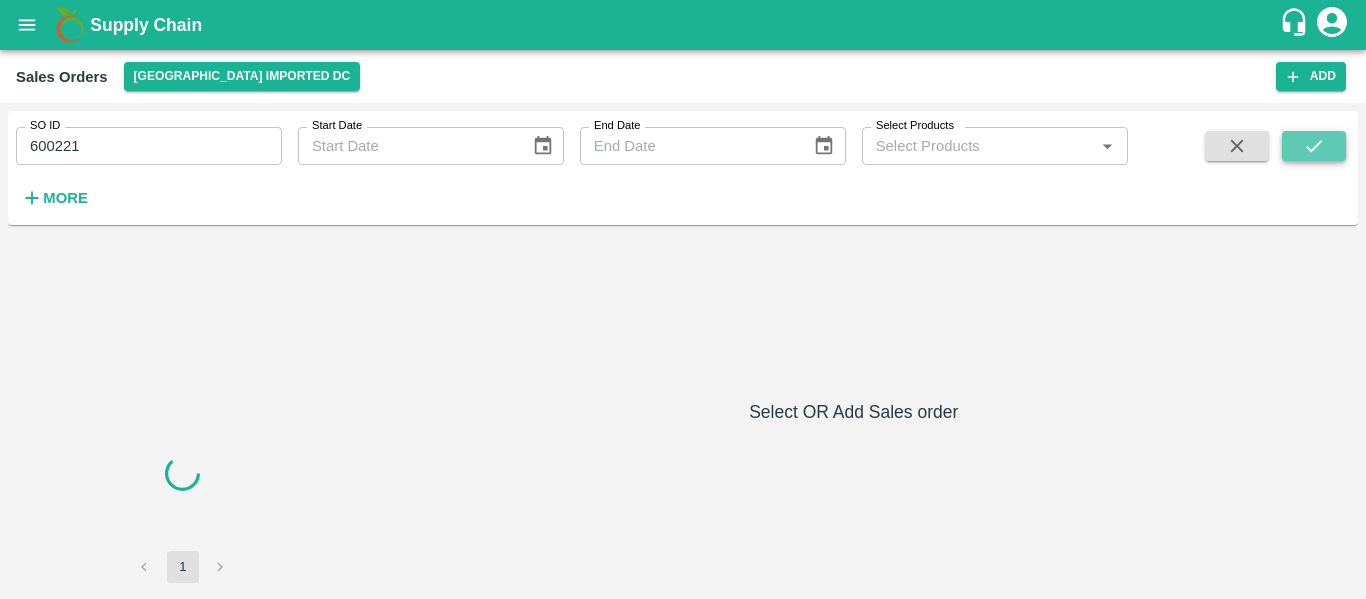 click at bounding box center (1314, 146) 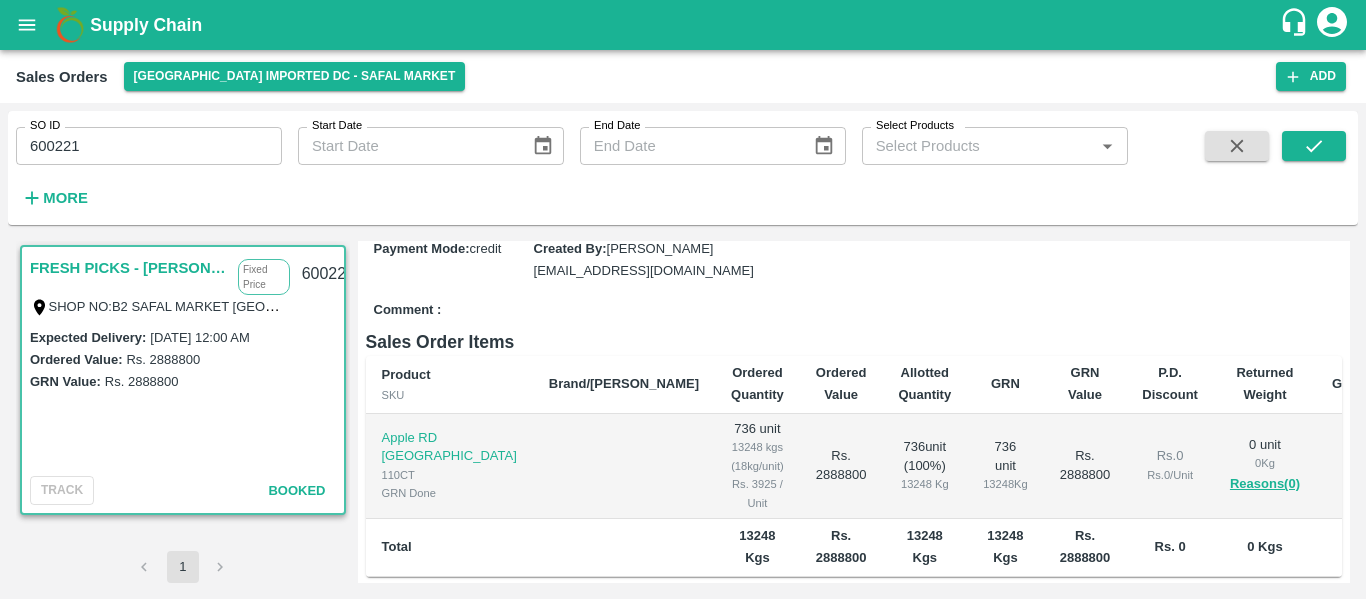 scroll, scrollTop: 277, scrollLeft: 0, axis: vertical 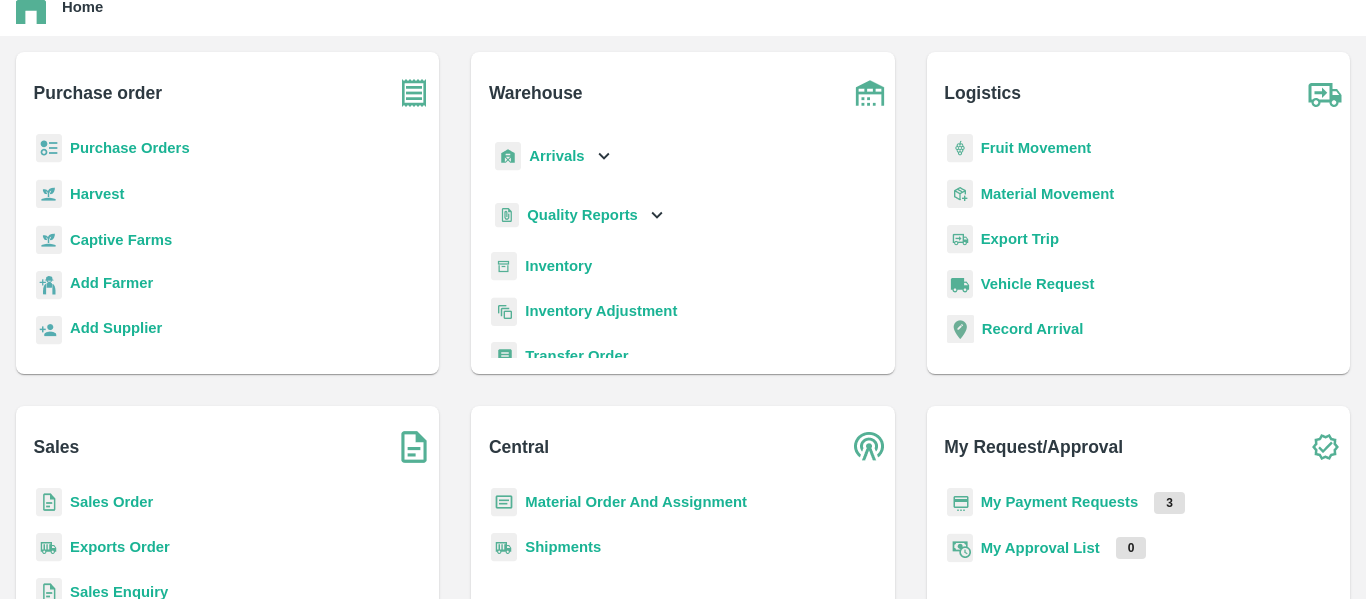 click on "Inventory" at bounding box center (558, 266) 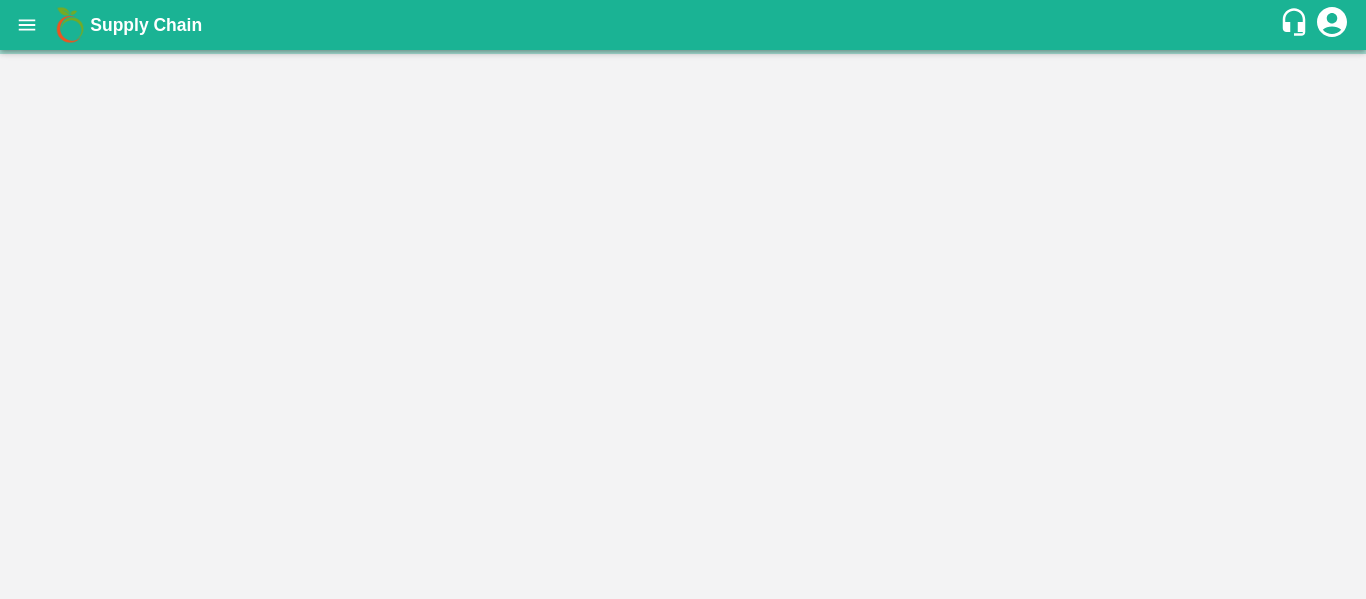scroll, scrollTop: 0, scrollLeft: 0, axis: both 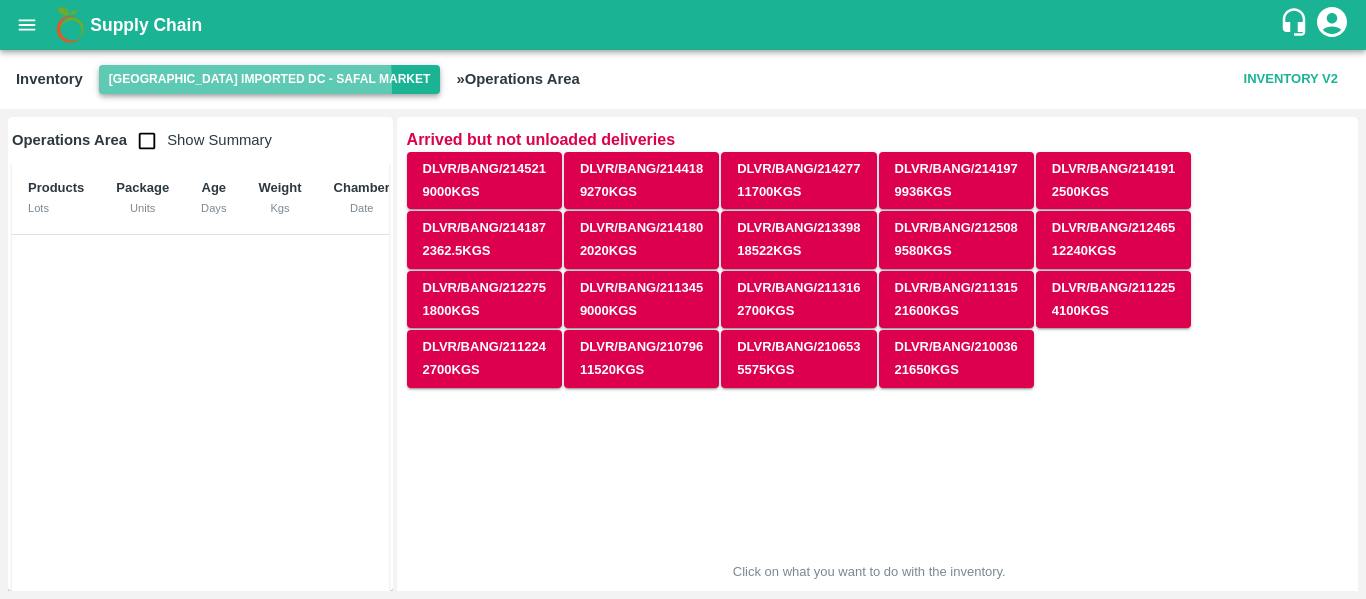 click on "[GEOGRAPHIC_DATA] Imported DC - Safal Market" at bounding box center [270, 79] 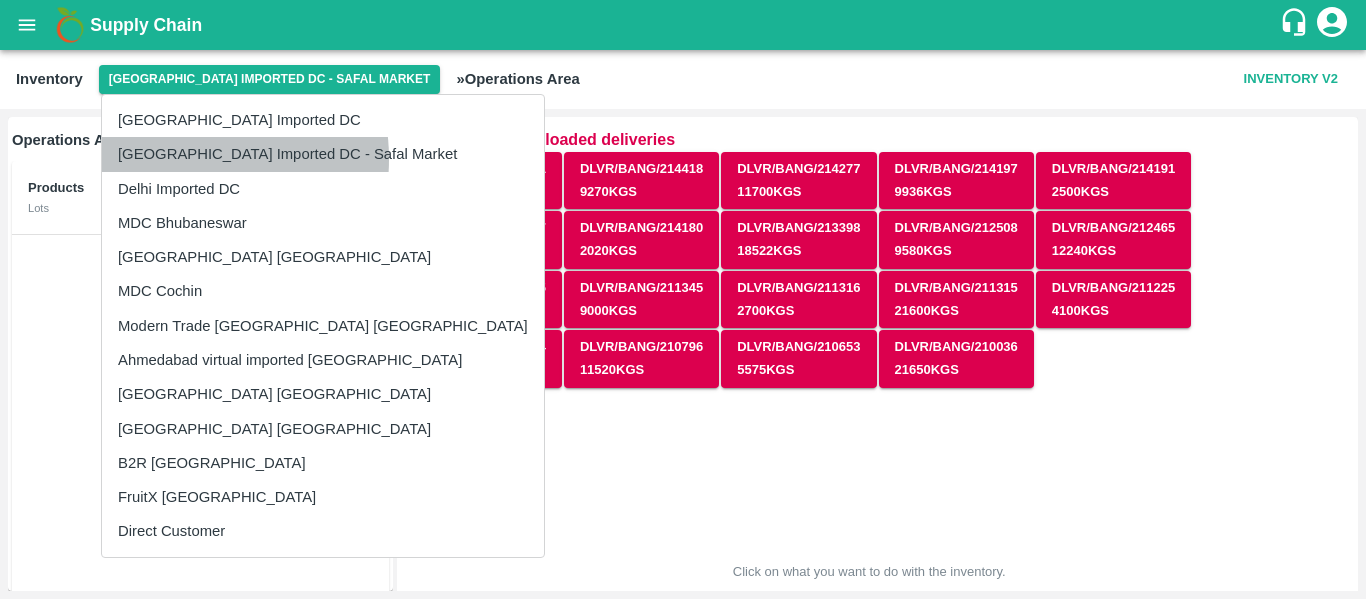 click on "[GEOGRAPHIC_DATA] Imported DC - Safal Market" at bounding box center (323, 154) 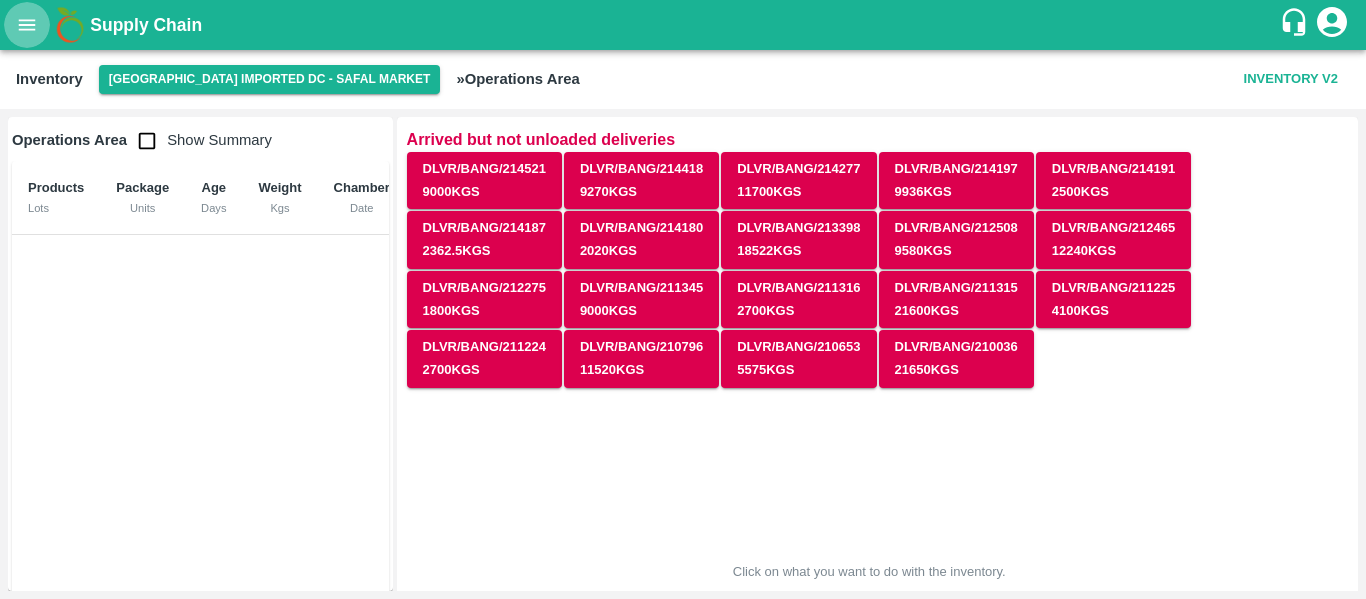 click 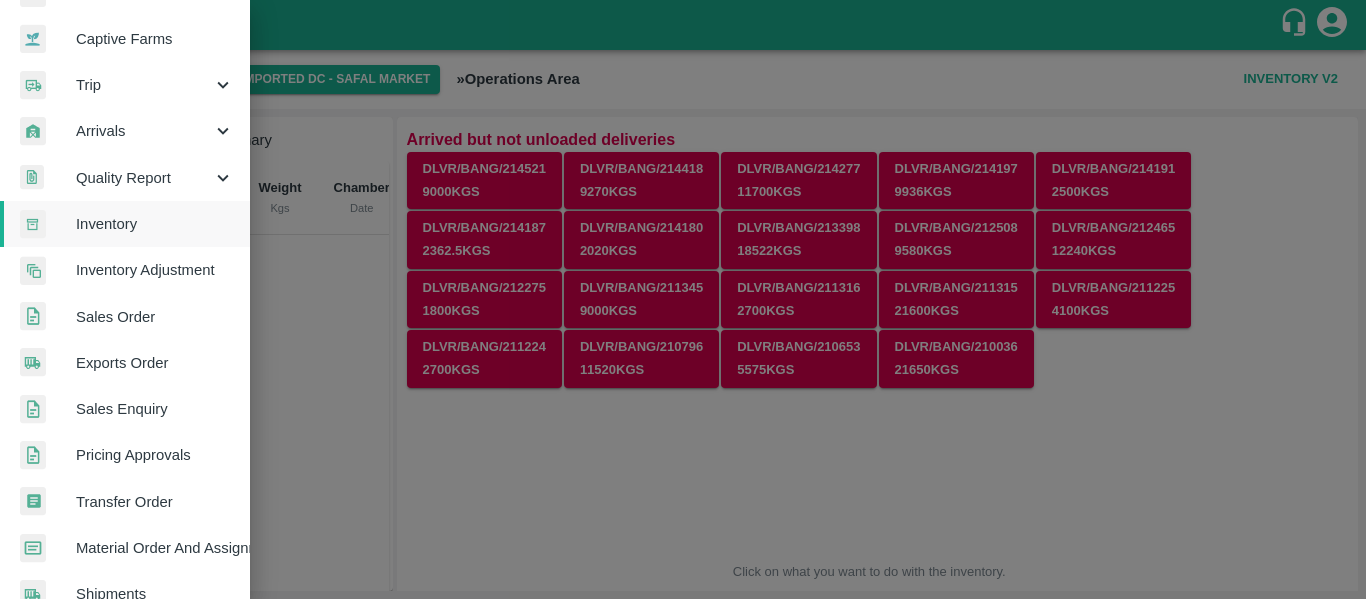 scroll, scrollTop: 183, scrollLeft: 0, axis: vertical 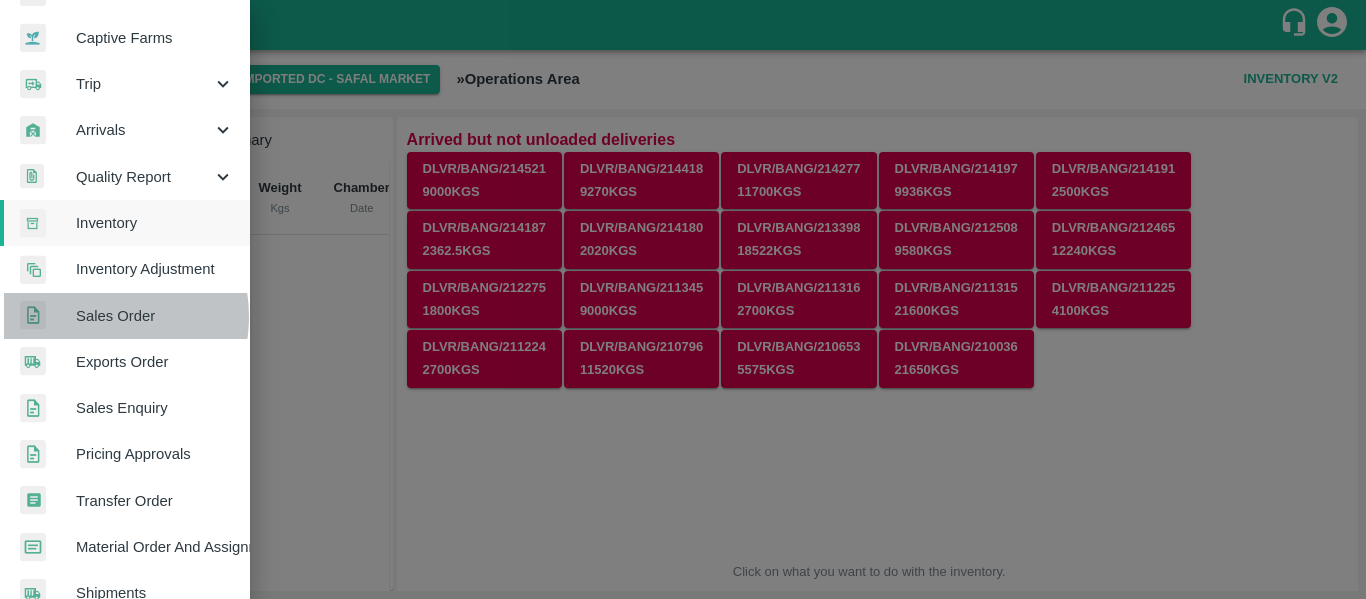 click on "Sales Order" at bounding box center (155, 316) 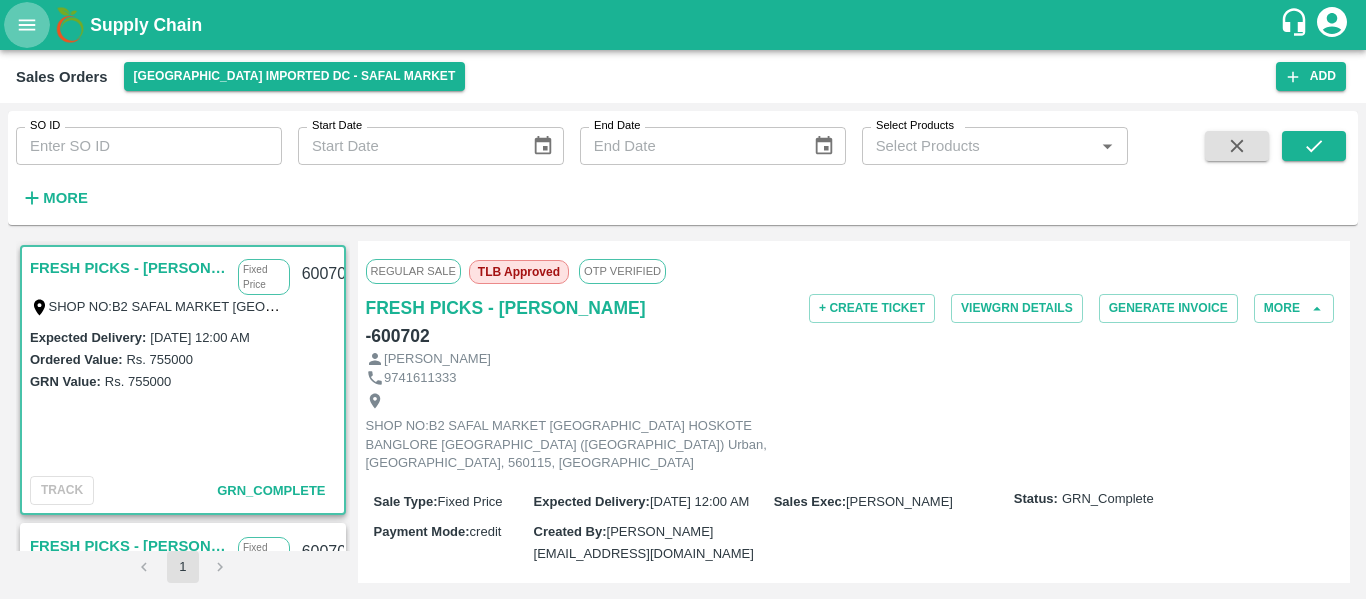 click at bounding box center (27, 25) 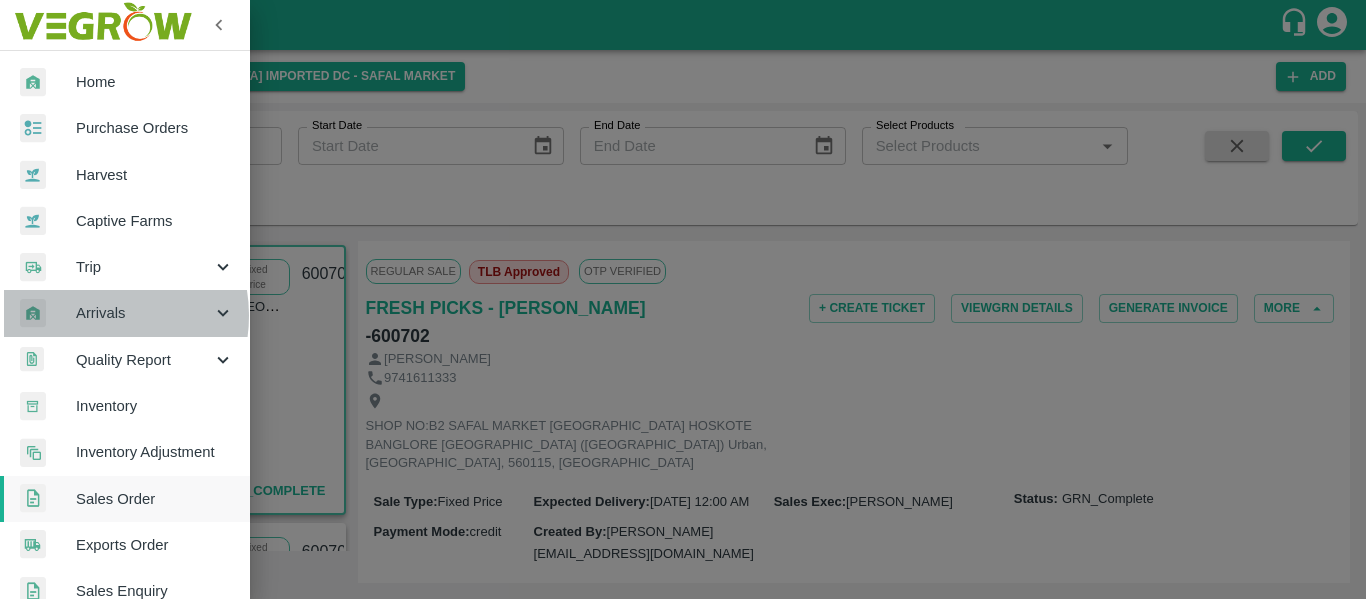 click on "Arrivals" at bounding box center [144, 313] 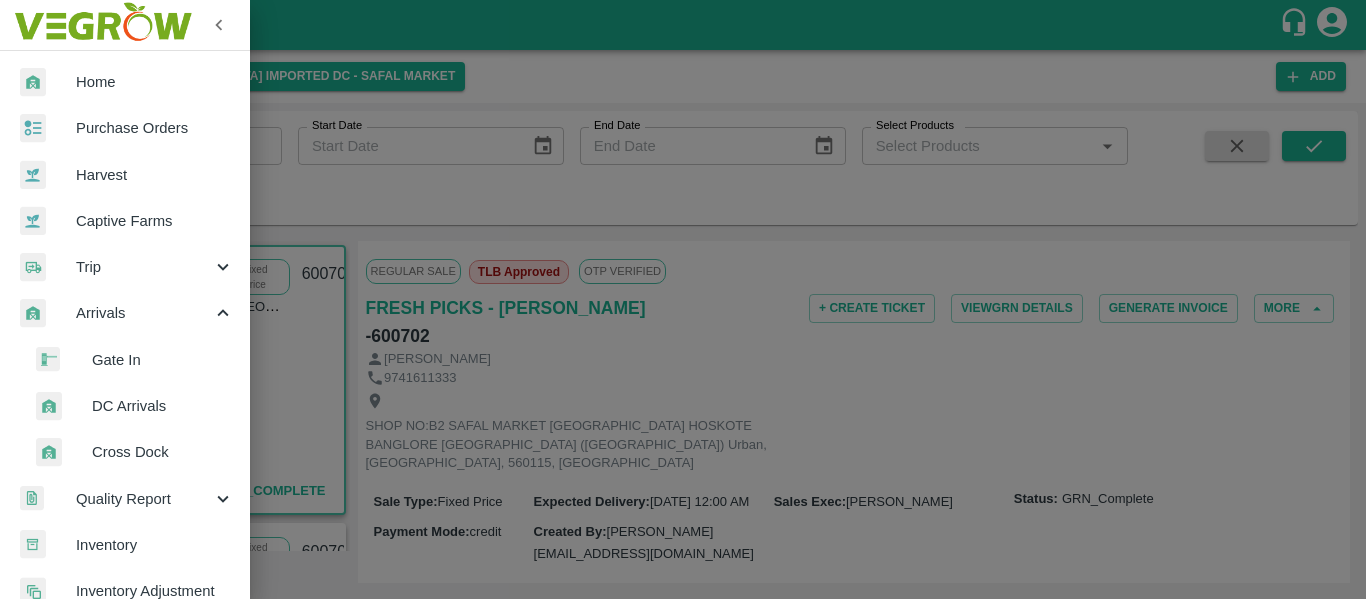 click on "DC Arrivals" at bounding box center (163, 406) 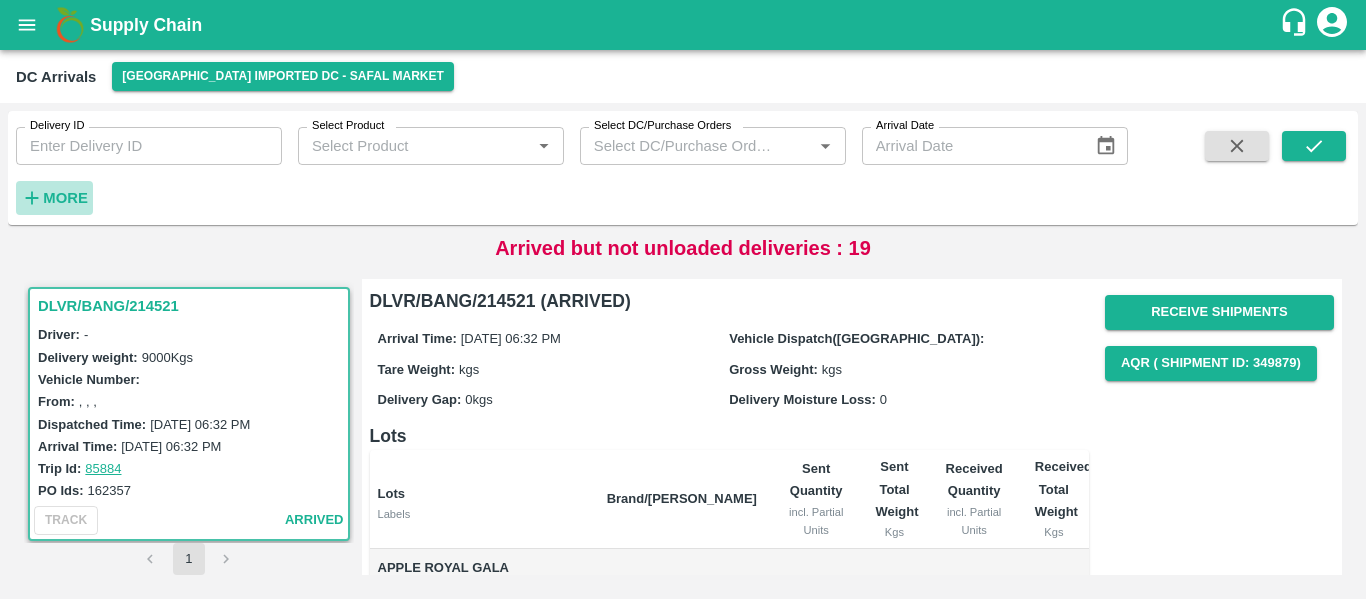 click on "More" at bounding box center (65, 198) 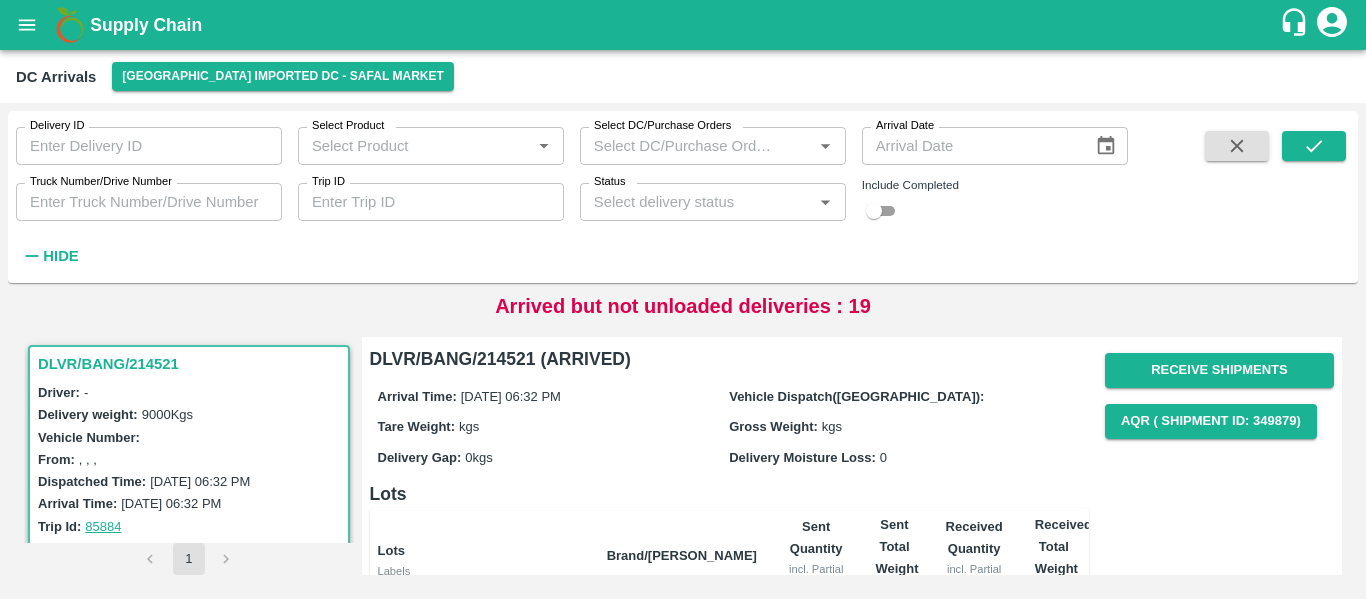 click on "Select Product" at bounding box center (414, 146) 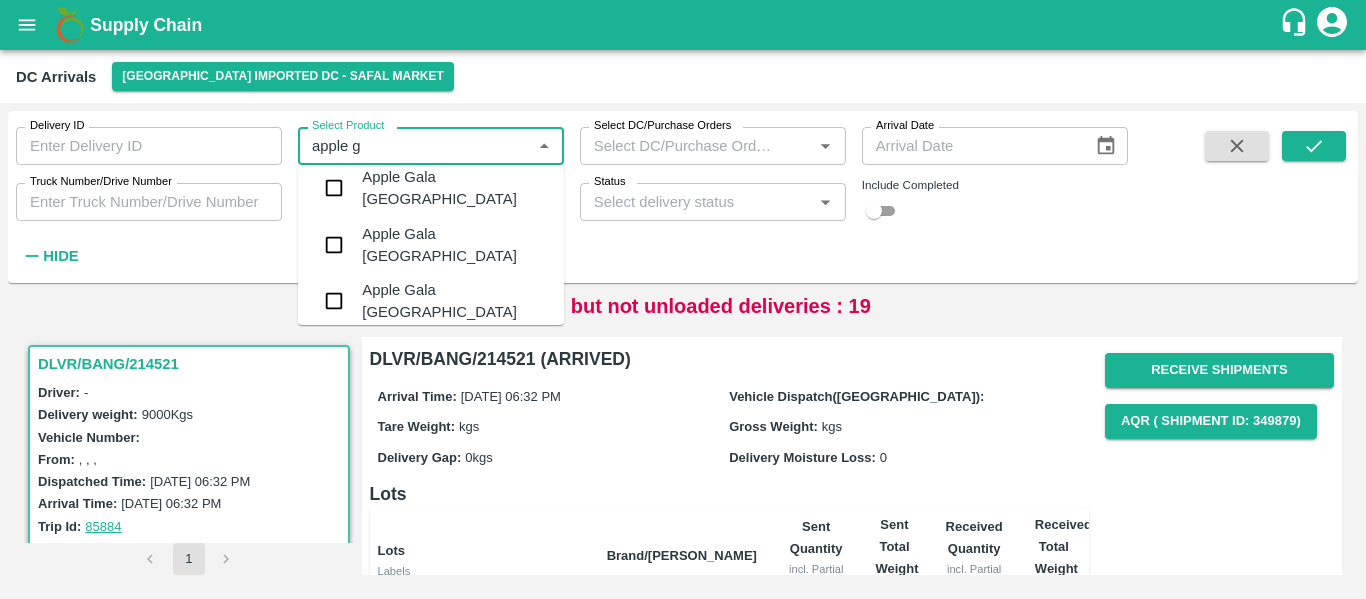 scroll, scrollTop: 0, scrollLeft: 0, axis: both 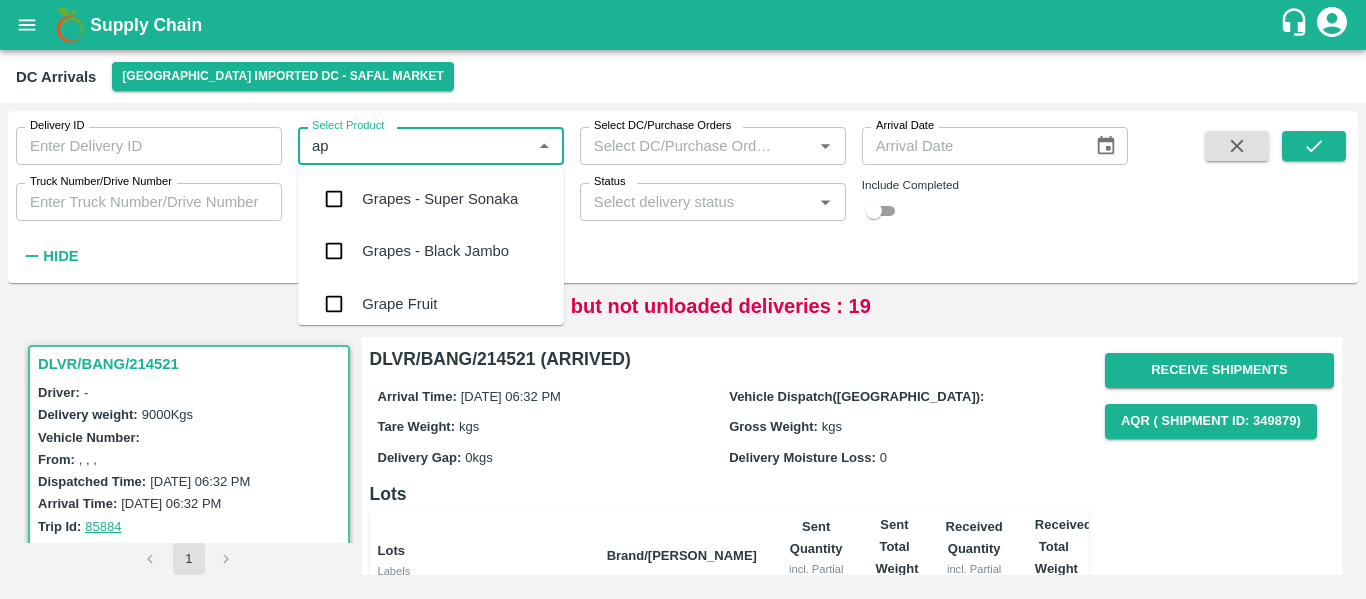 type on "a" 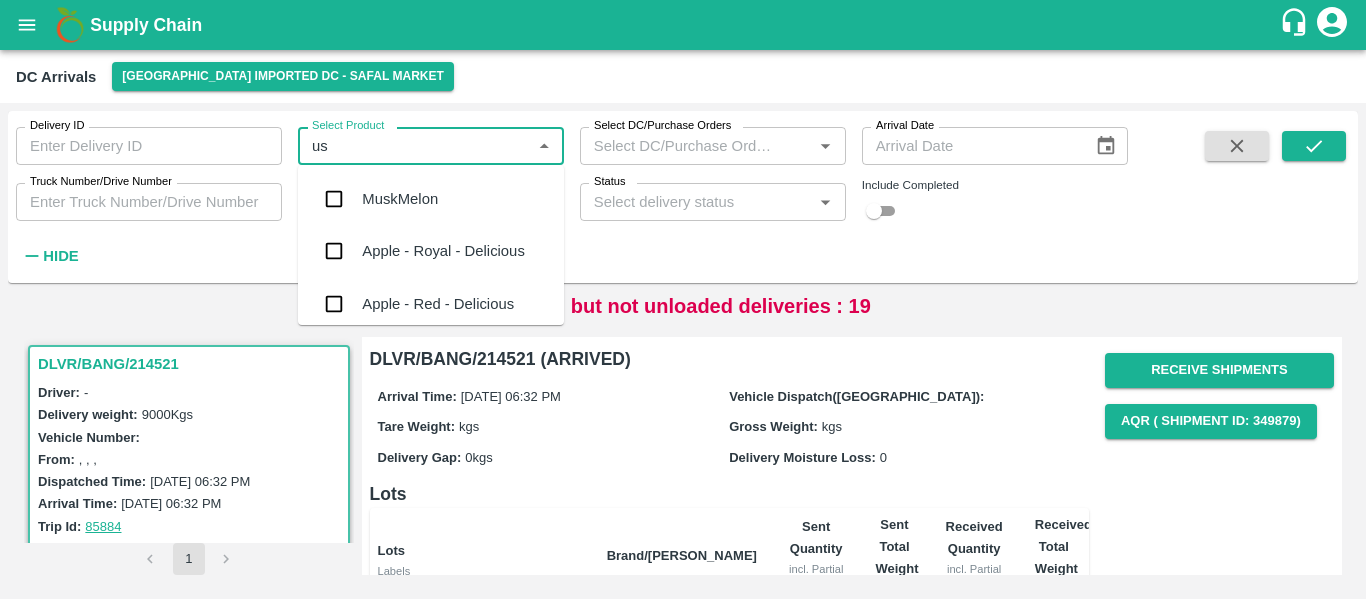 type on "usa" 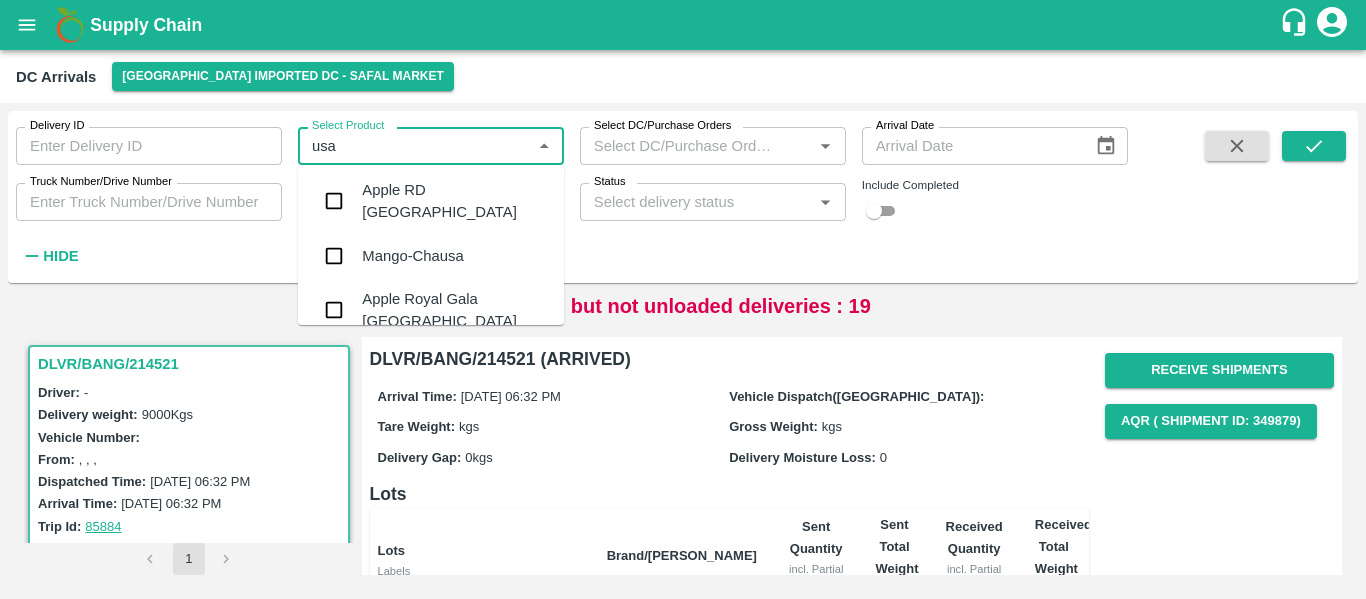 scroll, scrollTop: 13, scrollLeft: 0, axis: vertical 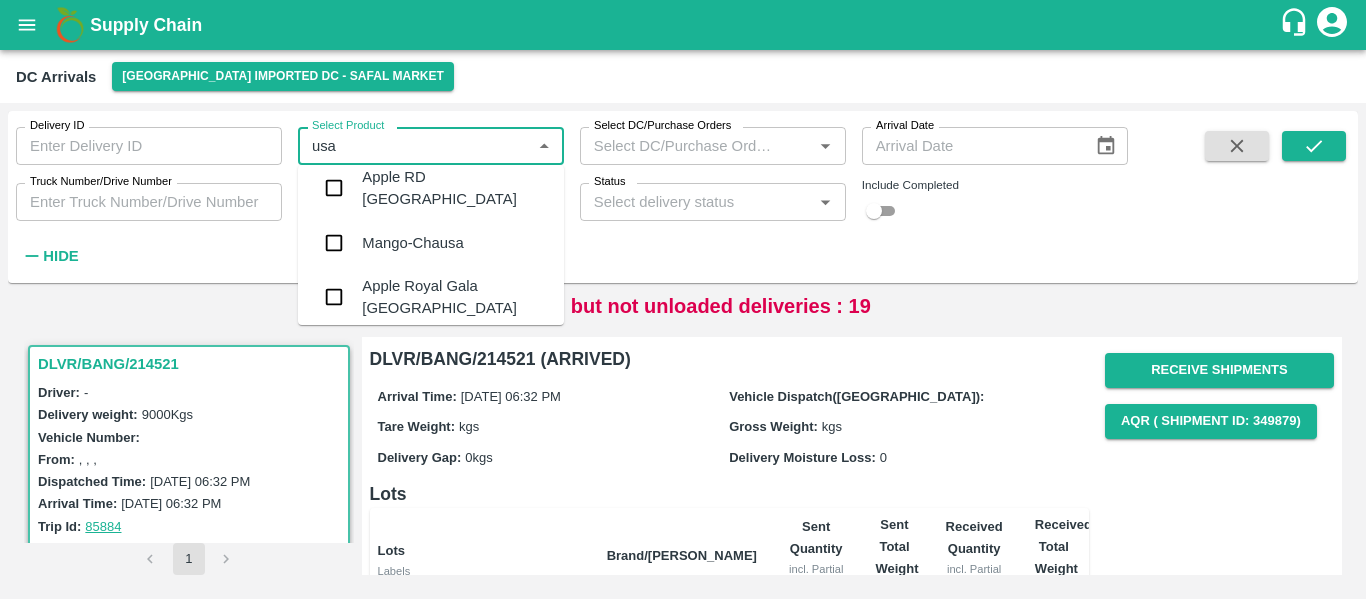 click at bounding box center (334, 188) 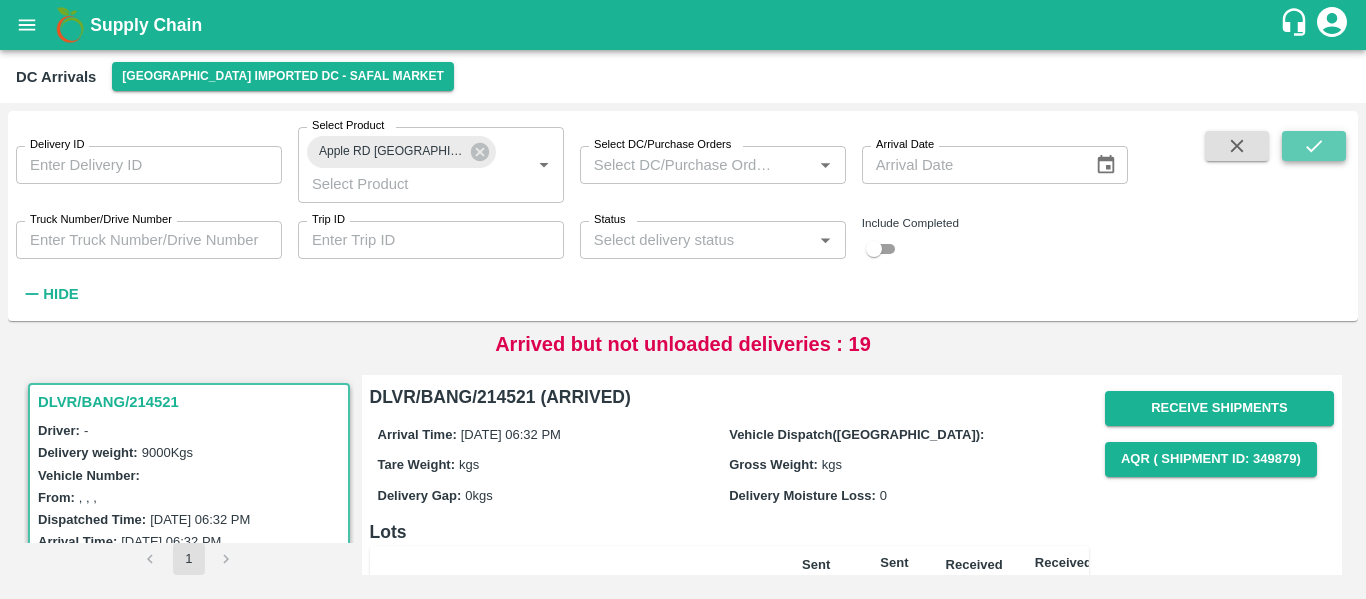 click at bounding box center [1314, 146] 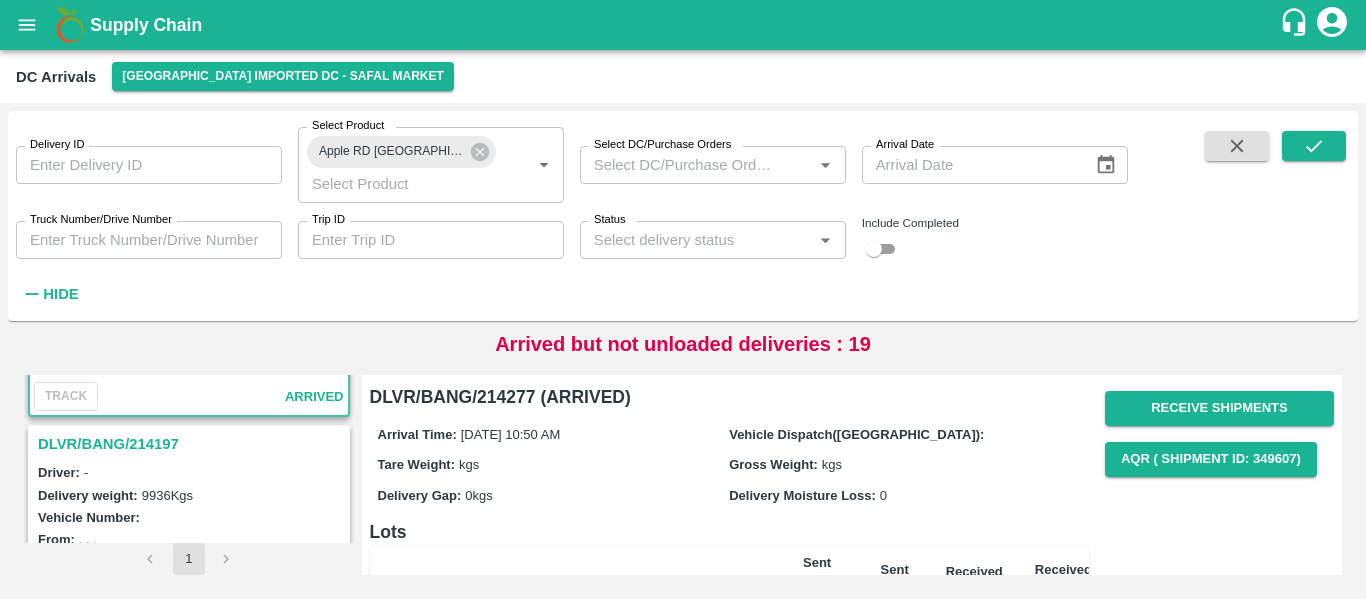 scroll, scrollTop: 0, scrollLeft: 0, axis: both 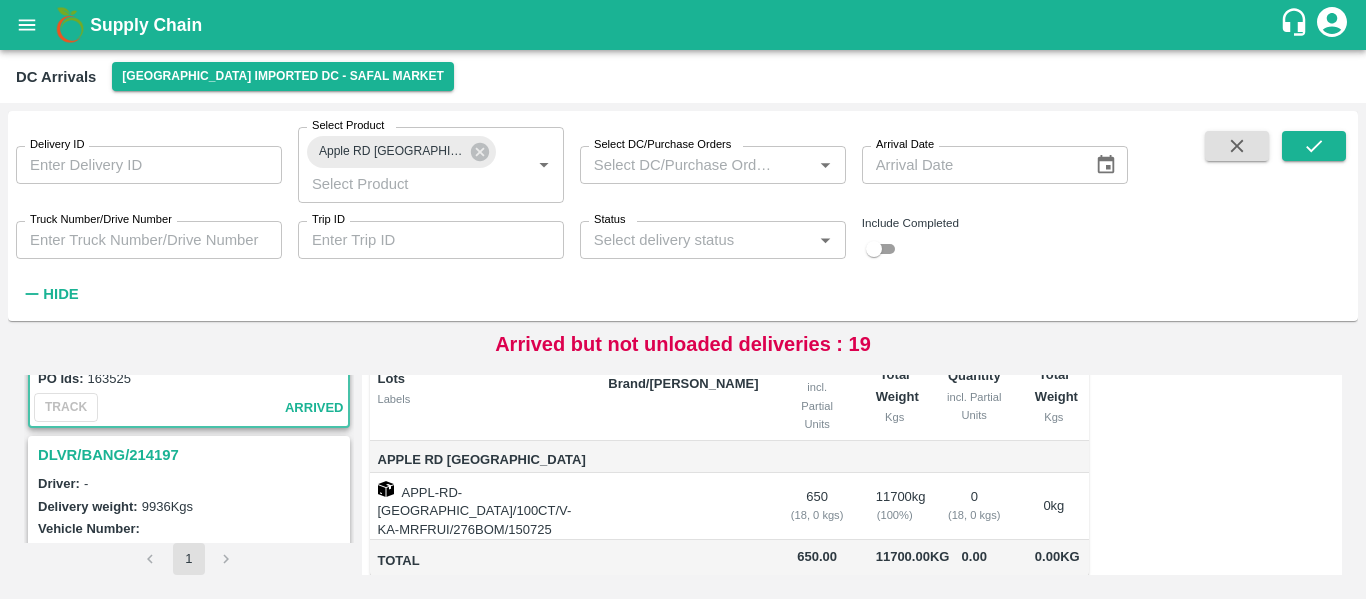 click on "DLVR/BANG/214197" at bounding box center [192, 455] 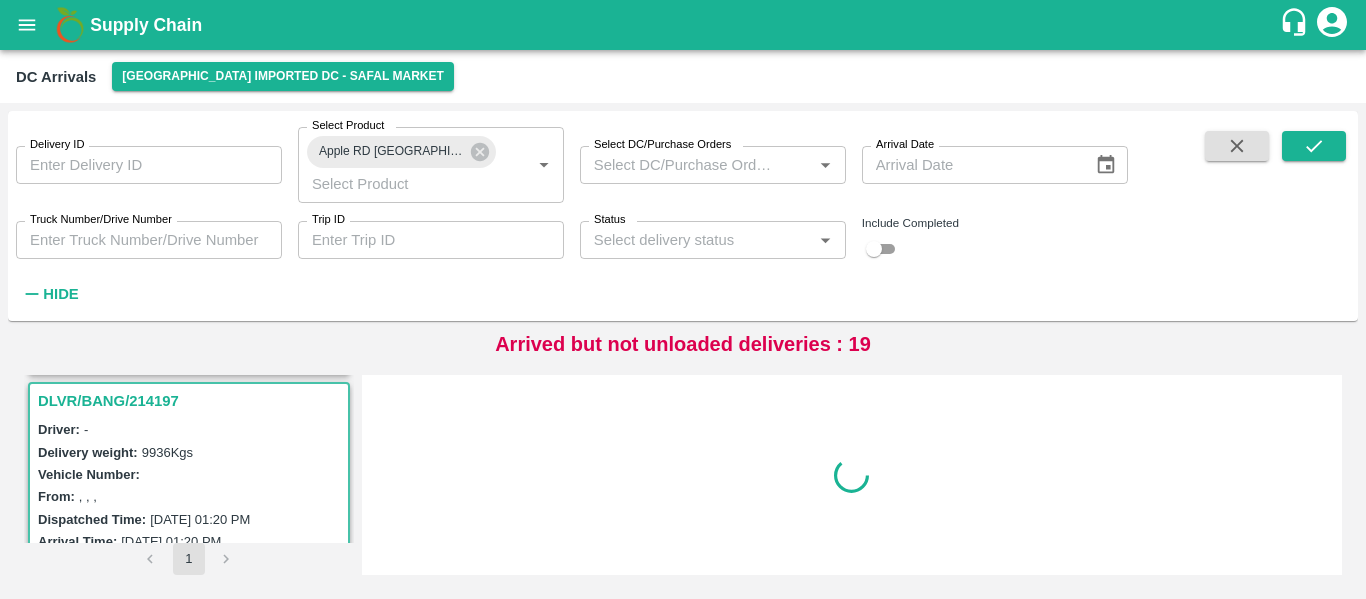 scroll, scrollTop: 269, scrollLeft: 0, axis: vertical 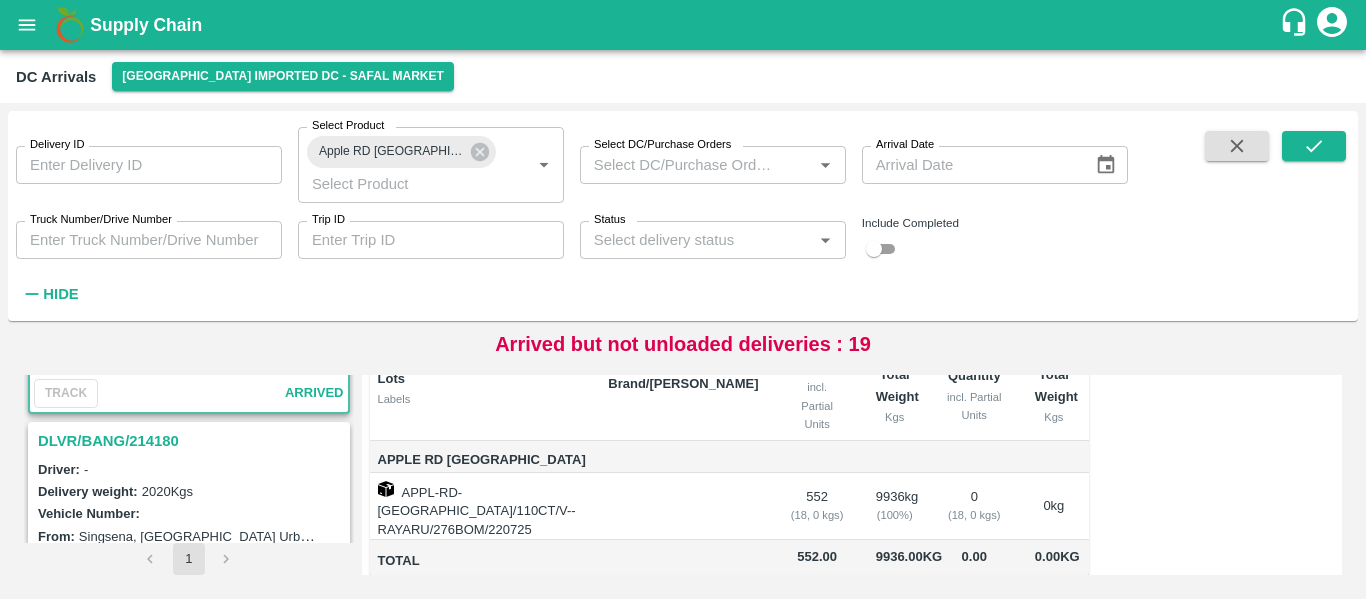 click on "Driver:  -" at bounding box center (192, 469) 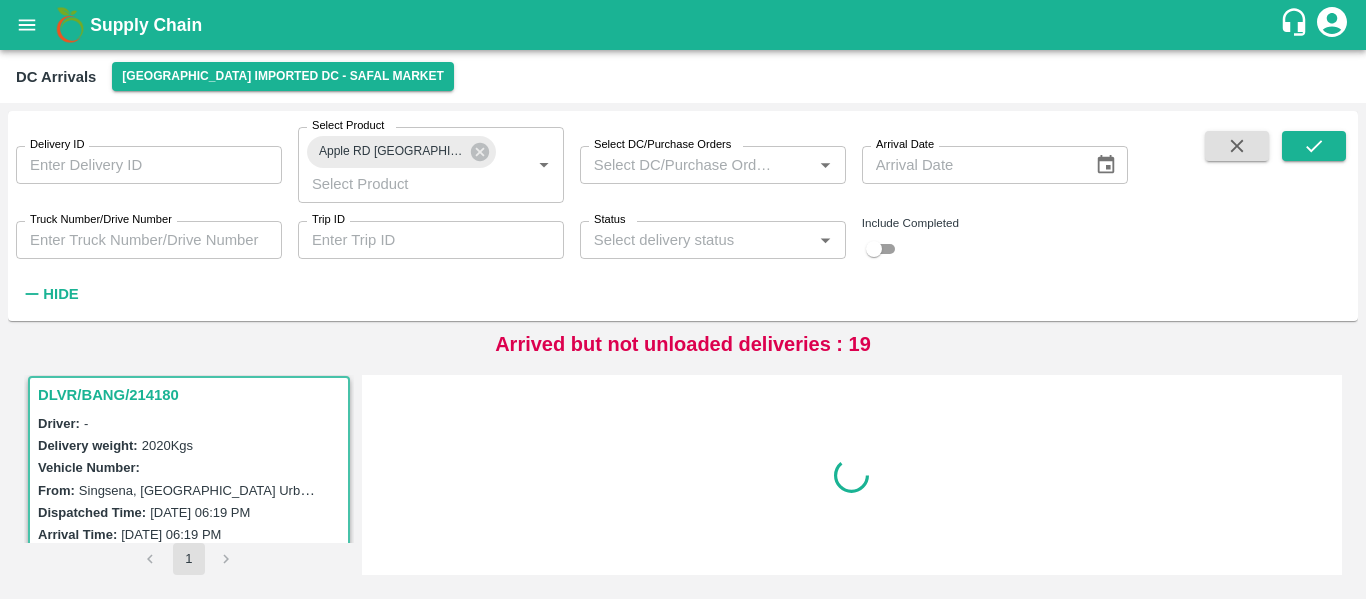 scroll, scrollTop: 531, scrollLeft: 0, axis: vertical 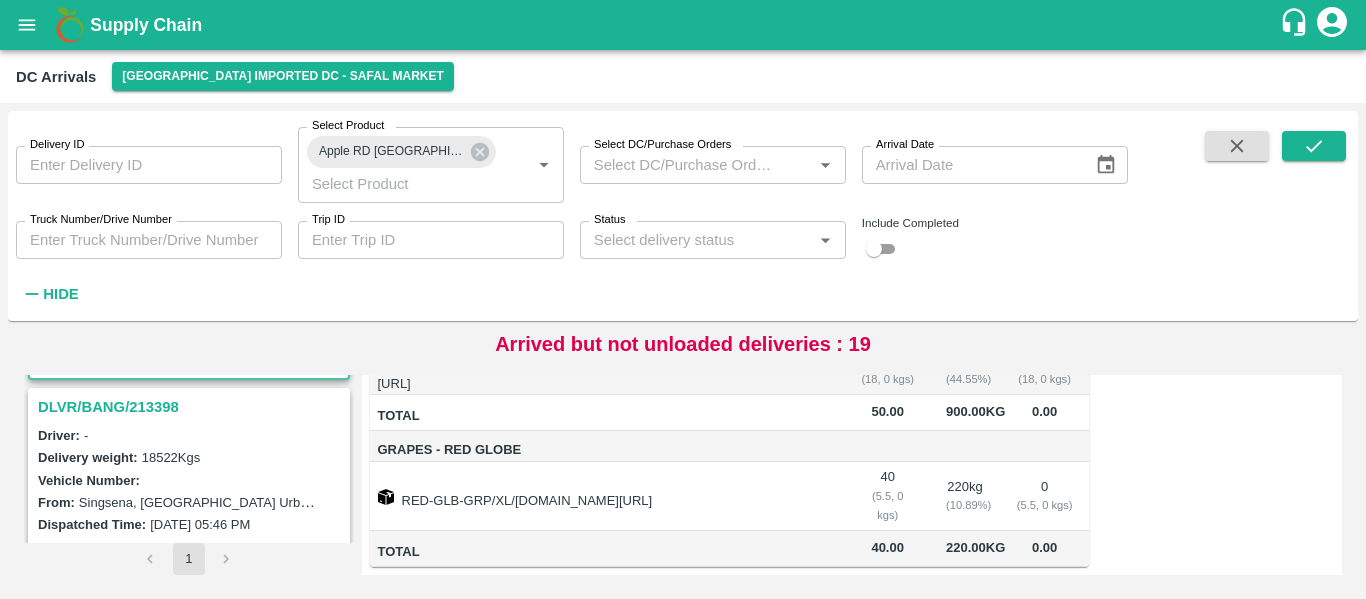 click on "DLVR/BANG/213398" at bounding box center (192, 407) 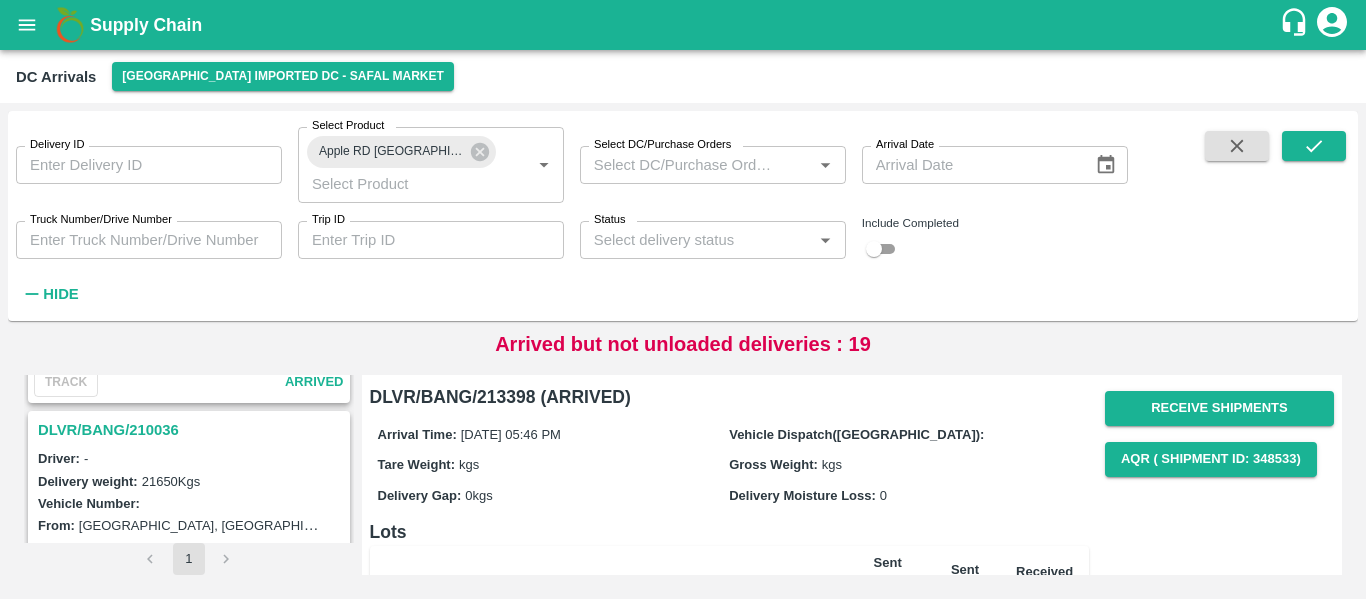 scroll, scrollTop: 1539, scrollLeft: 0, axis: vertical 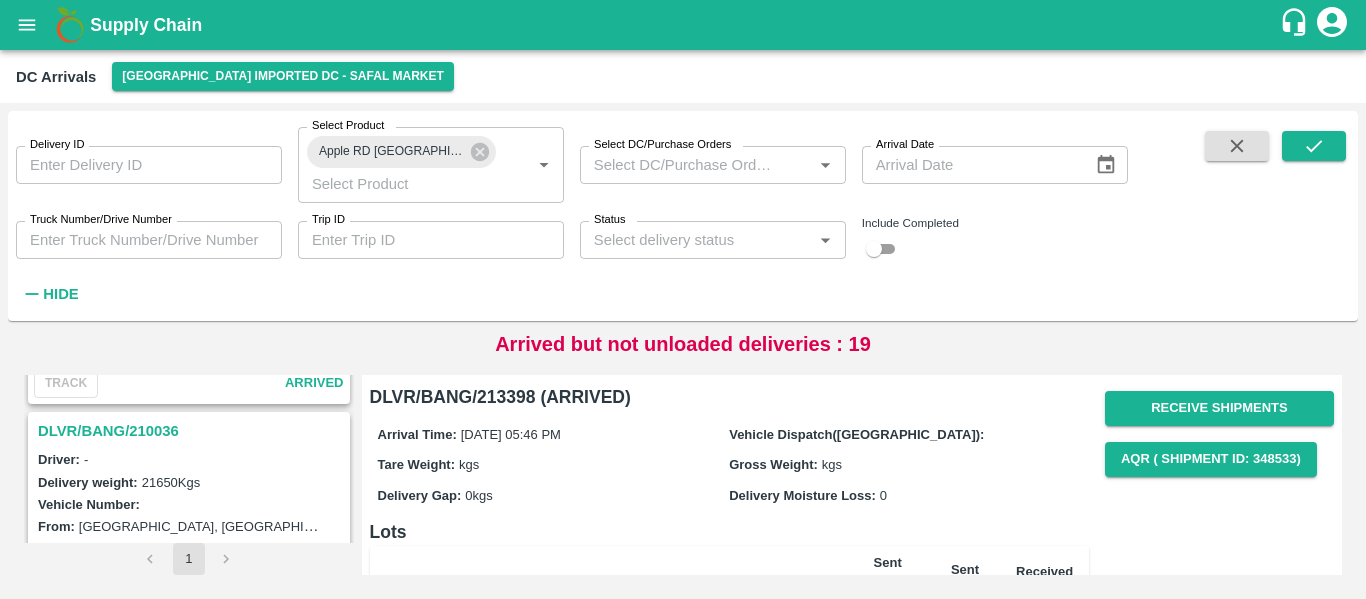click on "DLVR/BANG/210036" at bounding box center [192, 431] 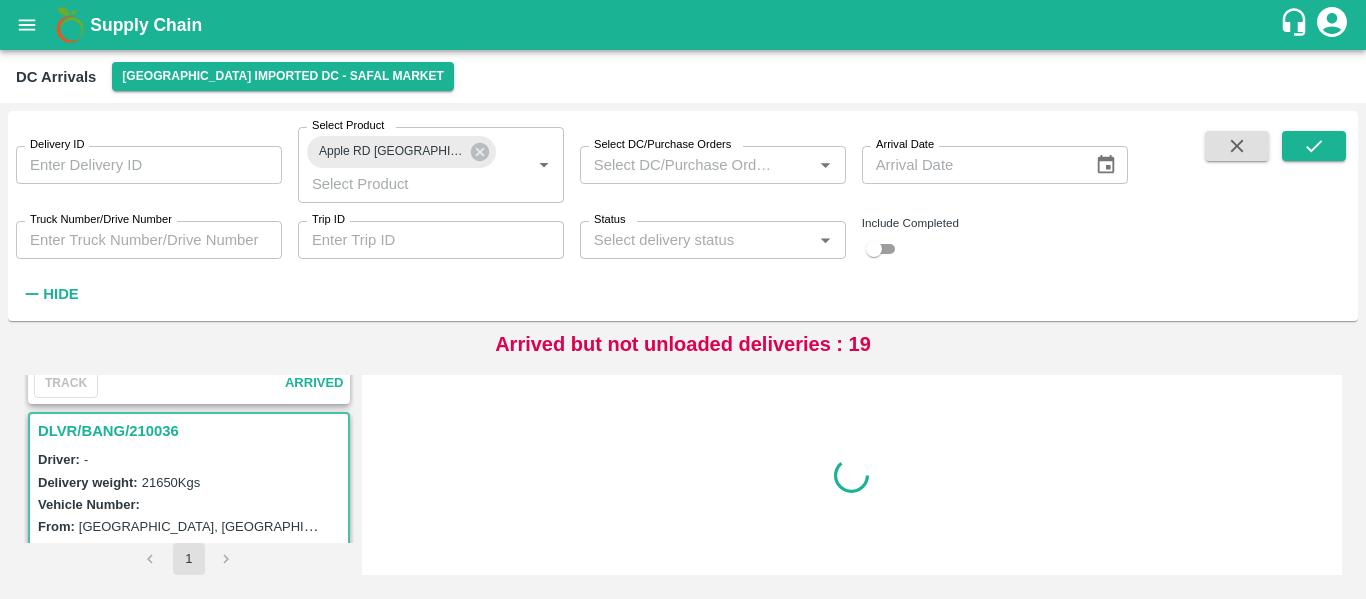 scroll, scrollTop: 1576, scrollLeft: 0, axis: vertical 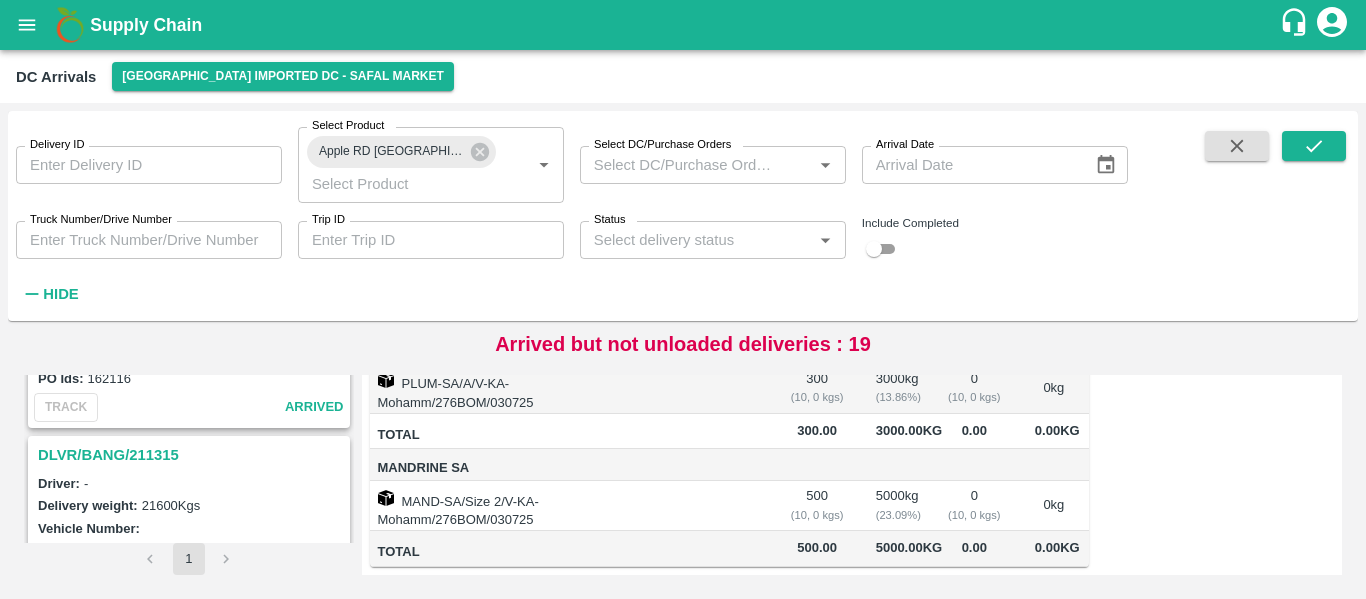click on "DLVR/BANG/211315" at bounding box center (192, 455) 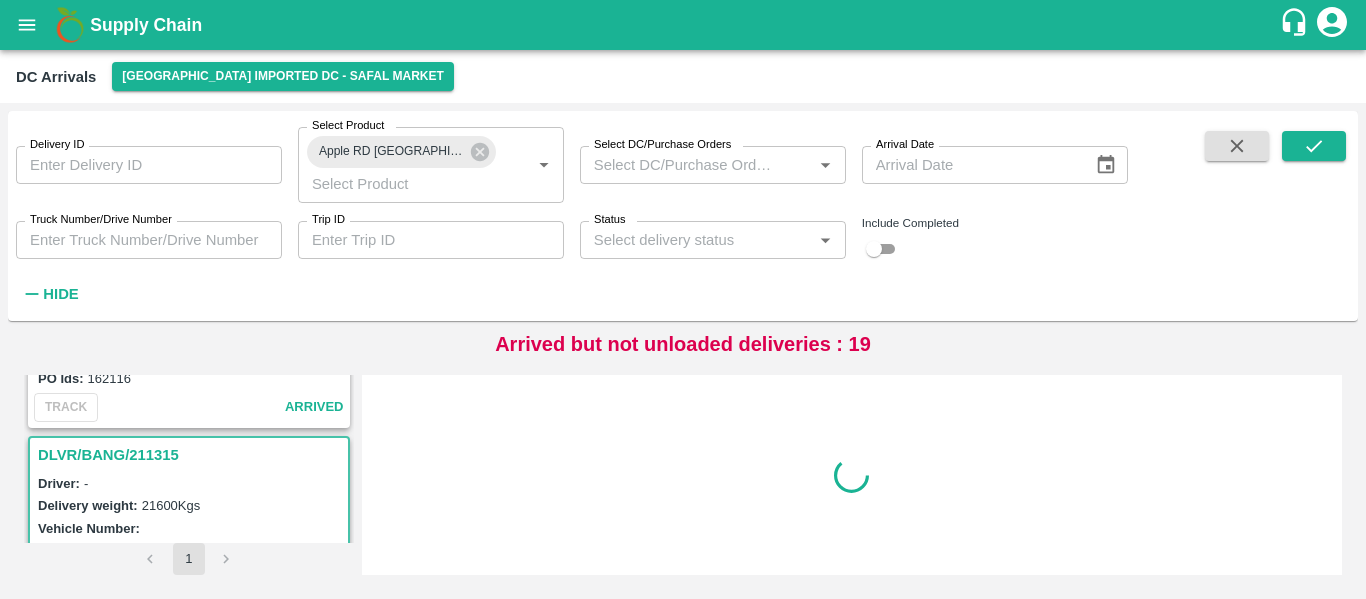 scroll, scrollTop: 0, scrollLeft: 0, axis: both 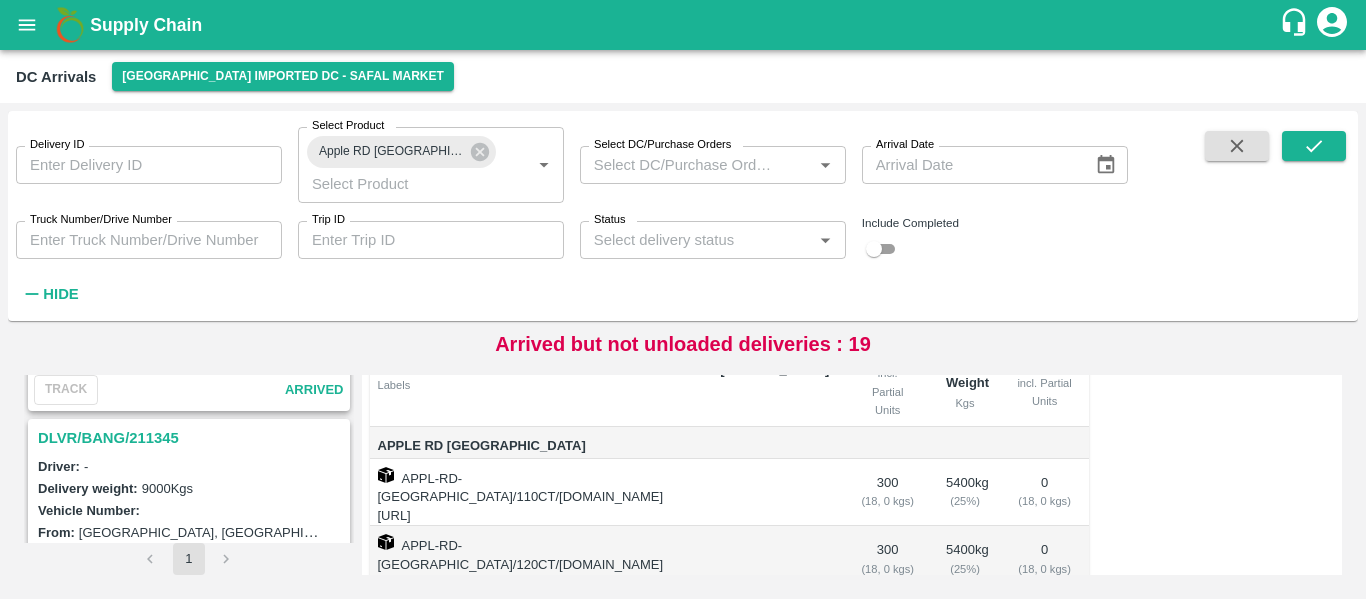 click on "DLVR/BANG/211345" at bounding box center [192, 438] 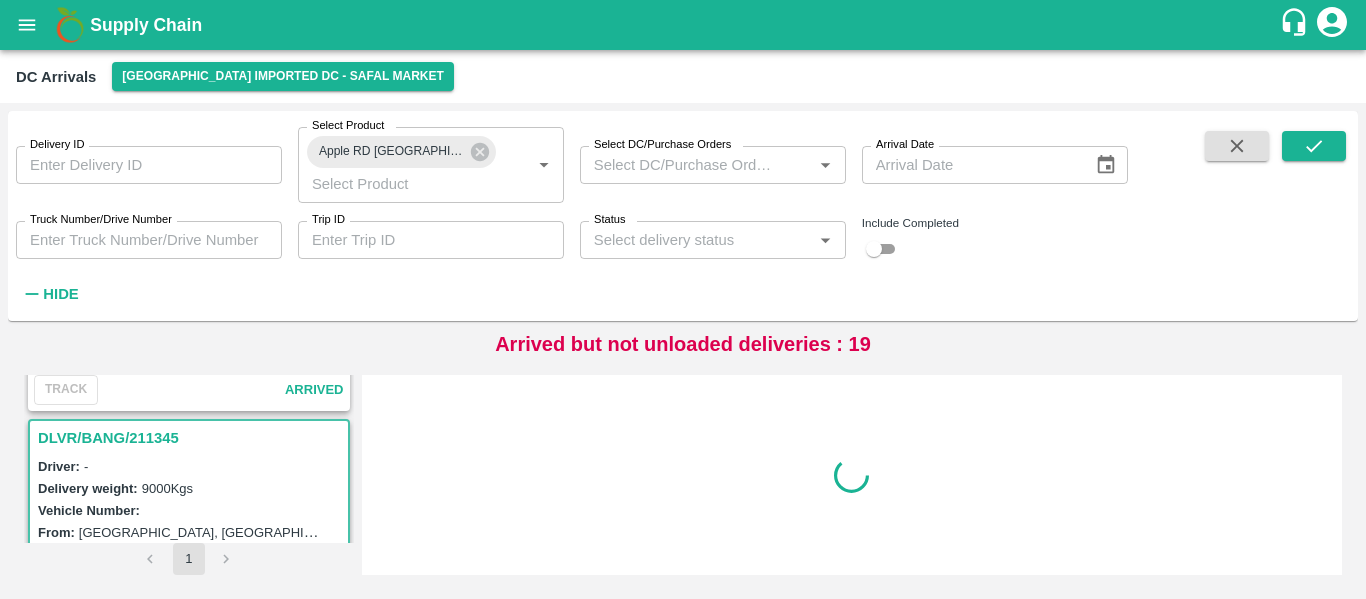 scroll, scrollTop: 0, scrollLeft: 0, axis: both 